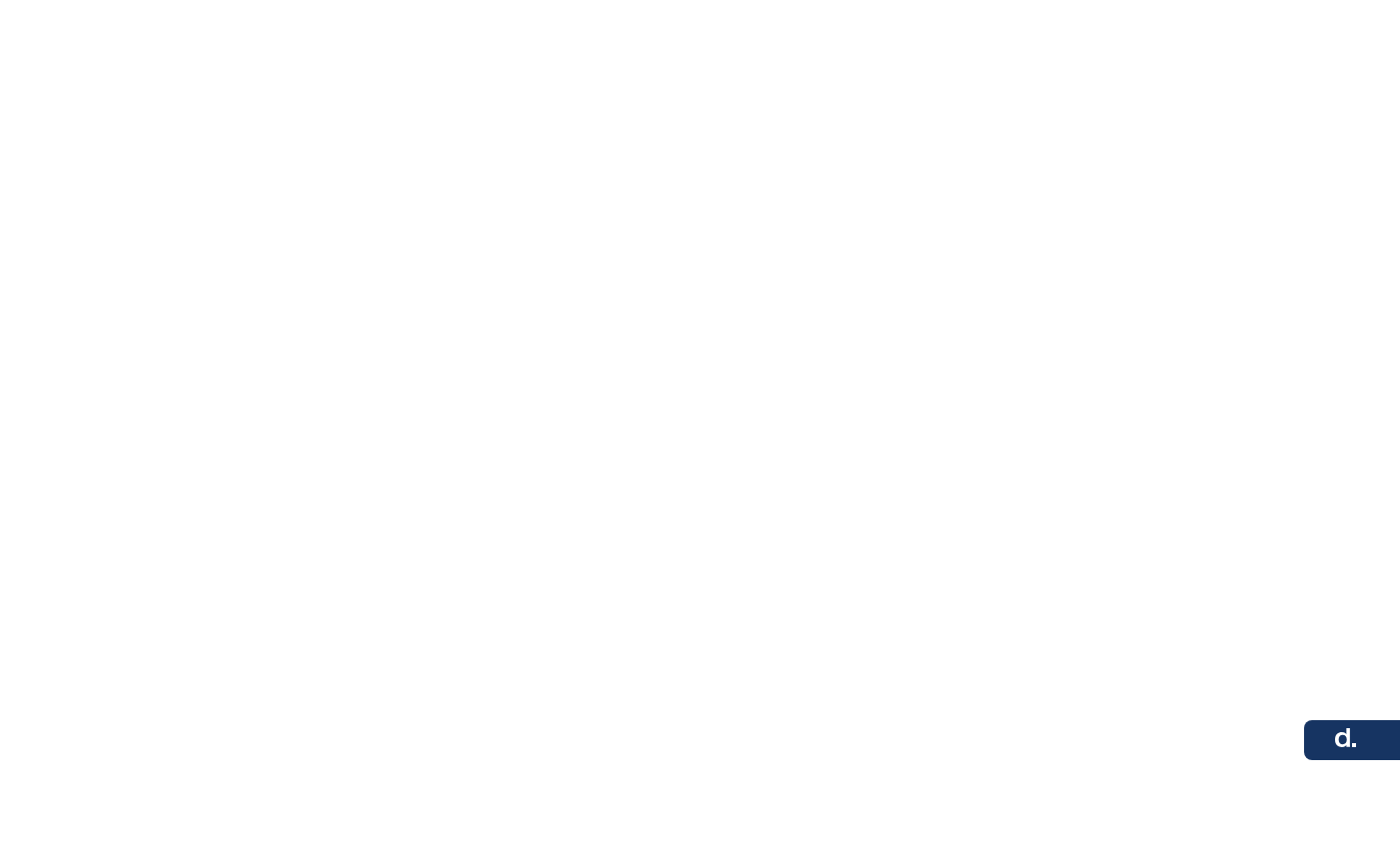 scroll, scrollTop: 0, scrollLeft: 0, axis: both 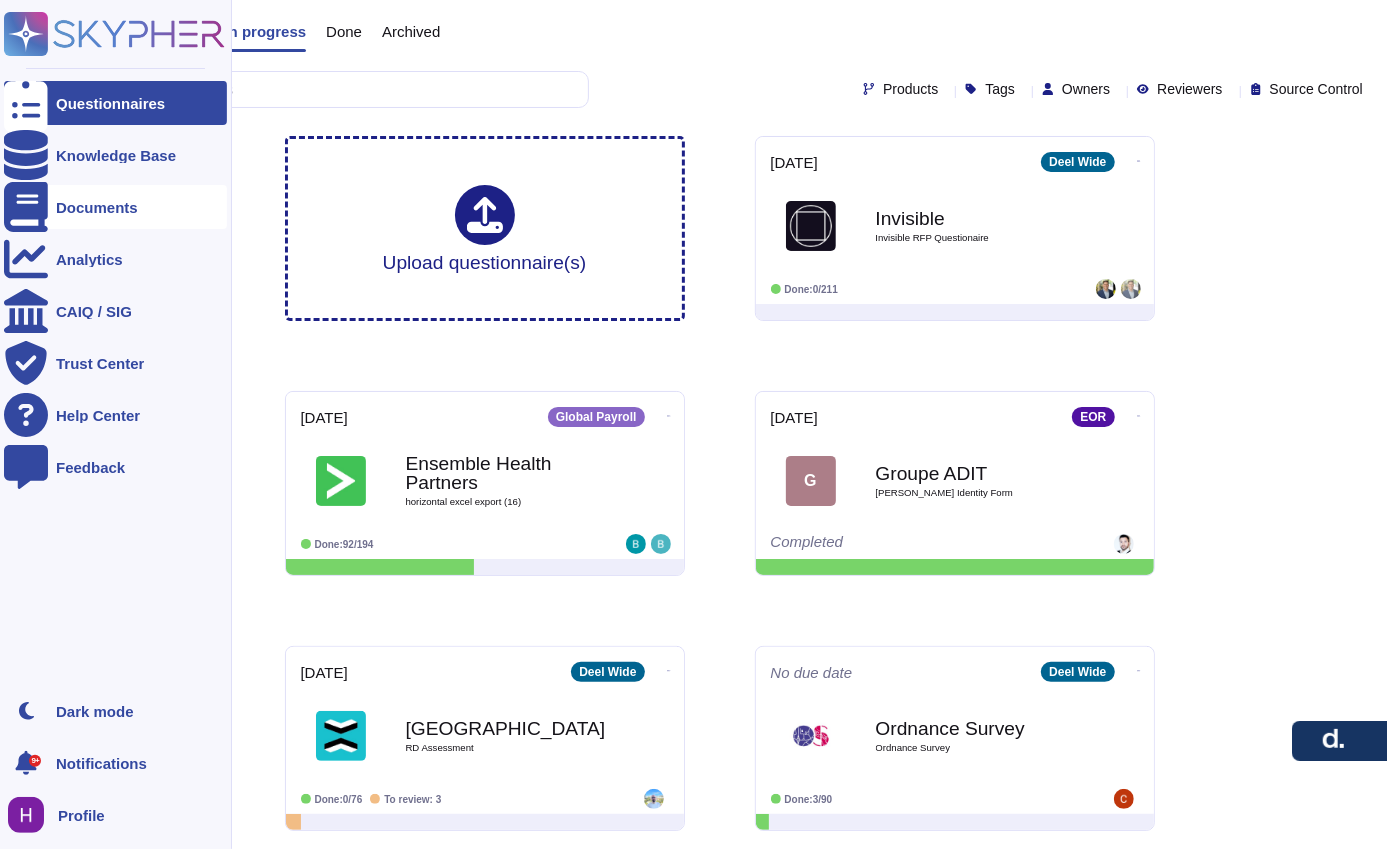 click on "Documents" at bounding box center [97, 207] 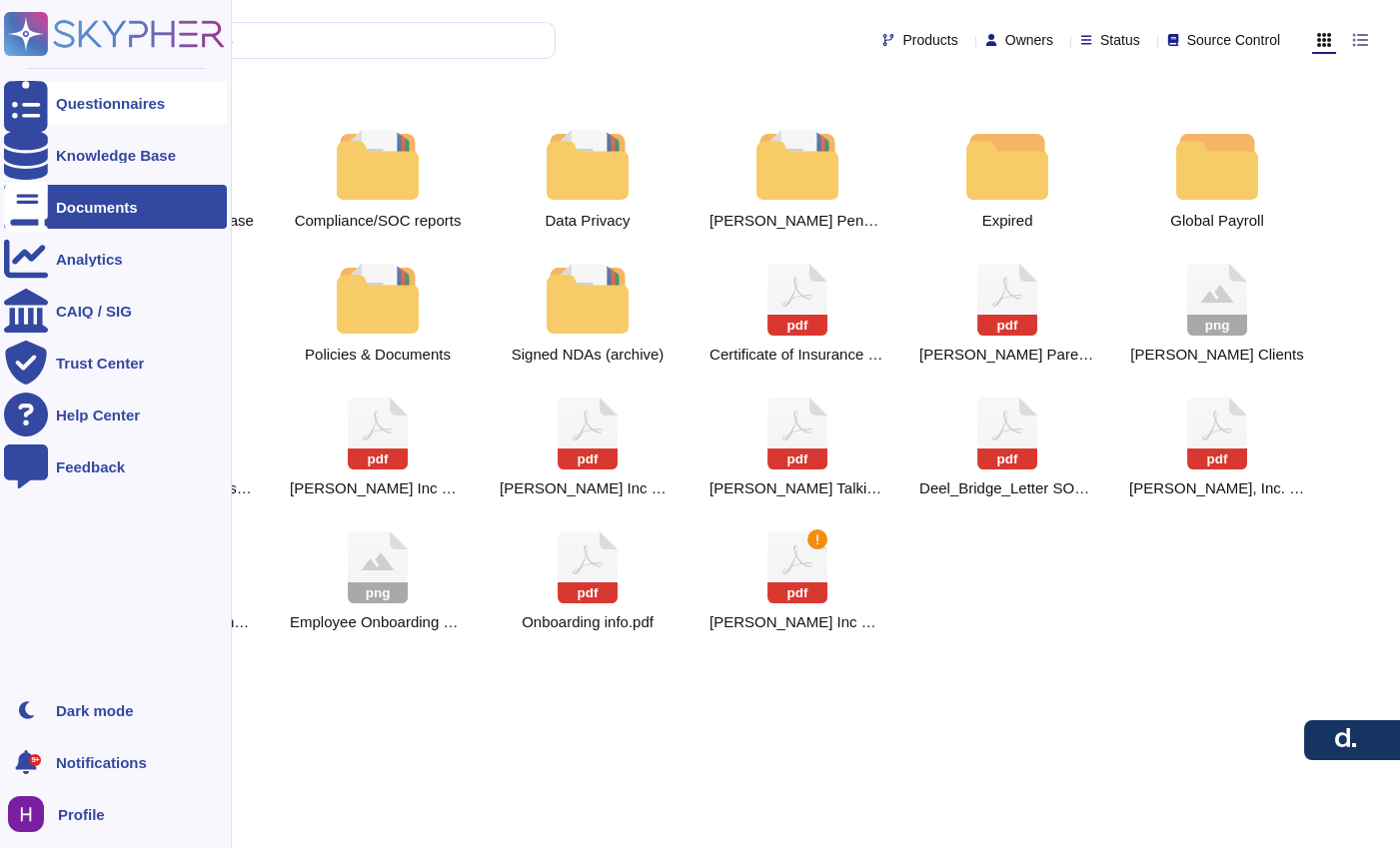 click on "Questionnaires" at bounding box center [110, 103] 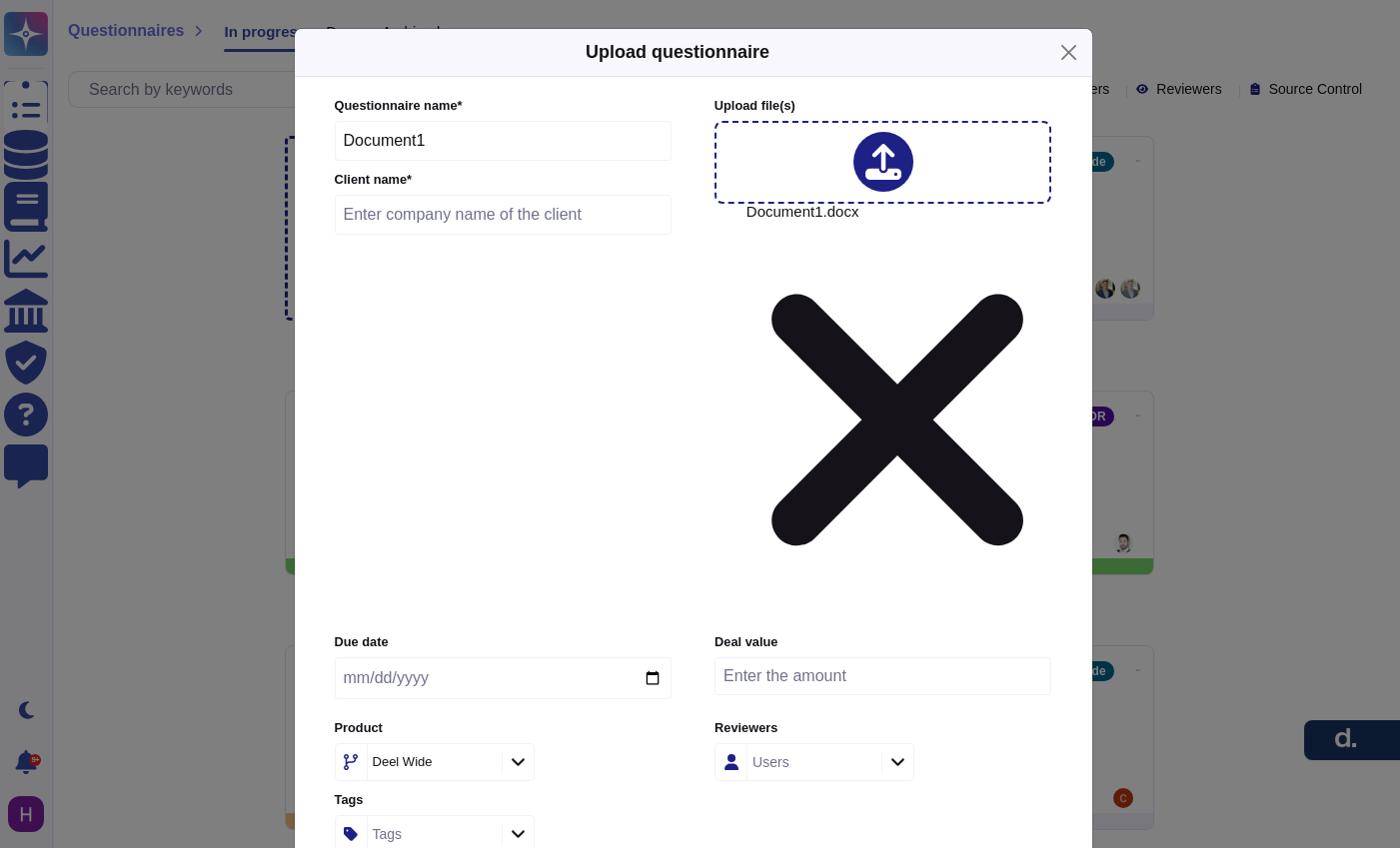 drag, startPoint x: 434, startPoint y: 241, endPoint x: 208, endPoint y: 233, distance: 226.14155 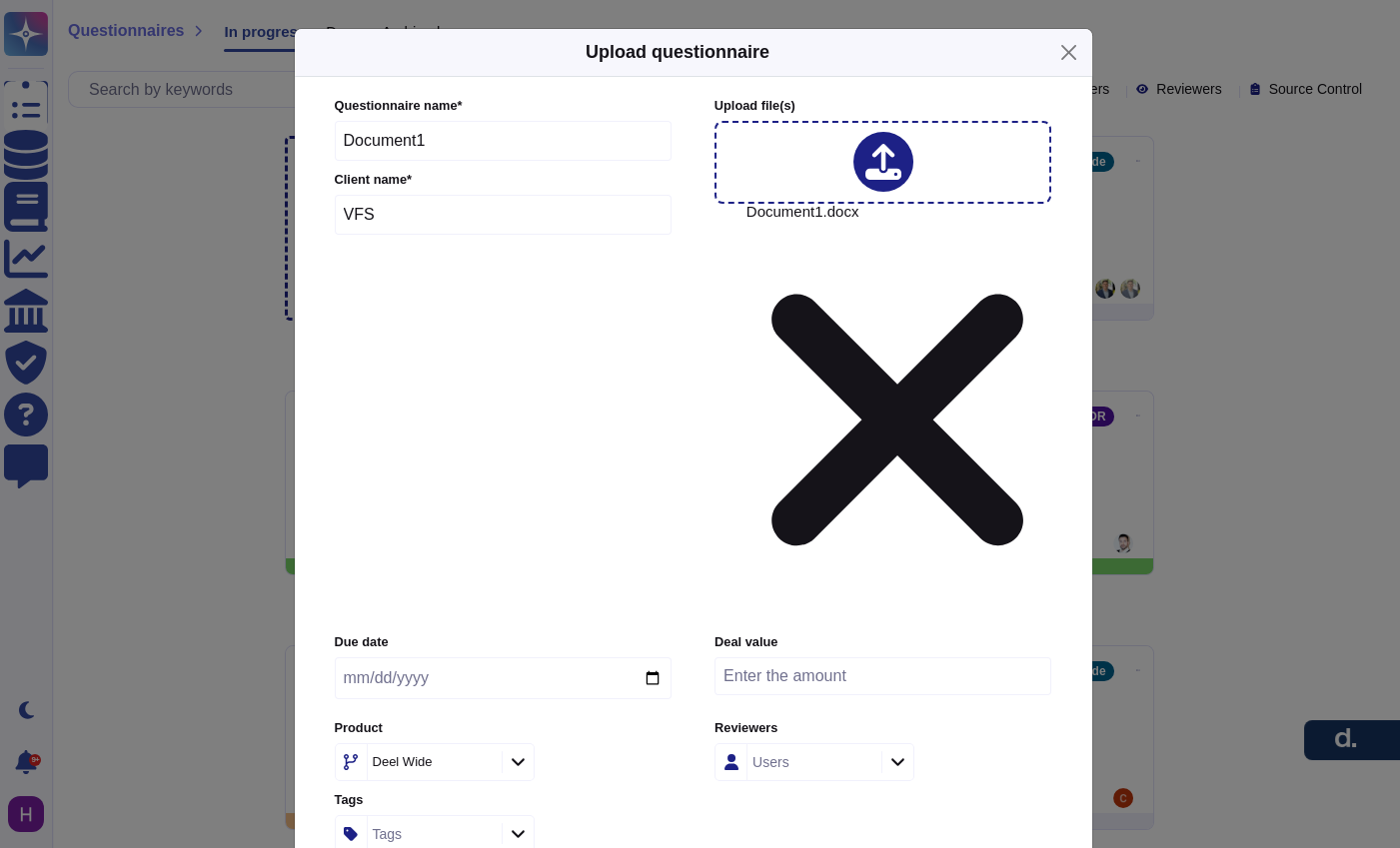 type on "VFS" 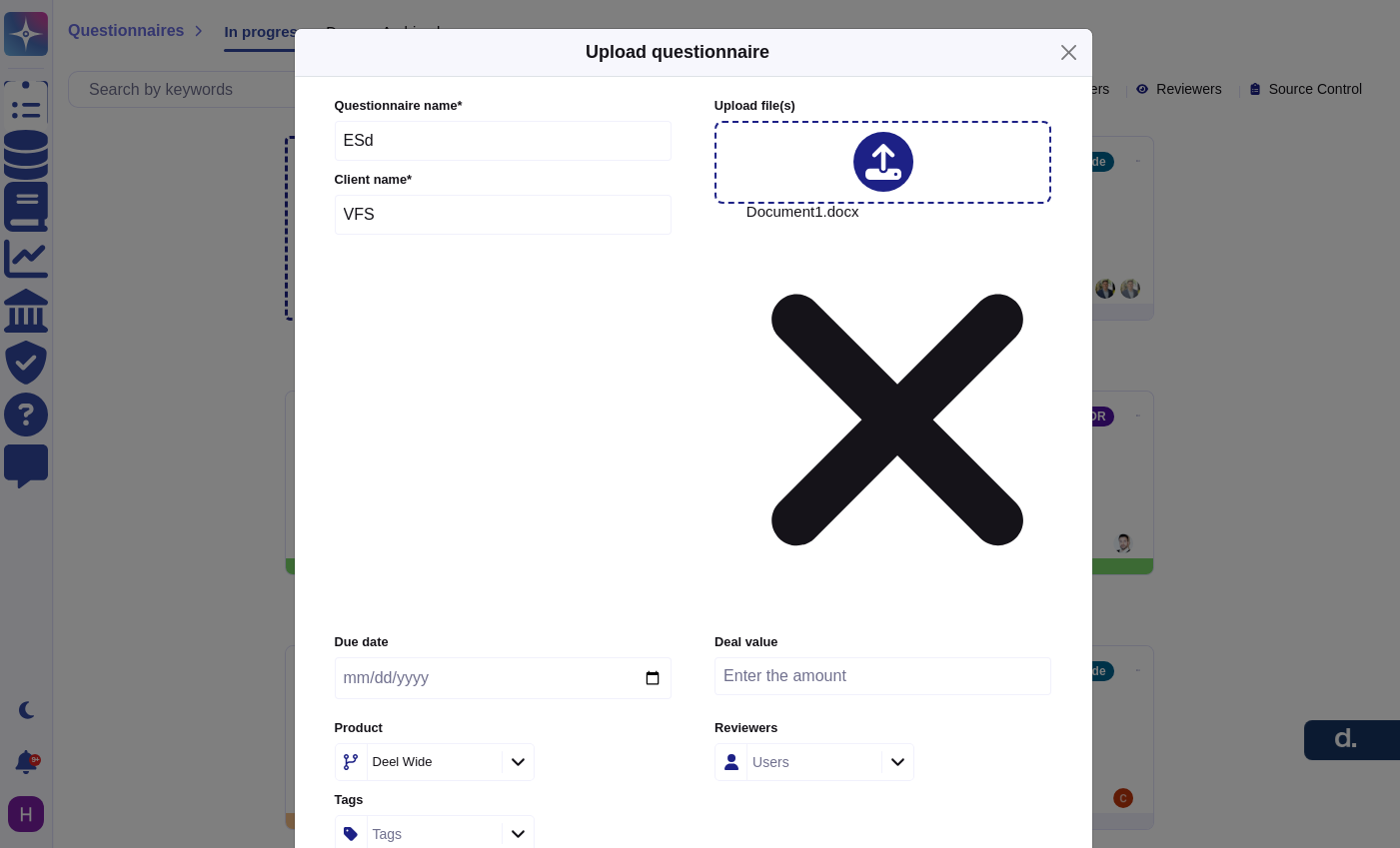 type on "ESd-" 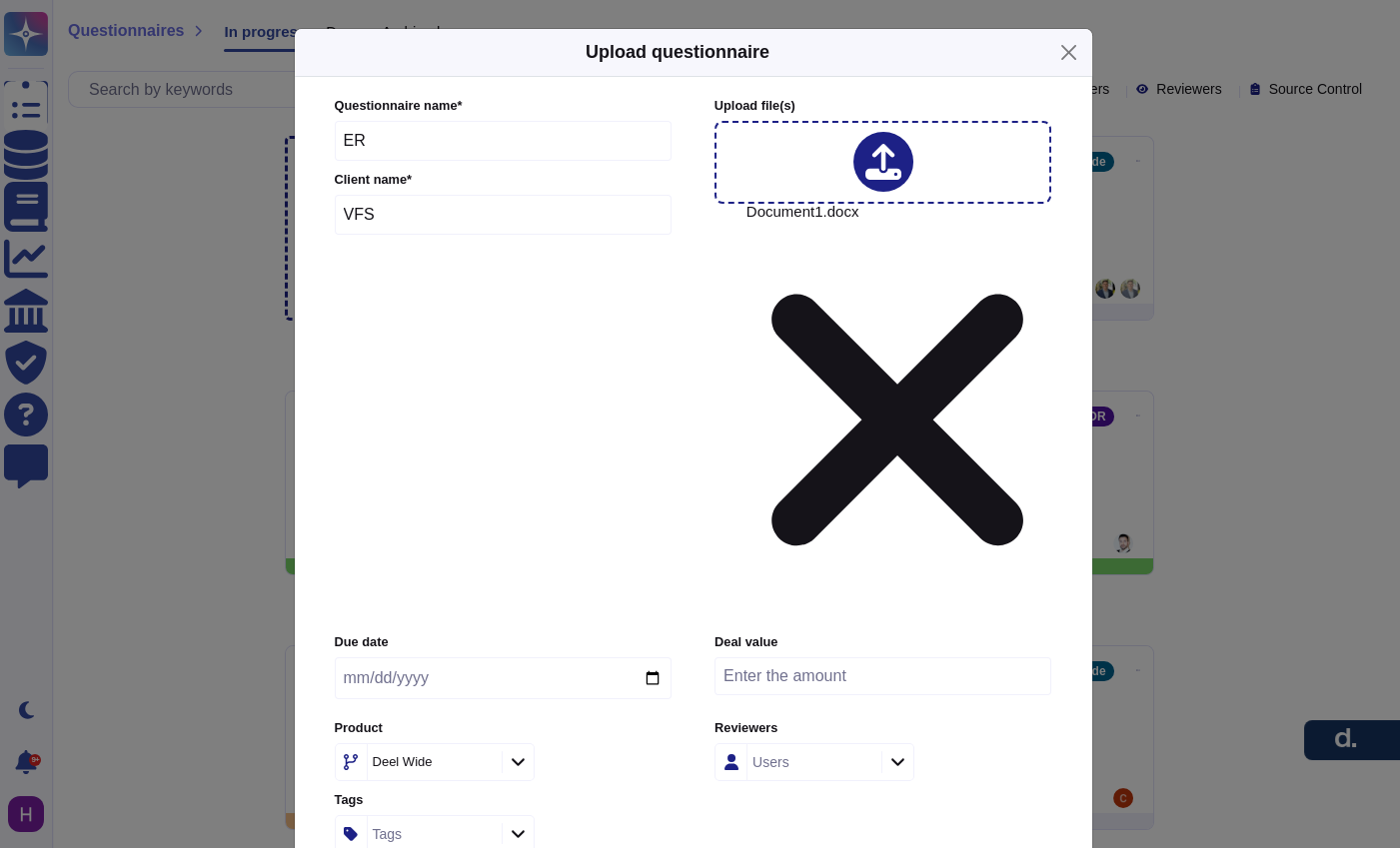 type on "E" 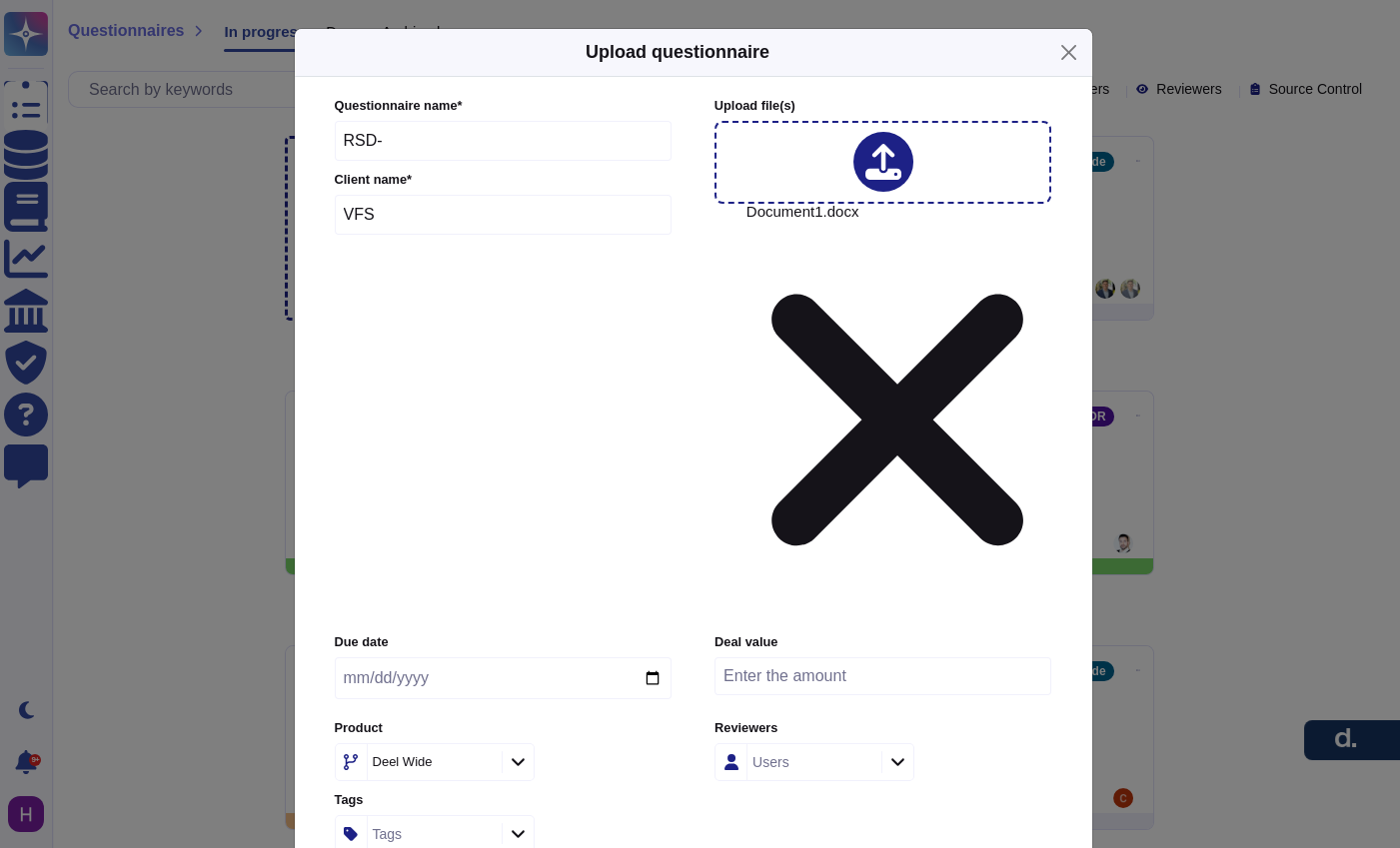 click on "RSD-" at bounding box center (504, 141) 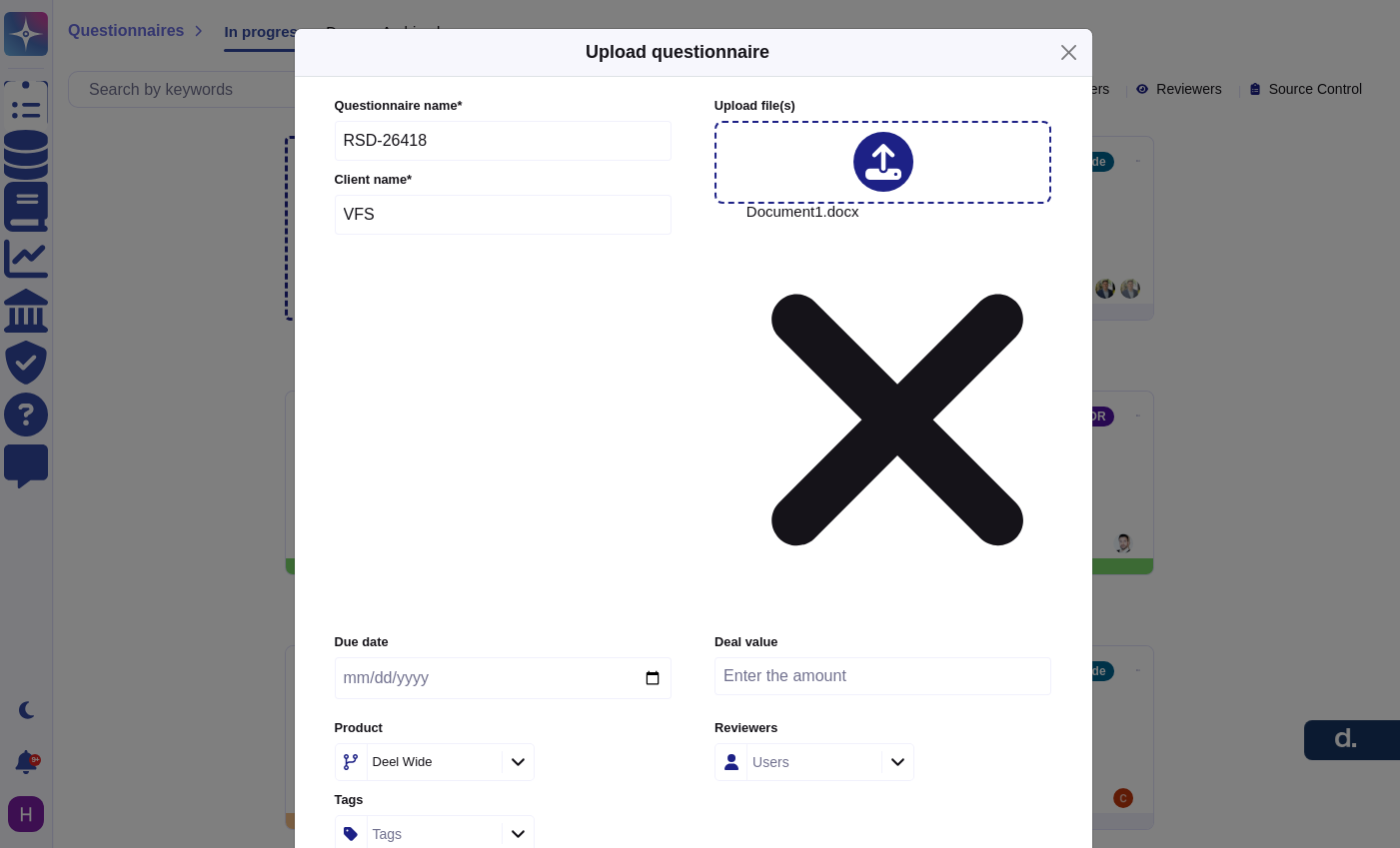 type on "RSD-26418" 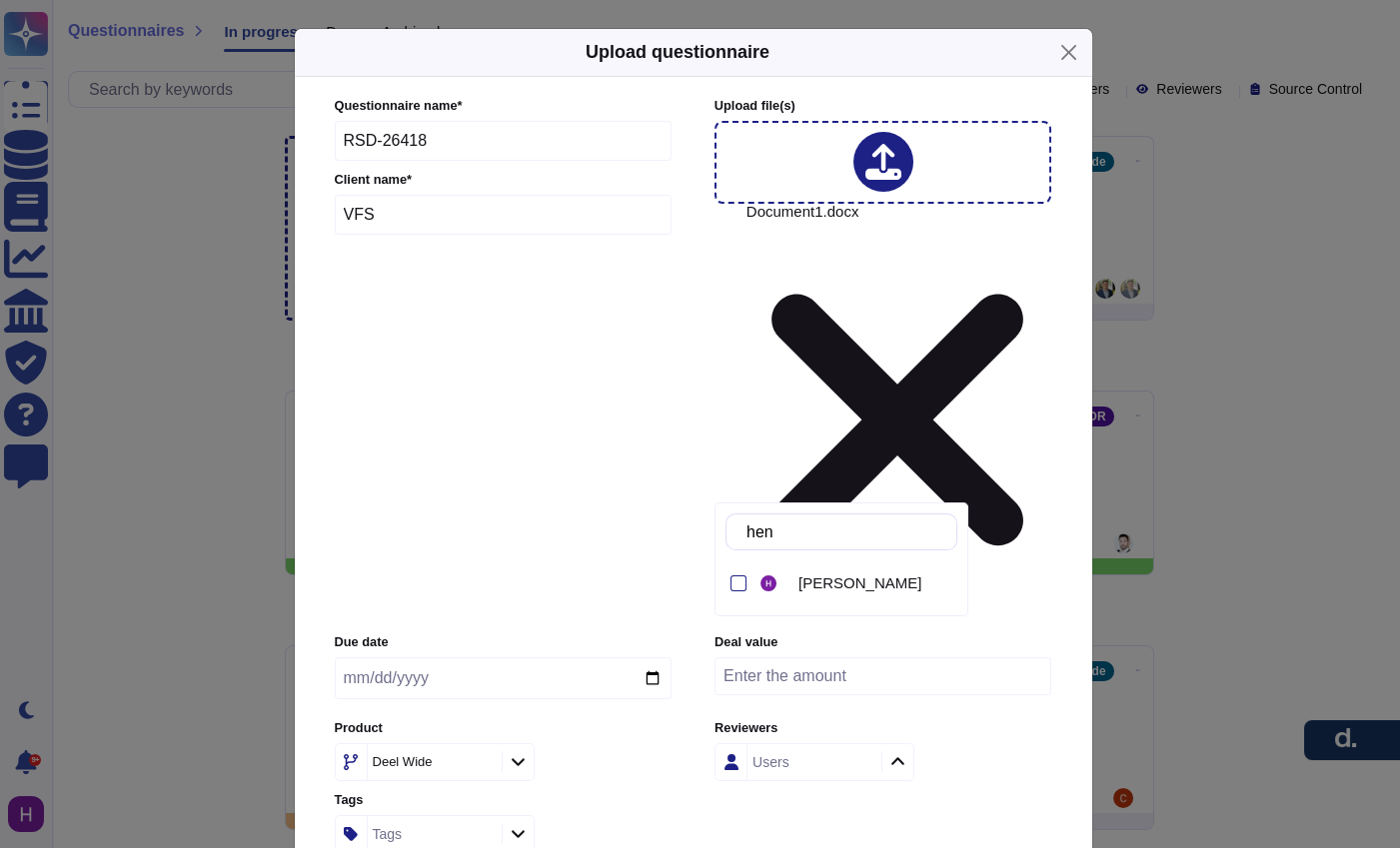 type on "henr" 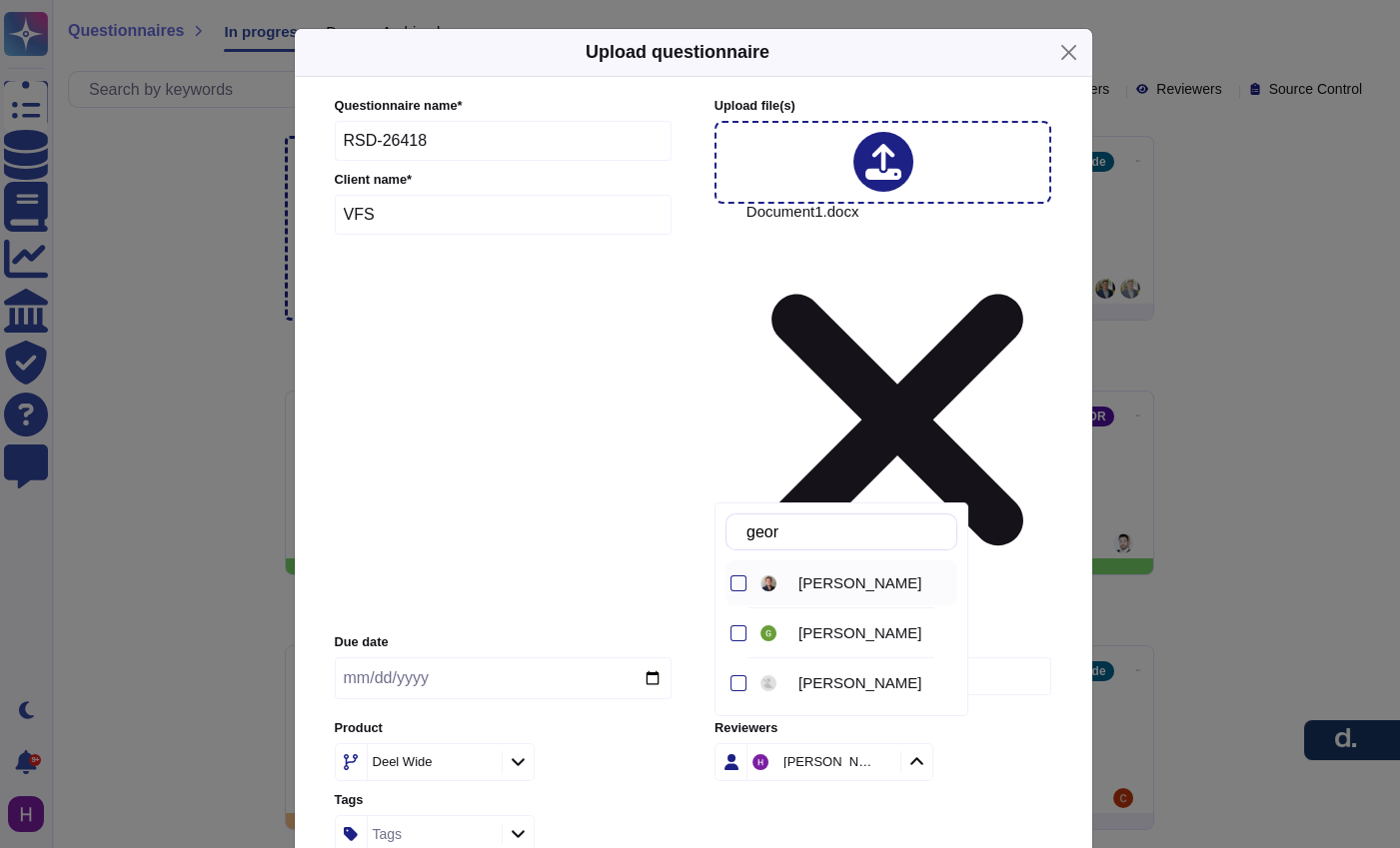 type on "[PERSON_NAME]" 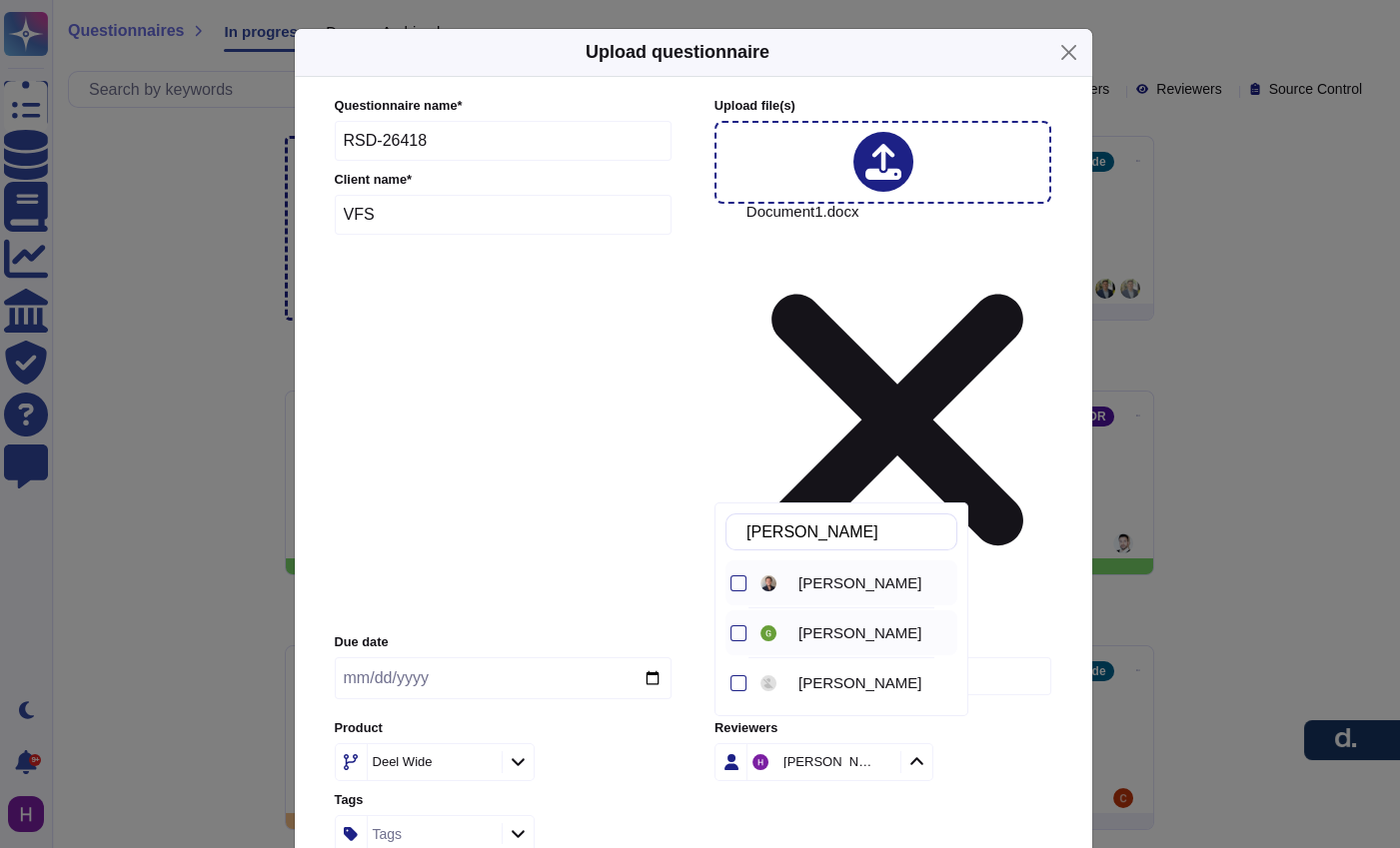 click at bounding box center [735, 632] 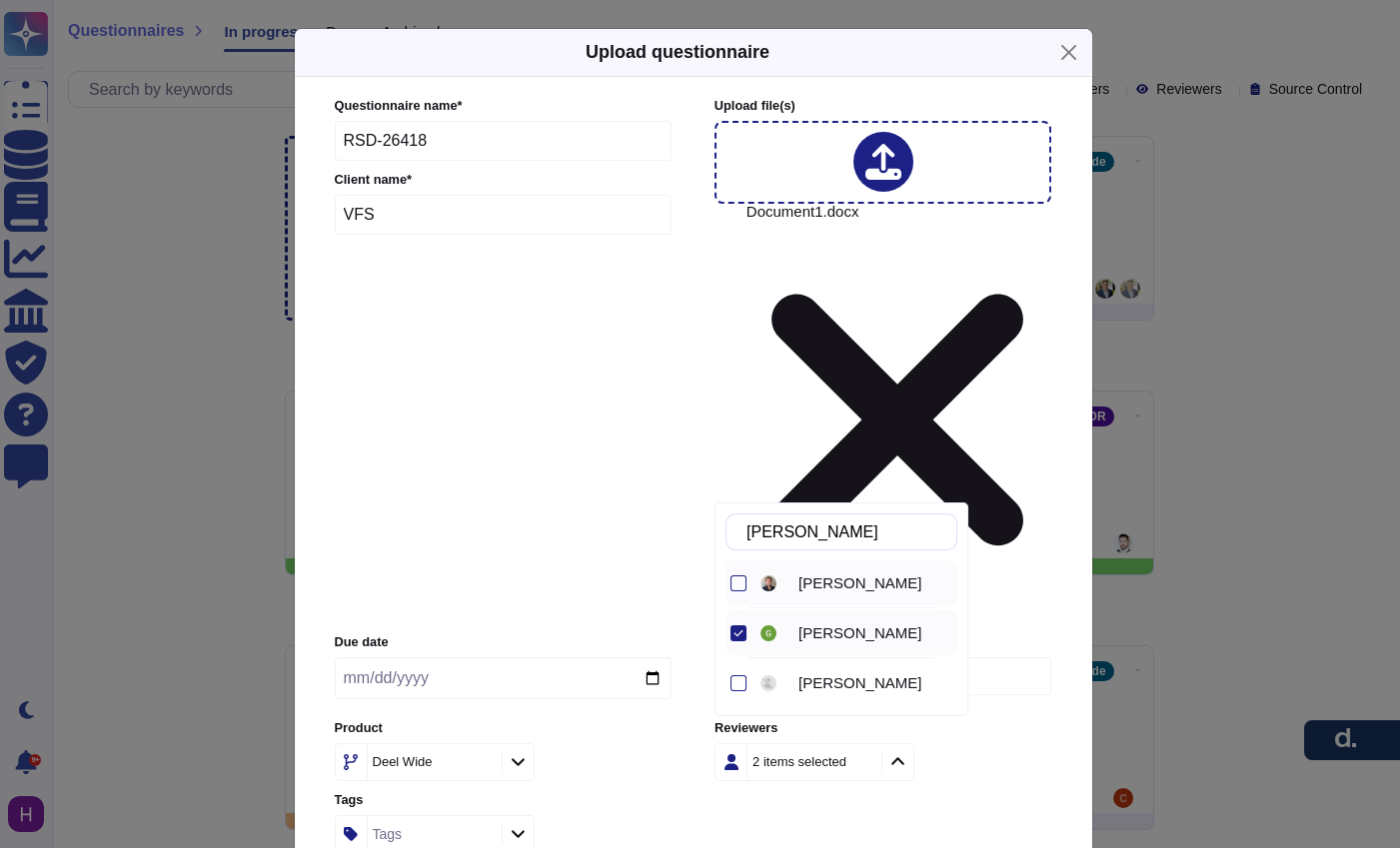 click on "Due date Deal value Product [PERSON_NAME] Wide Reviewers 2 items selected Tags Tags" at bounding box center [694, 742] 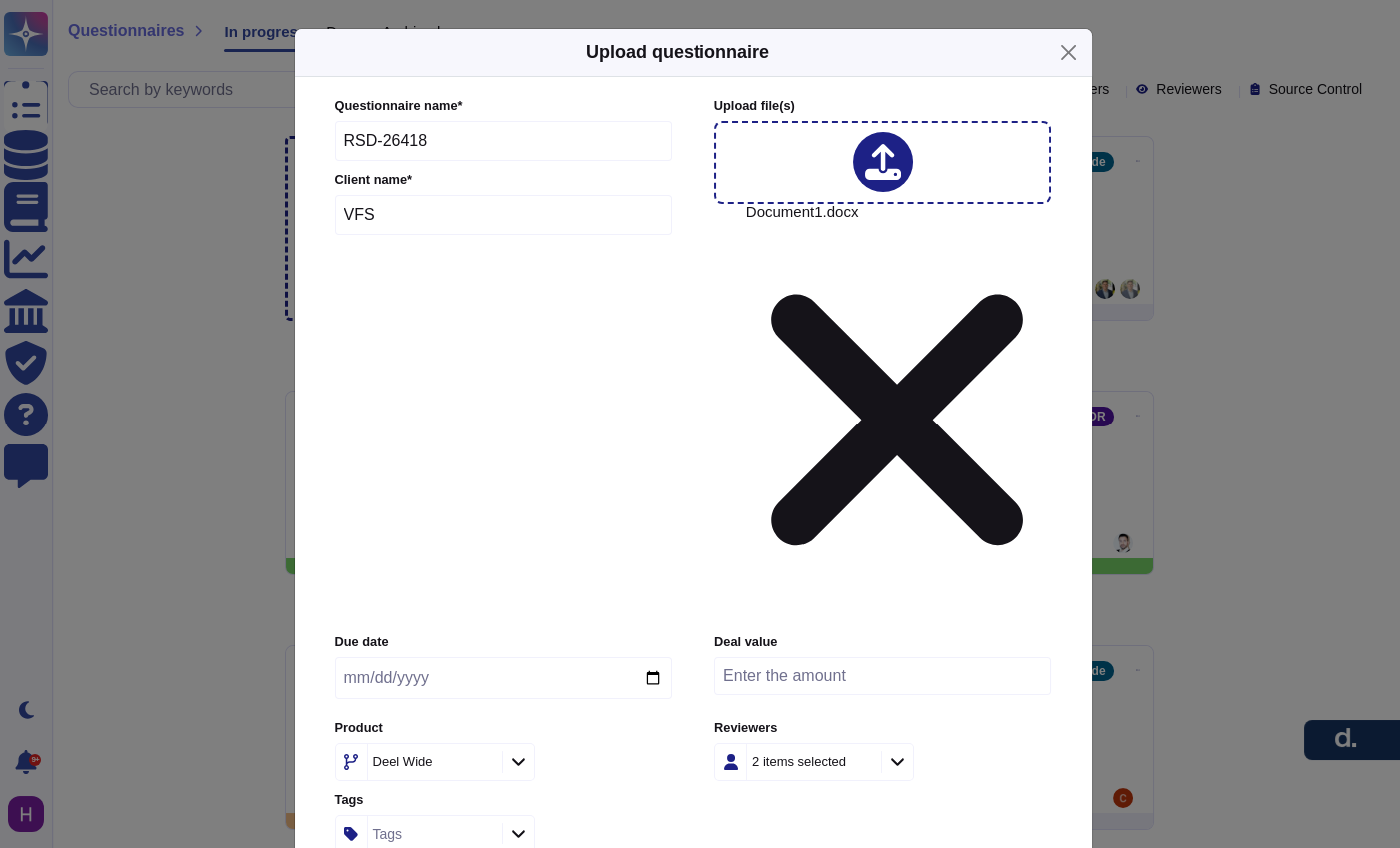 click on "Upload" at bounding box center (693, 973) 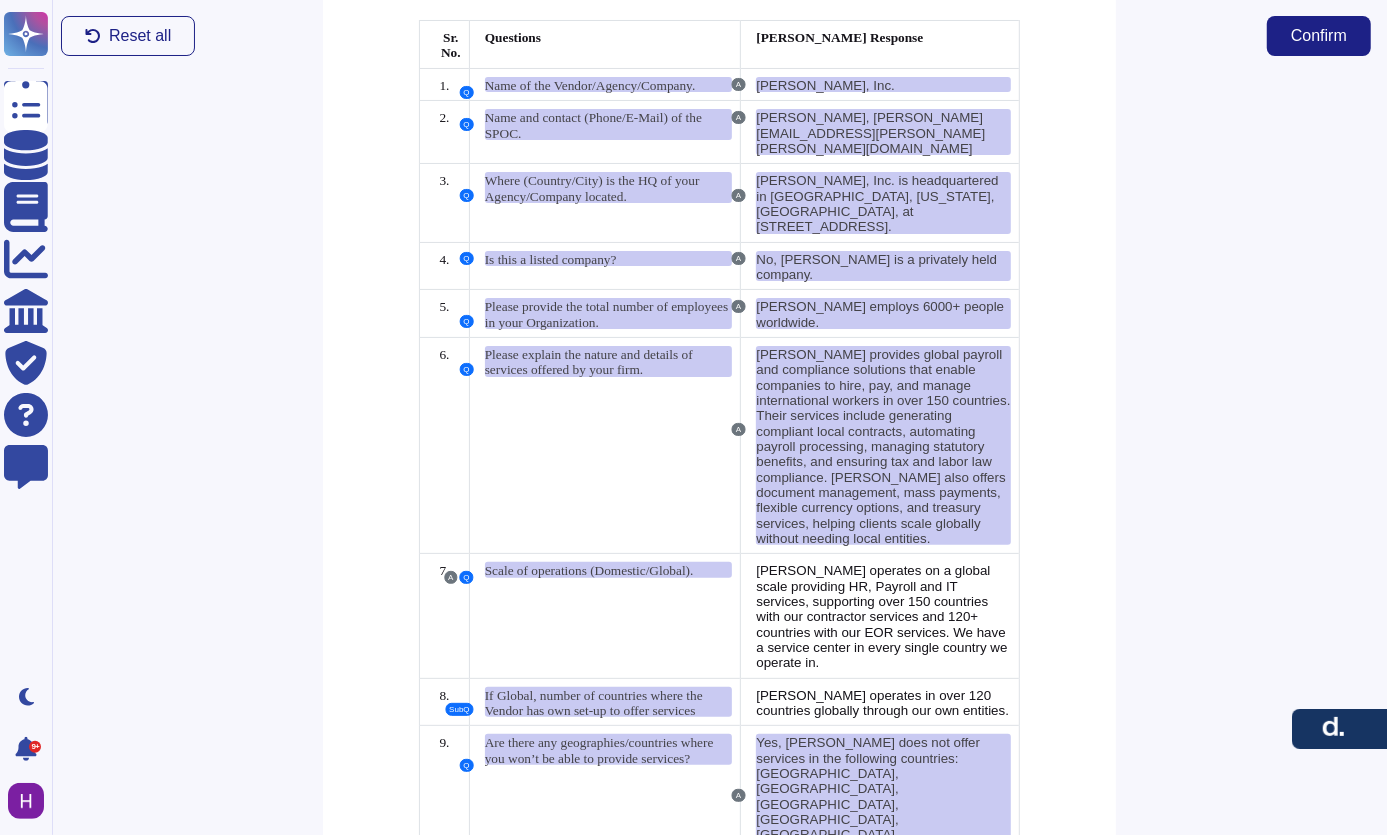 scroll, scrollTop: 113, scrollLeft: 0, axis: vertical 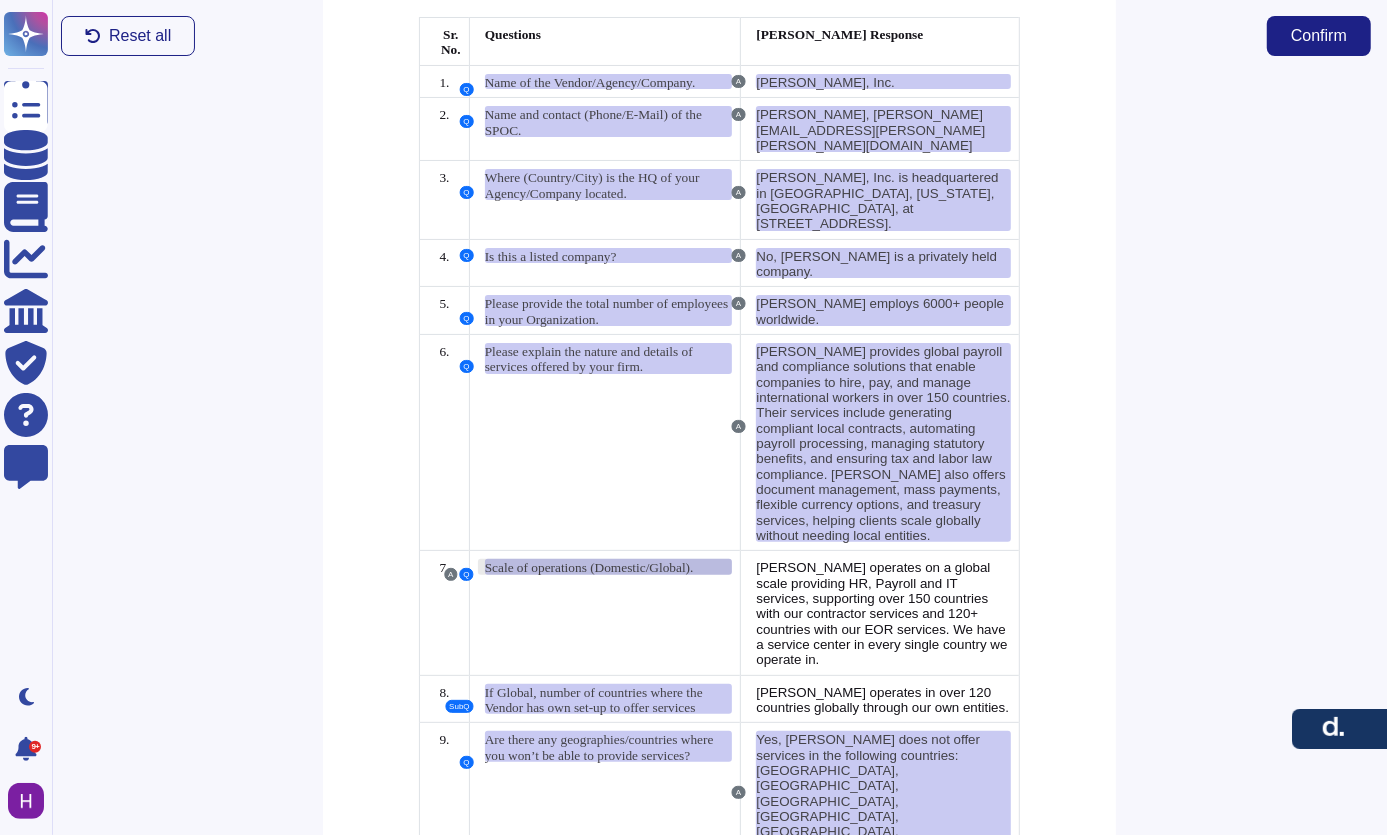click on "Scale of operations (Domestic/Global)." at bounding box center [589, 567] 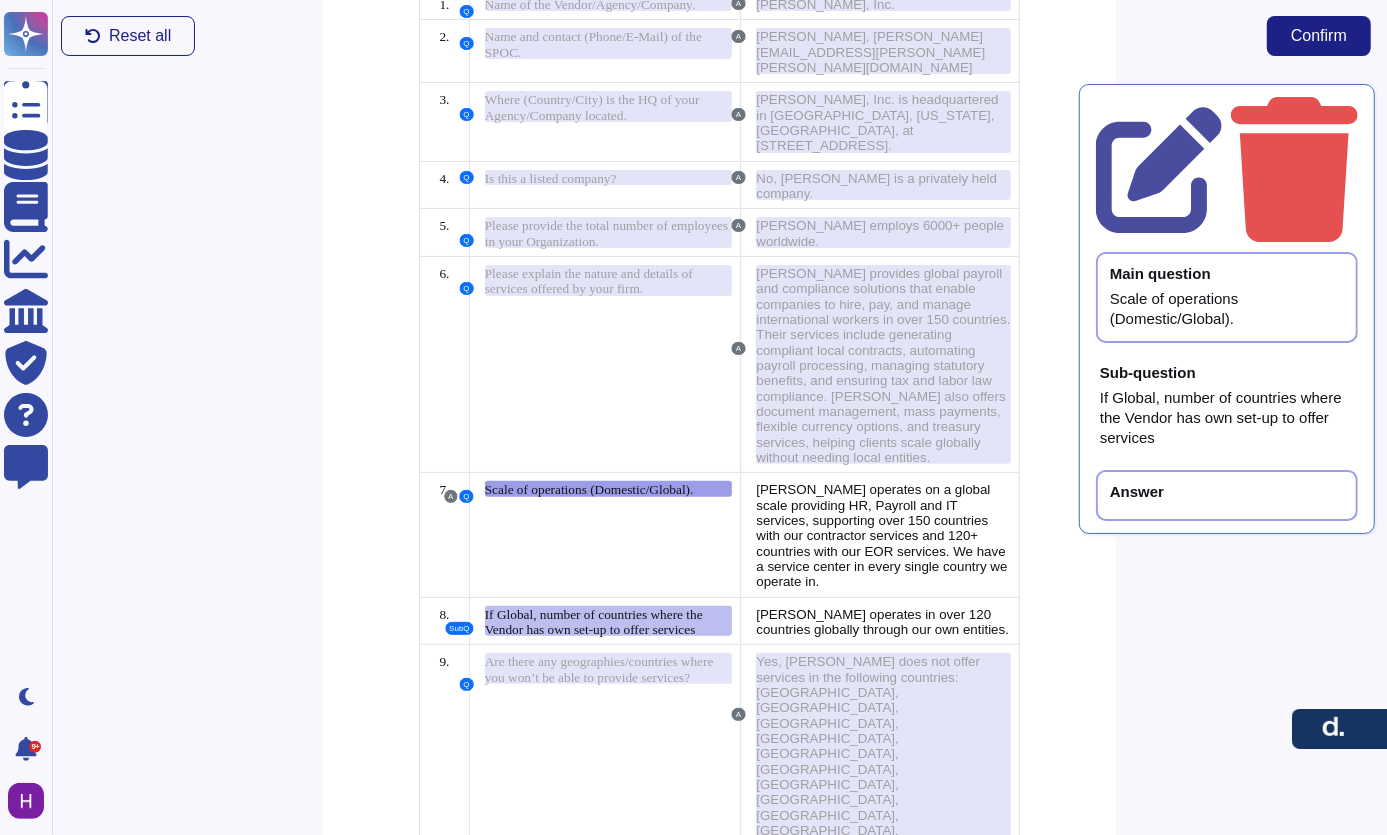 scroll, scrollTop: 219, scrollLeft: 0, axis: vertical 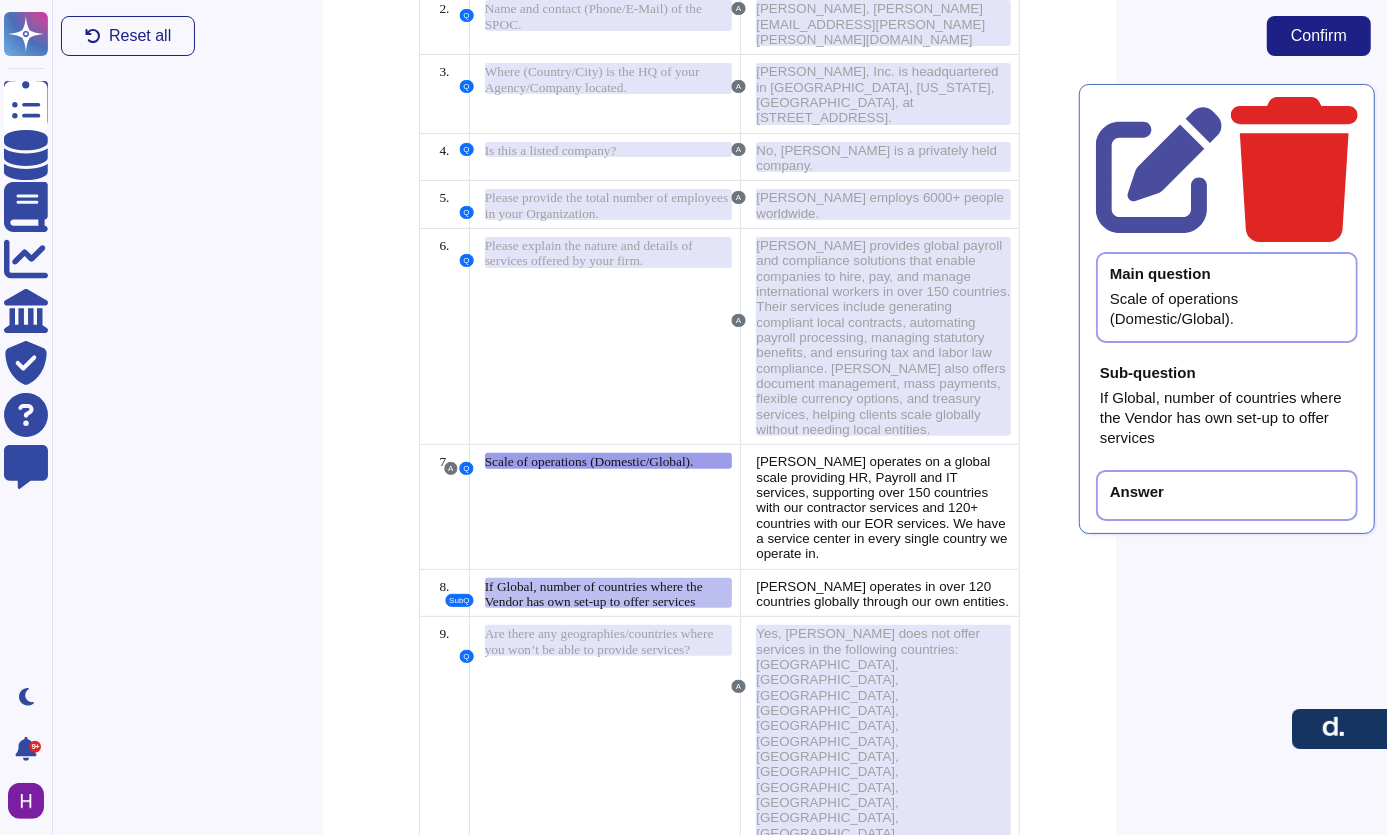 click 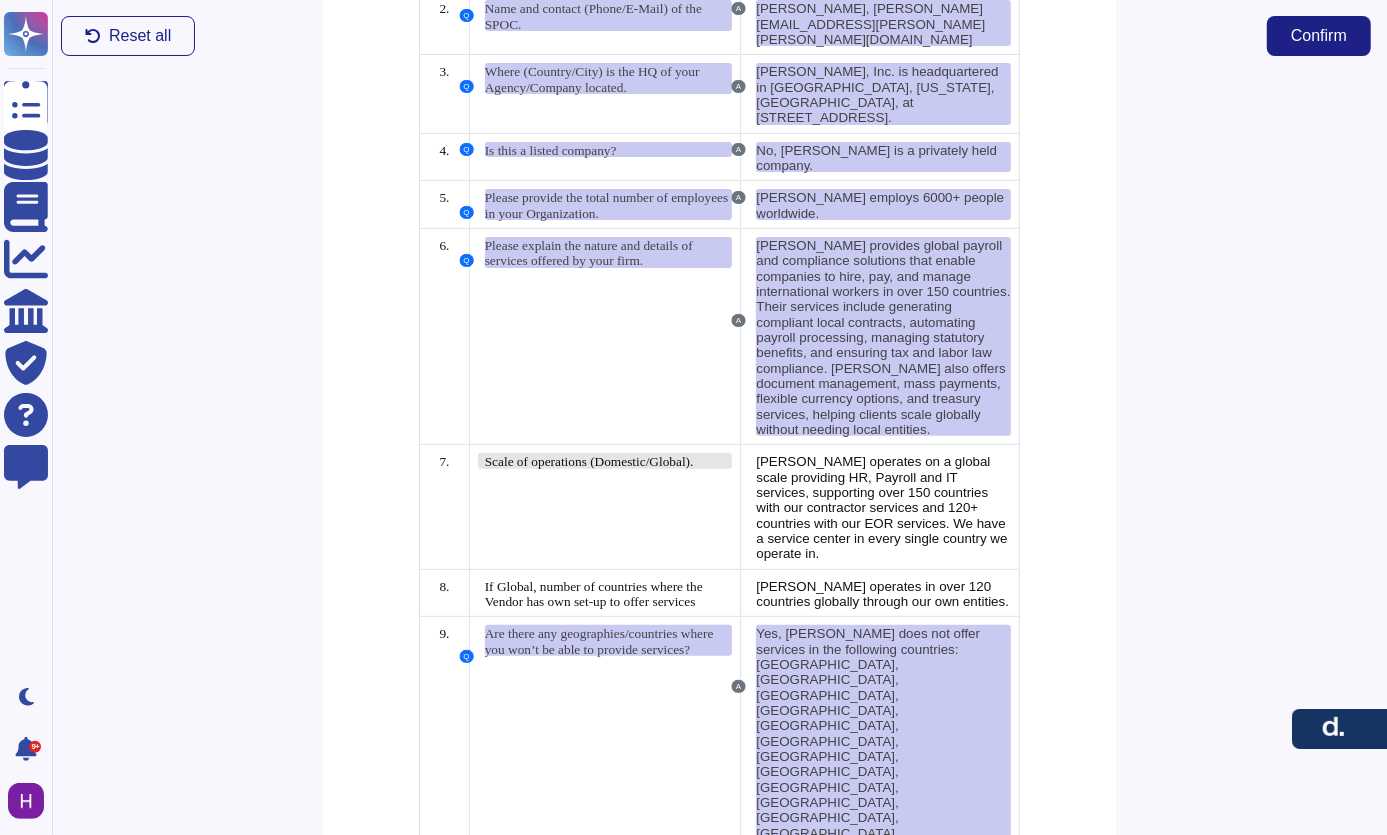click on "Scale of operations (Domestic/Global)." at bounding box center (589, 461) 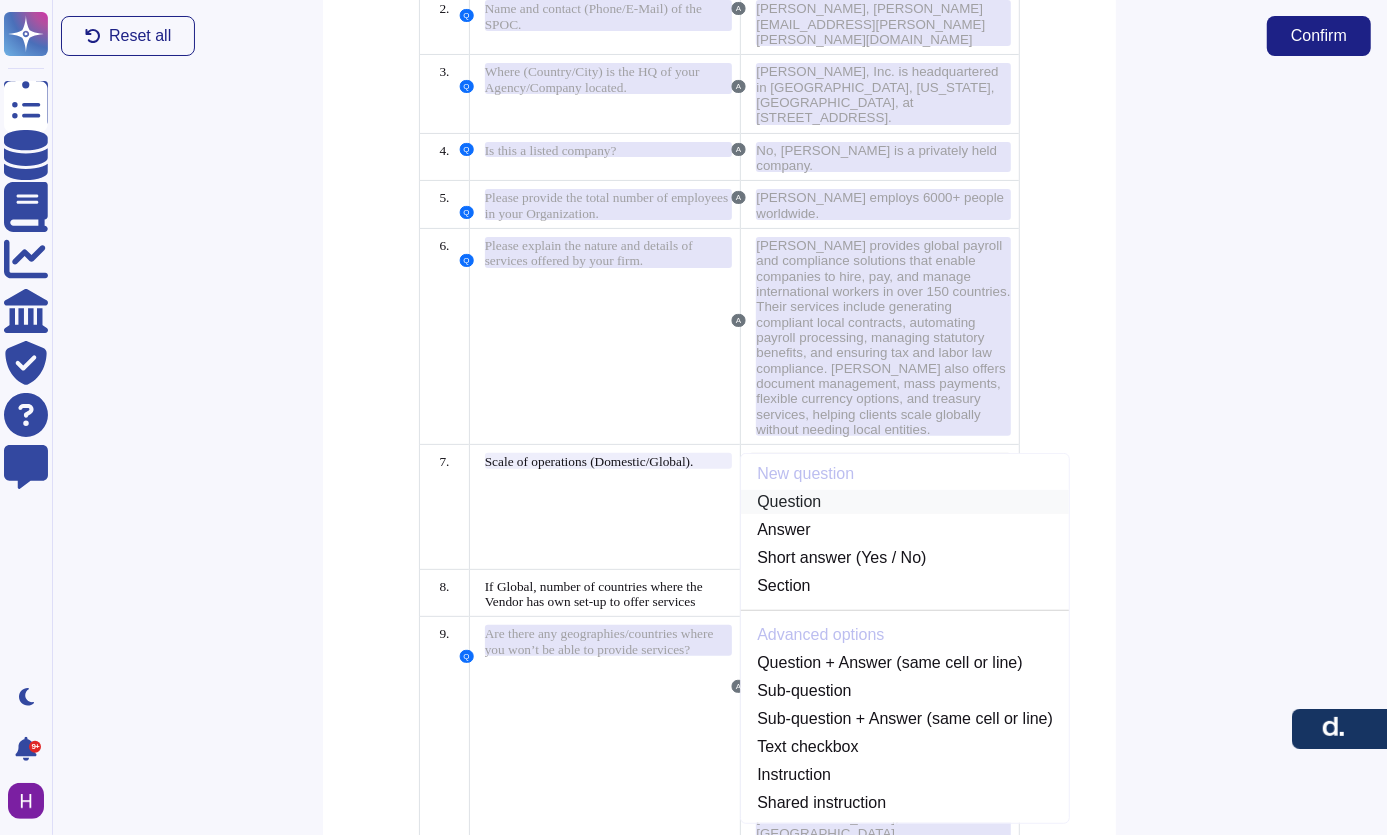 click on "Question" at bounding box center [905, 502] 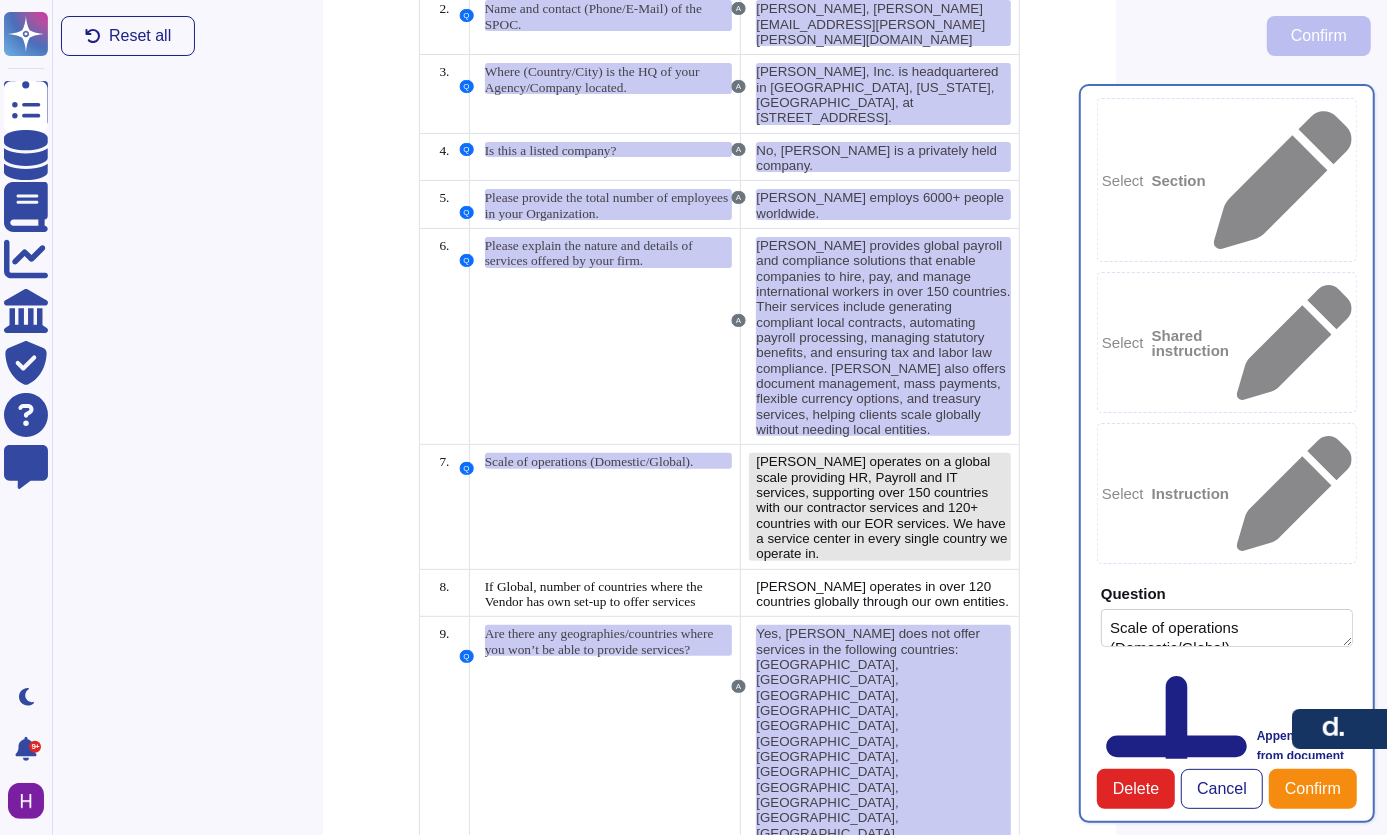 type on "Scale of operations (Domestic/Global)." 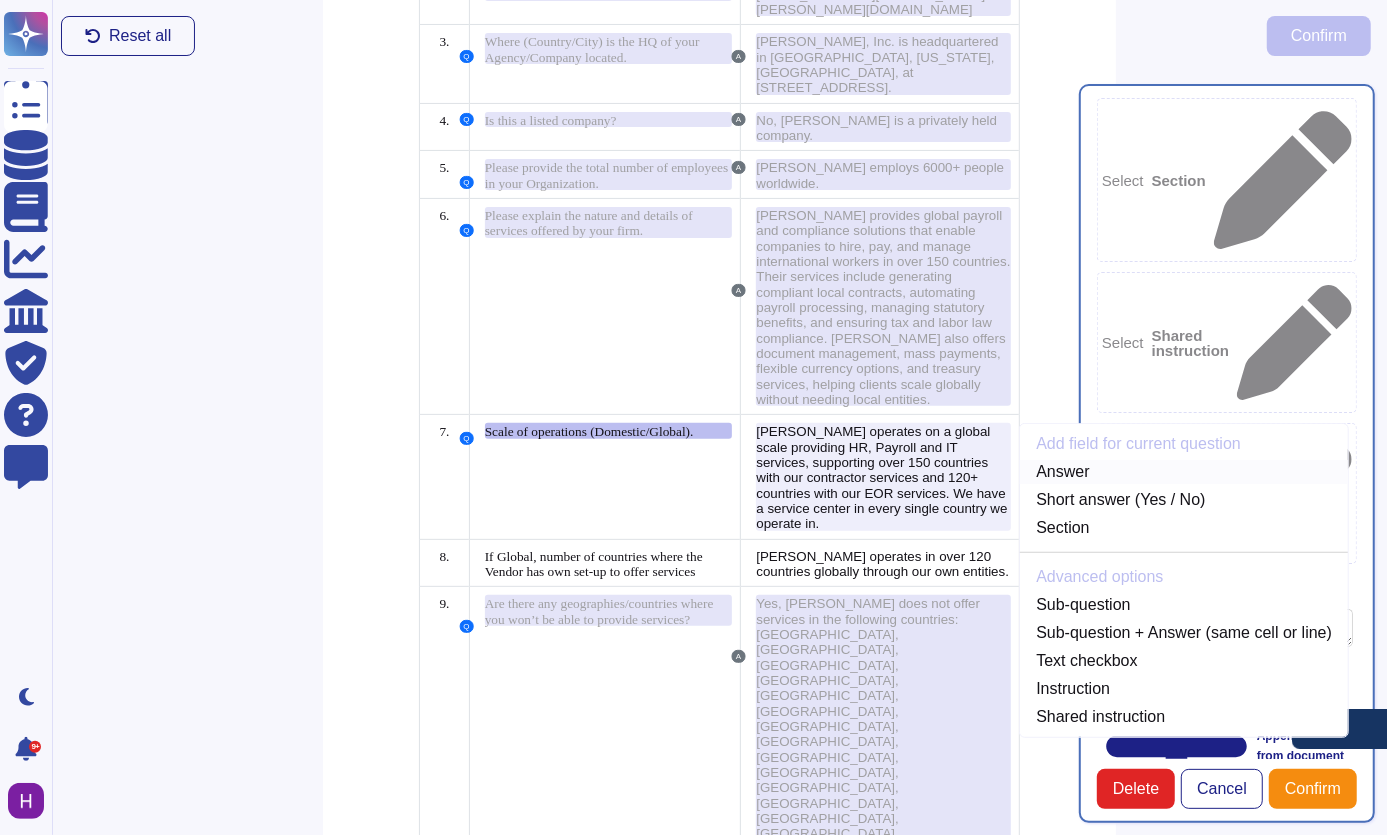 click on "Answer" at bounding box center [1184, 472] 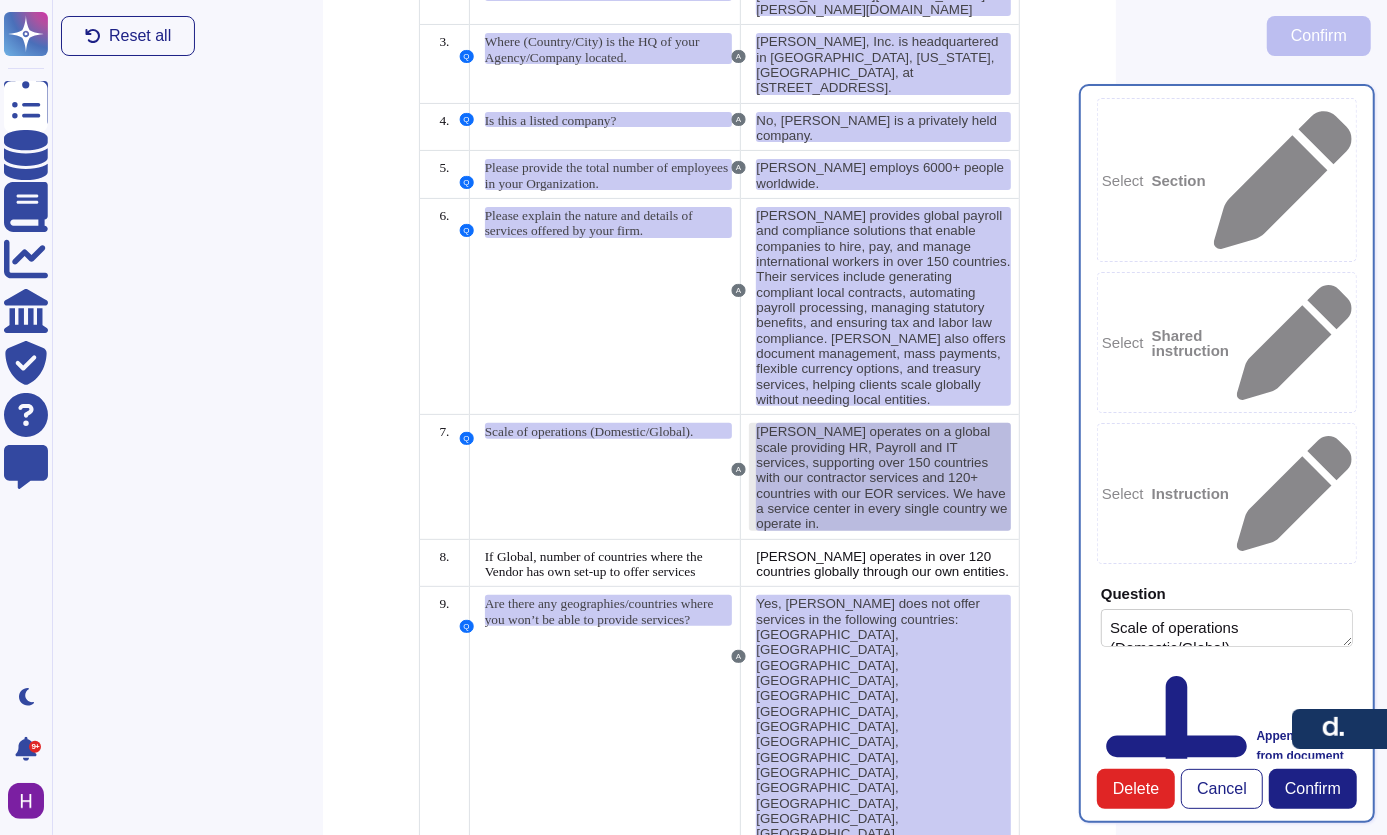 type on "[PERSON_NAME] operates on a global scale providing HR, Payroll and IT services, supporting over 150 countries with our contractor services and 120+ countries with our EOR services. We have a service center in every single country we operate in." 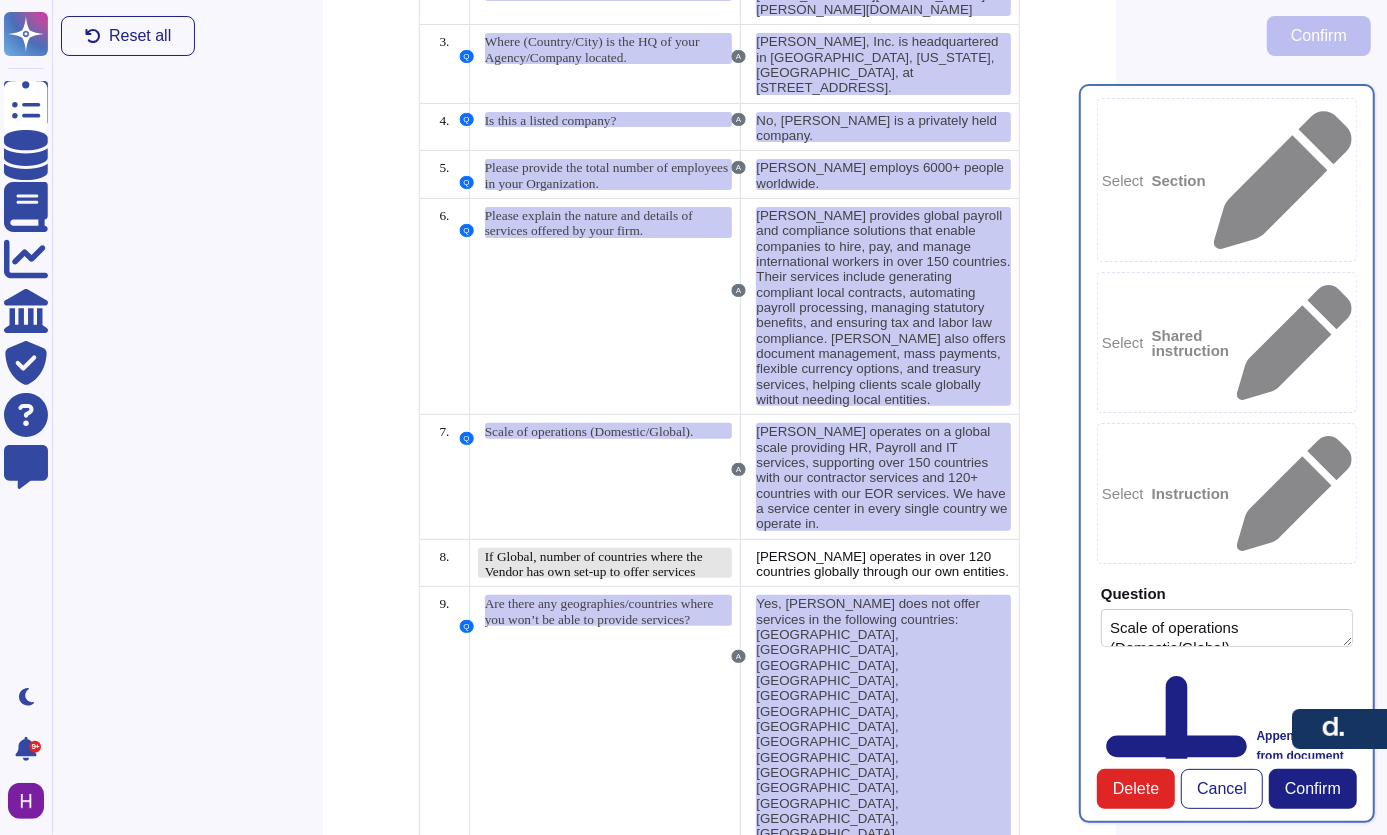 click on "If Global, number of countries where the Vendor has own set-up to offer services" at bounding box center (594, 564) 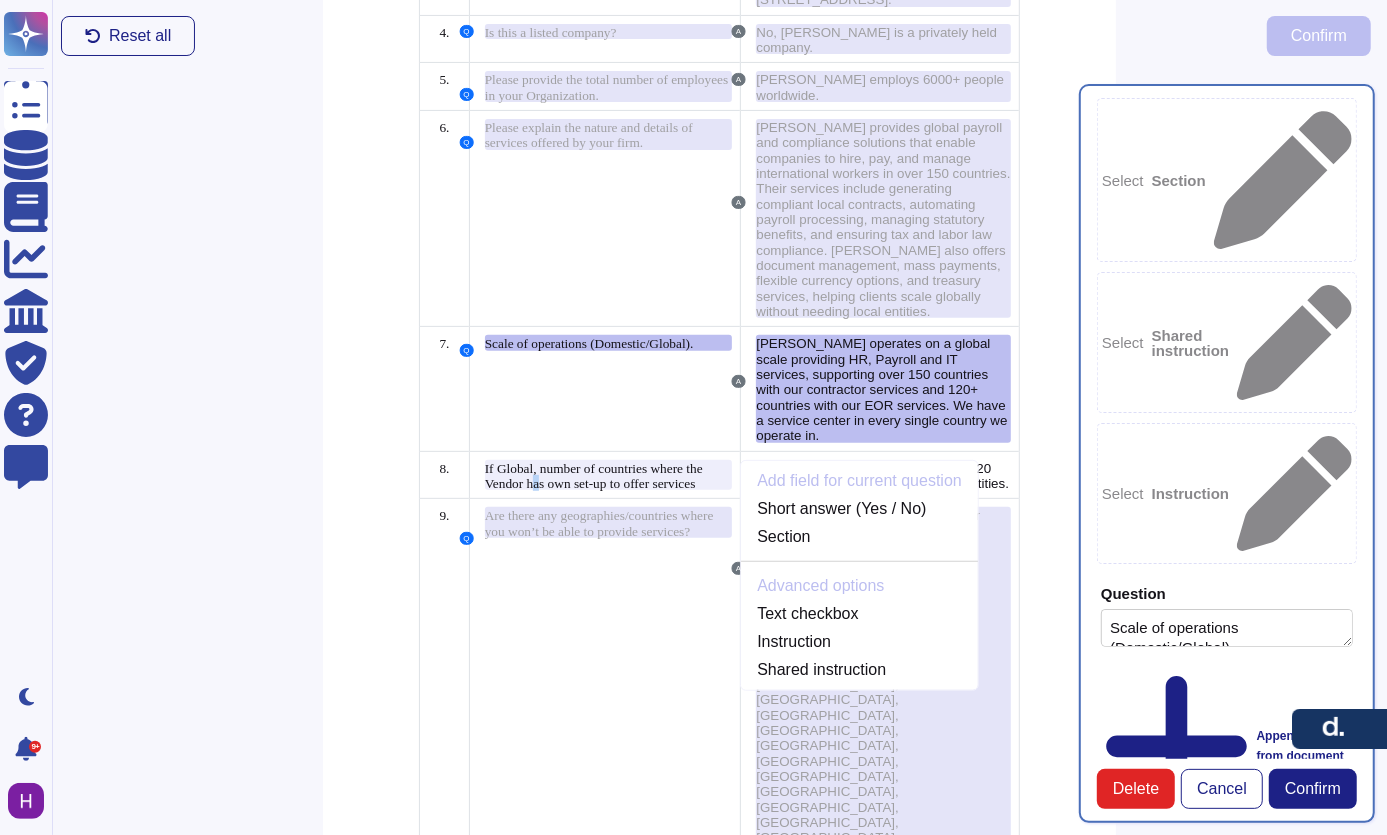 scroll, scrollTop: 338, scrollLeft: 0, axis: vertical 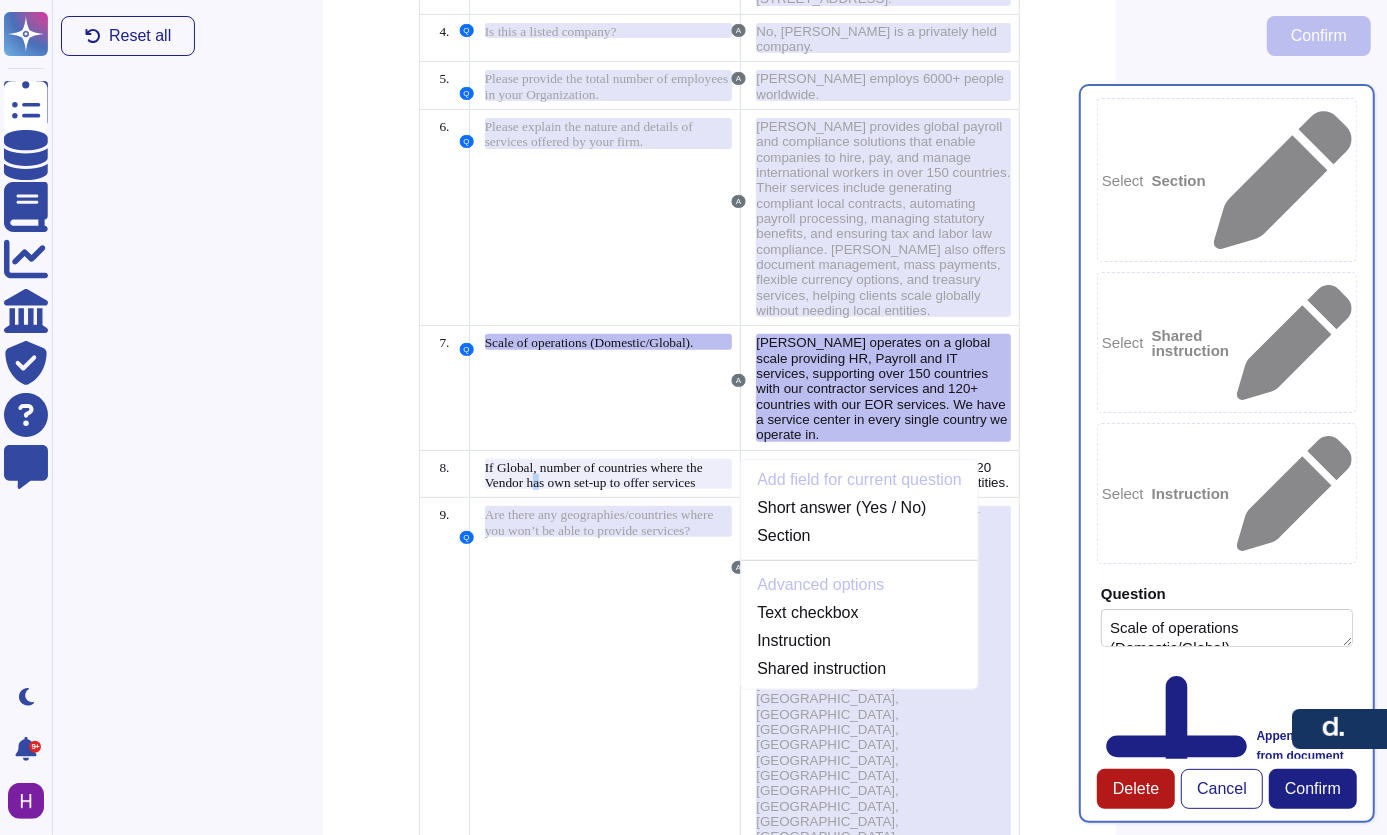 click on "Delete" at bounding box center (1136, 789) 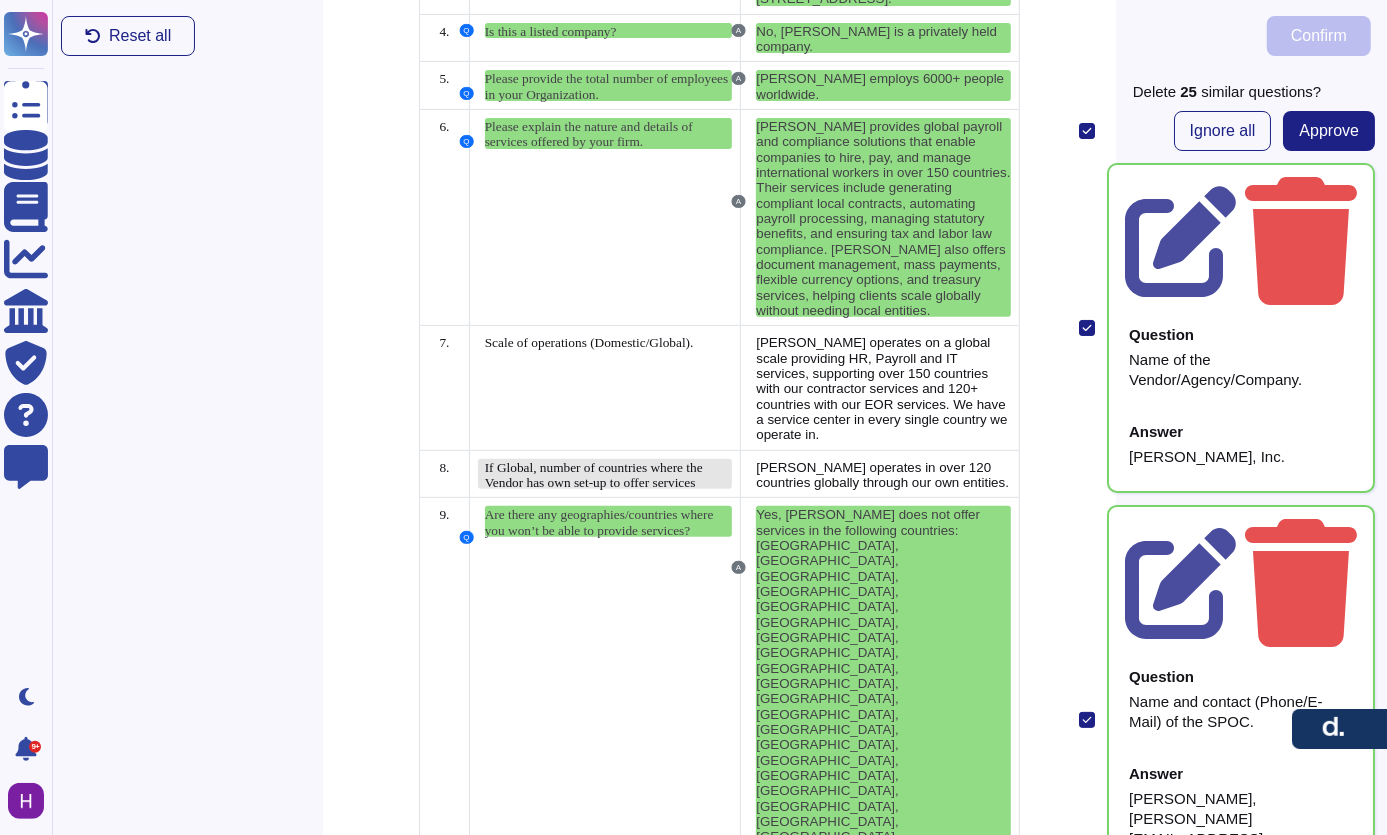 click on "If Global, number of countries where the Vendor has own set-up to offer services" at bounding box center (594, 475) 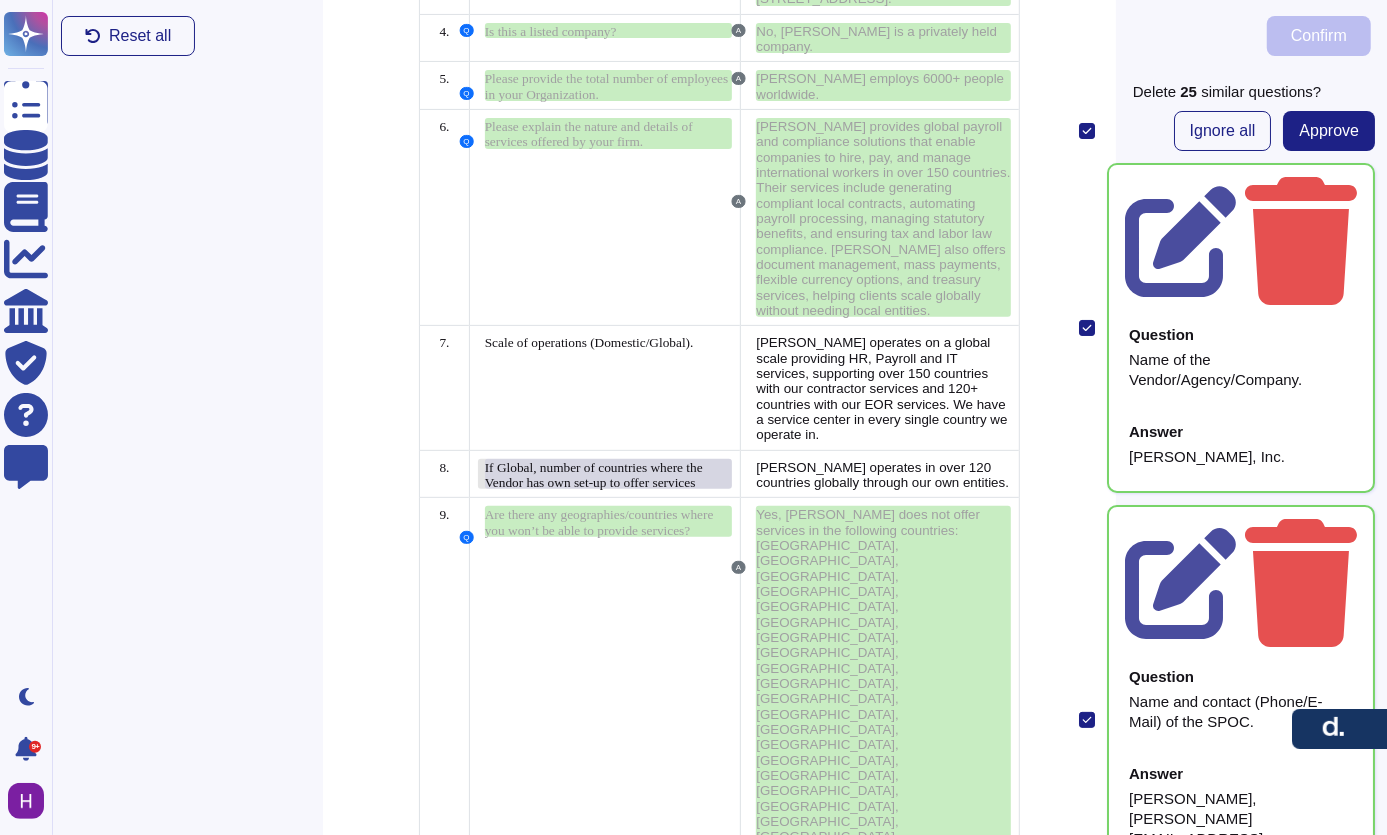 scroll, scrollTop: 334, scrollLeft: 0, axis: vertical 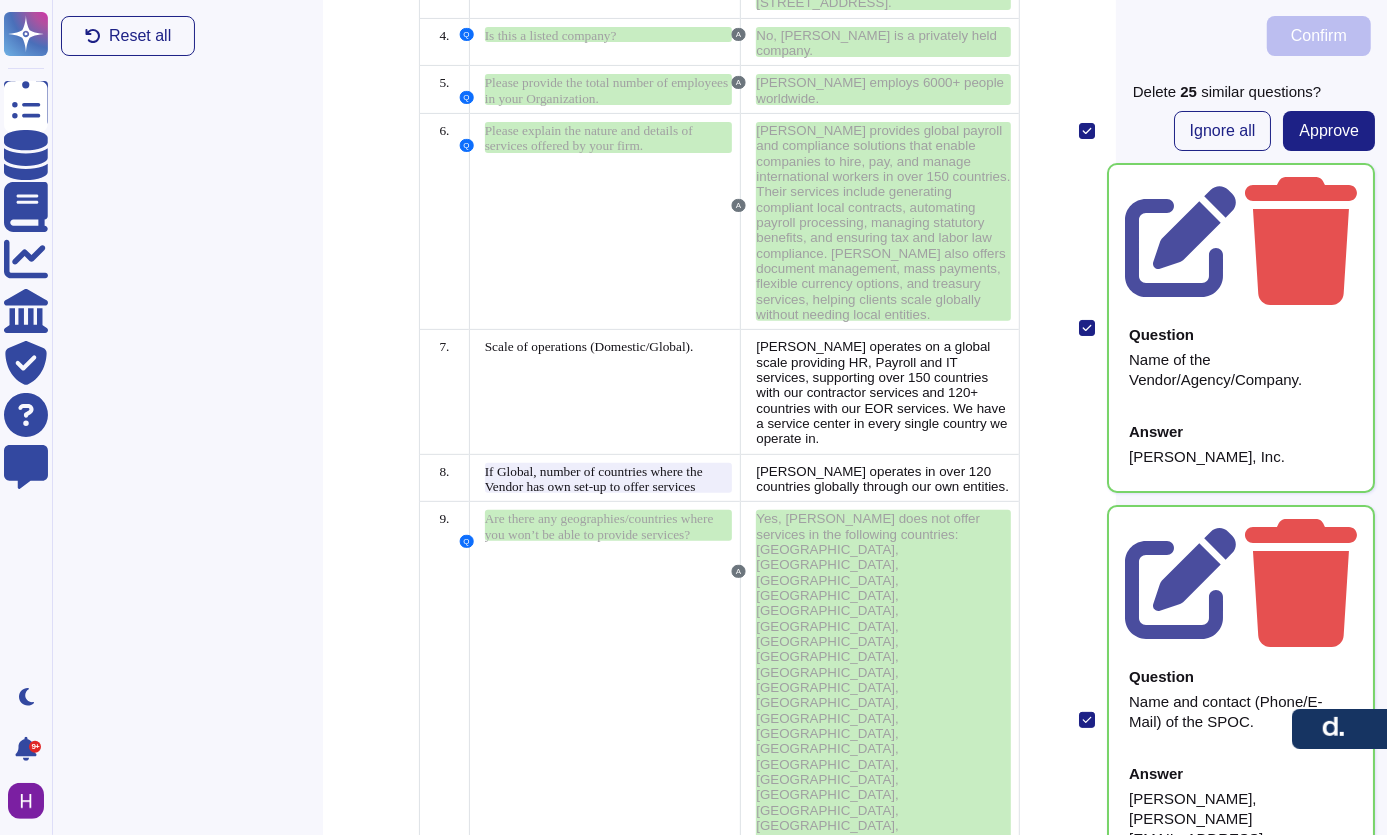 click on "Ignore all" at bounding box center [1223, 131] 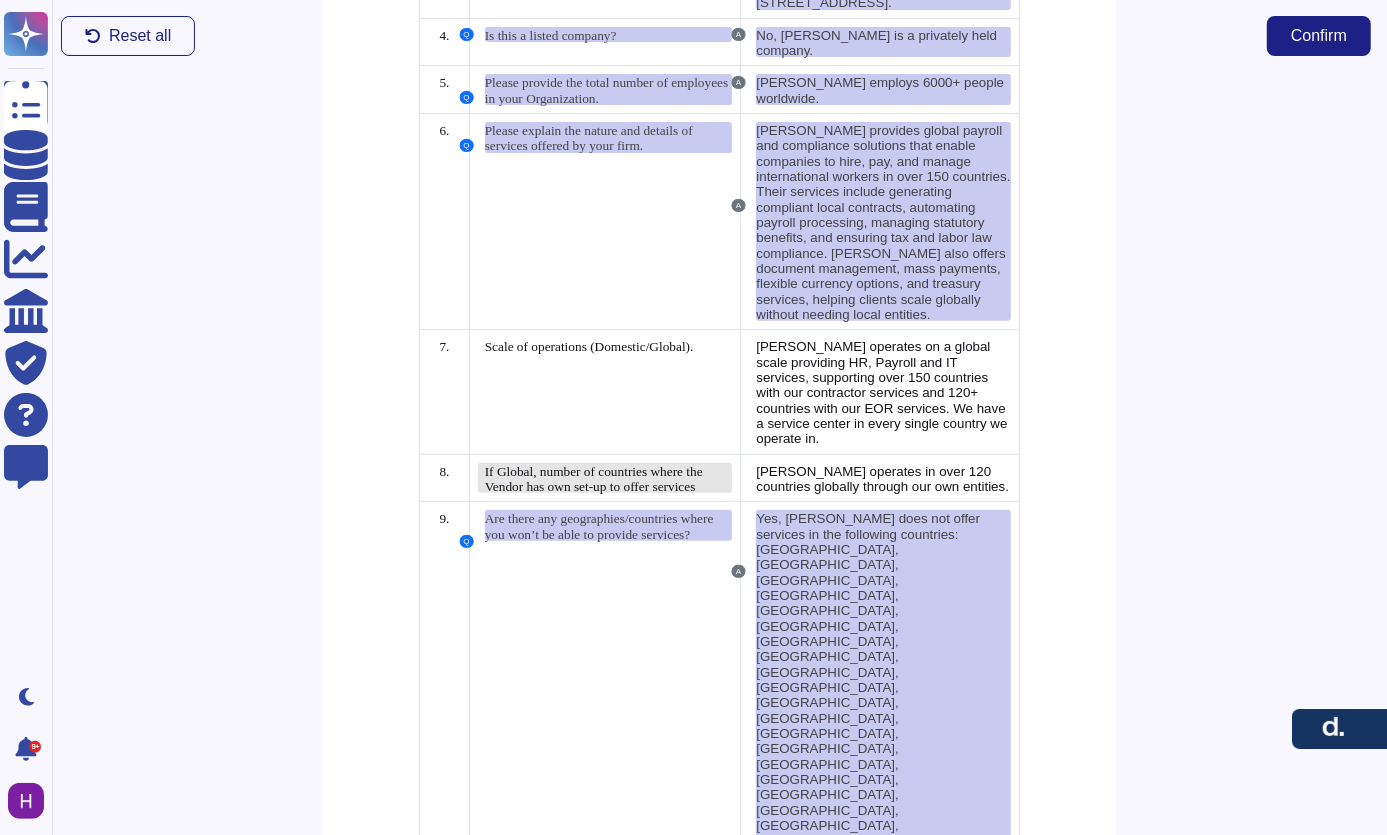 click on "If Global, number of countries where the Vendor has own set-up to offer services" at bounding box center (594, 479) 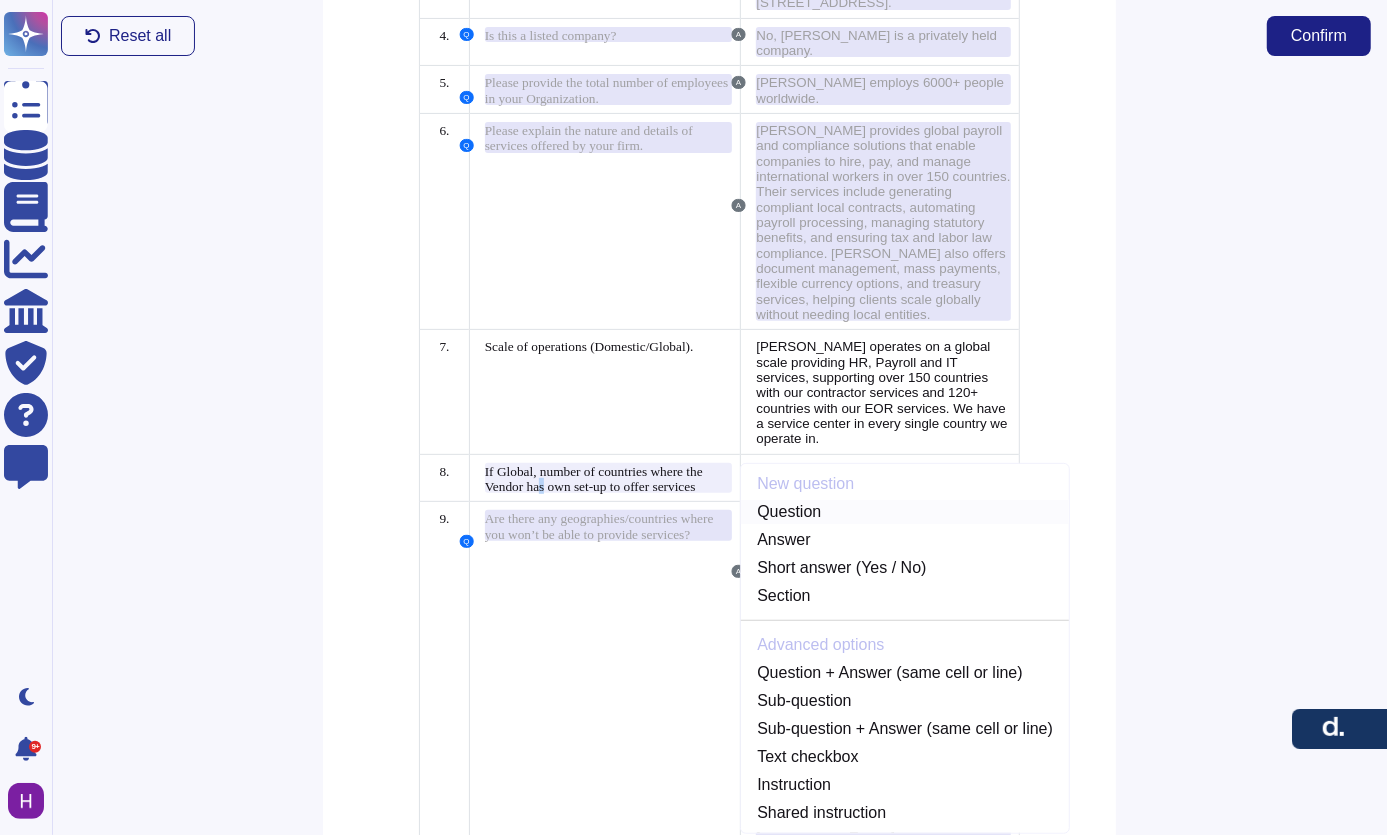 click on "Question" at bounding box center (905, 512) 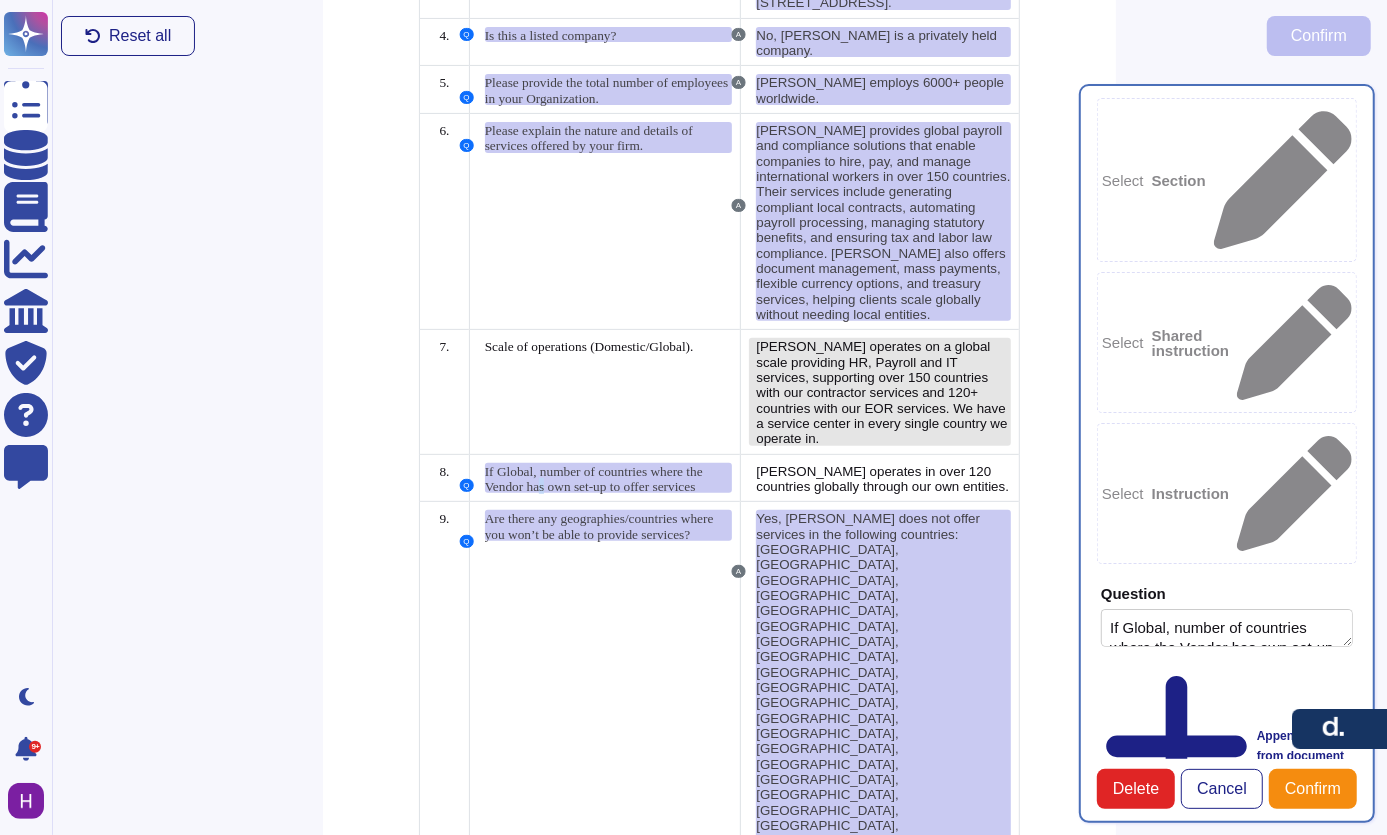 type on "If Global, number of countries where the Vendor has own set-up to offer services" 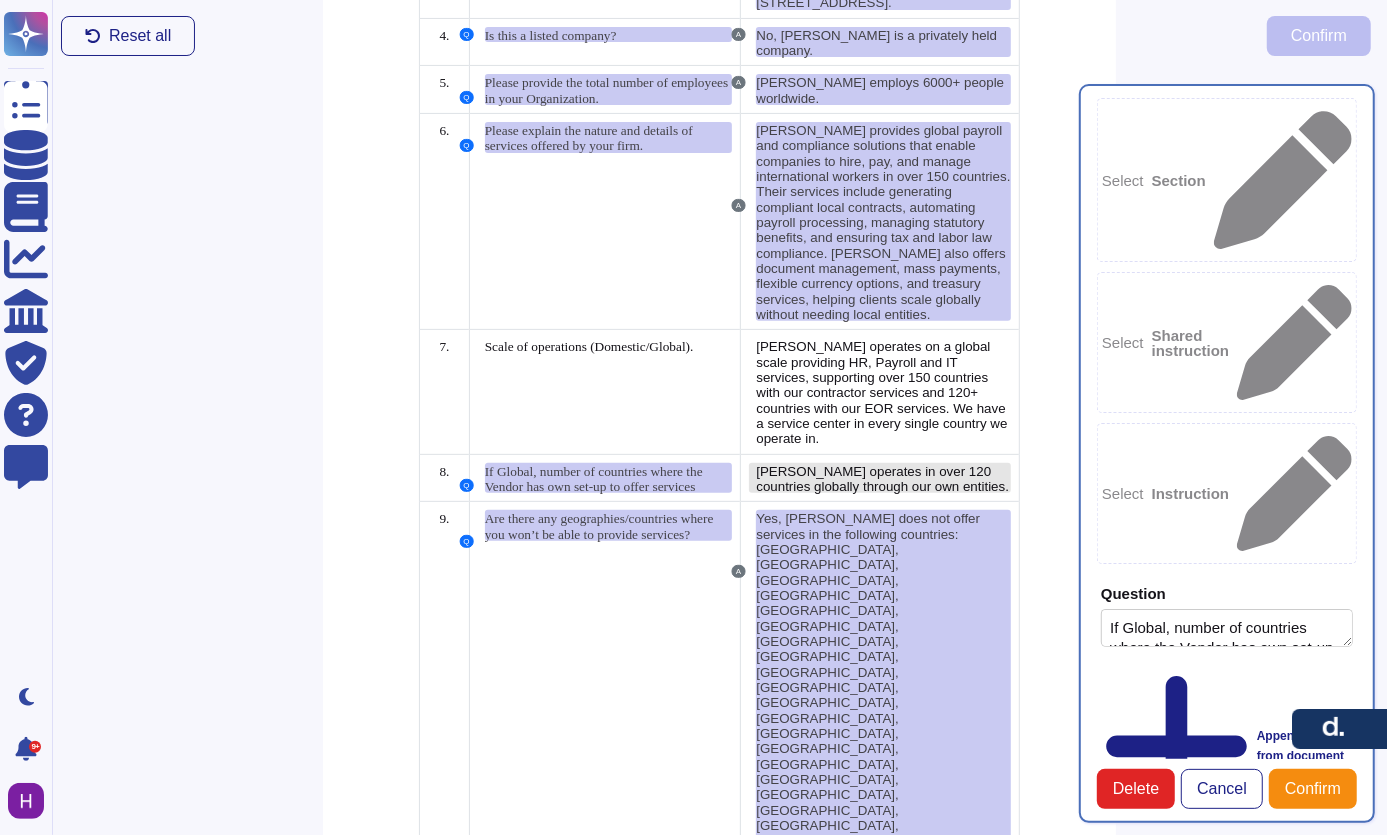 click on "[PERSON_NAME] operates in over 120 countries globally through our own entities." at bounding box center (882, 479) 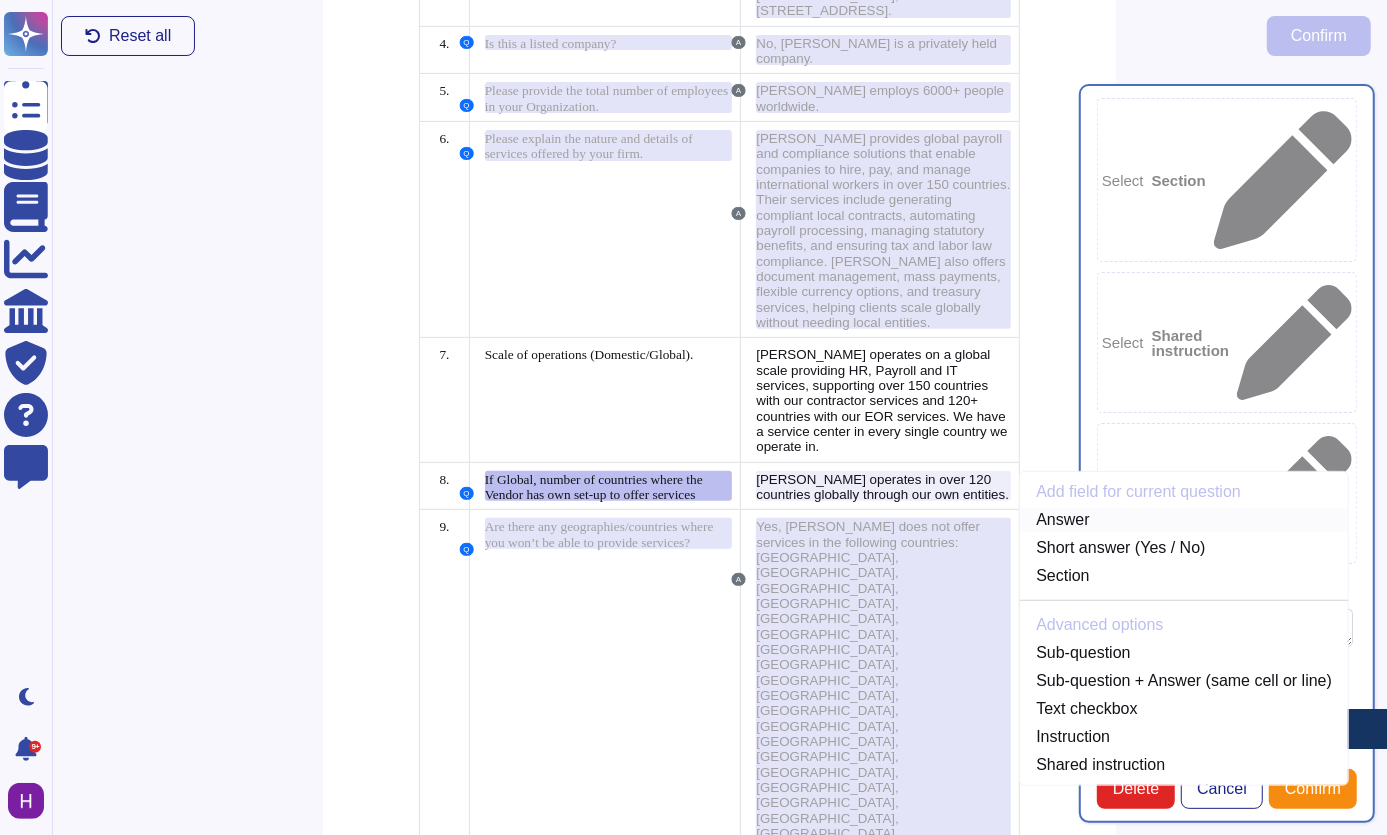 click on "Answer" at bounding box center (1184, 520) 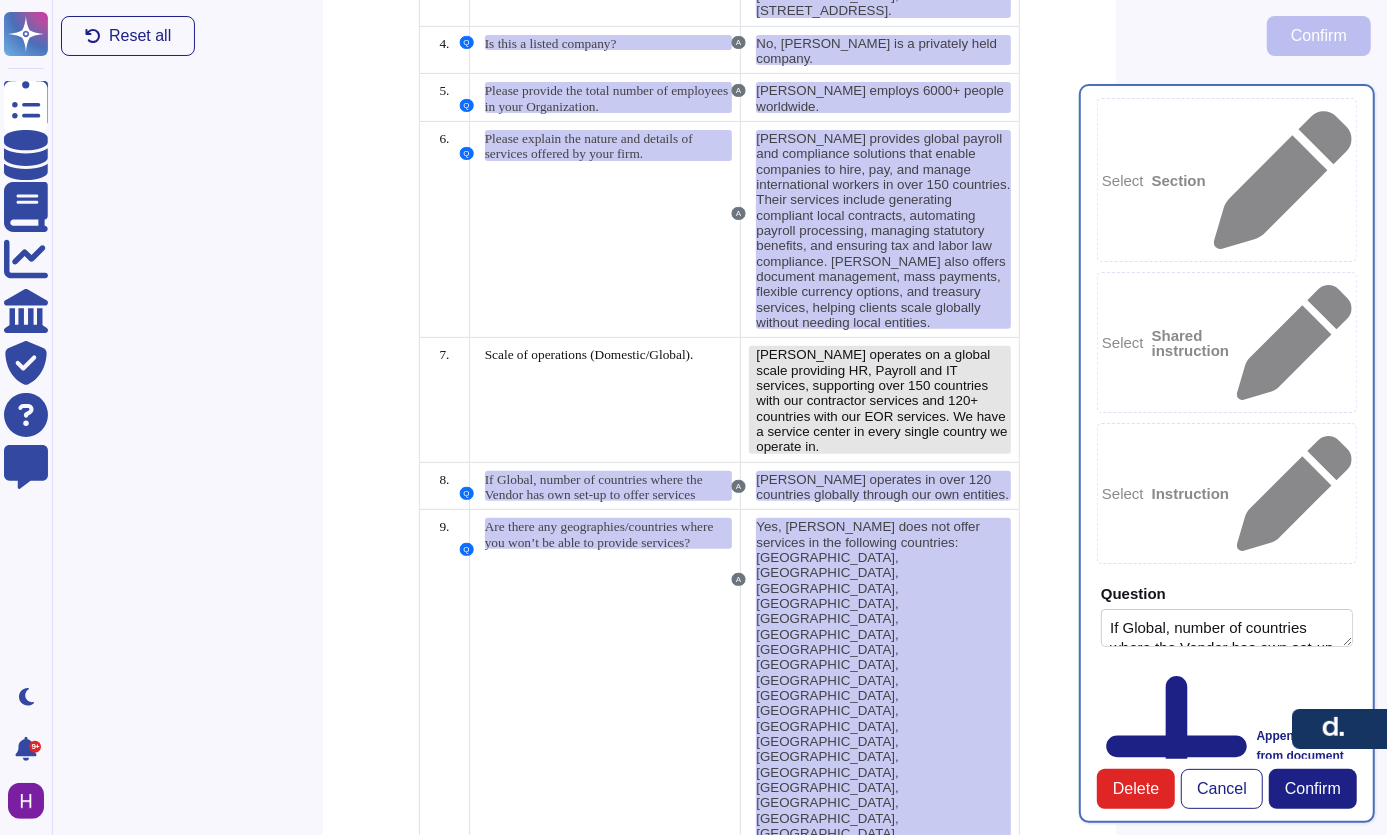 type on "[PERSON_NAME] operates in over 120 countries globally through our own entities." 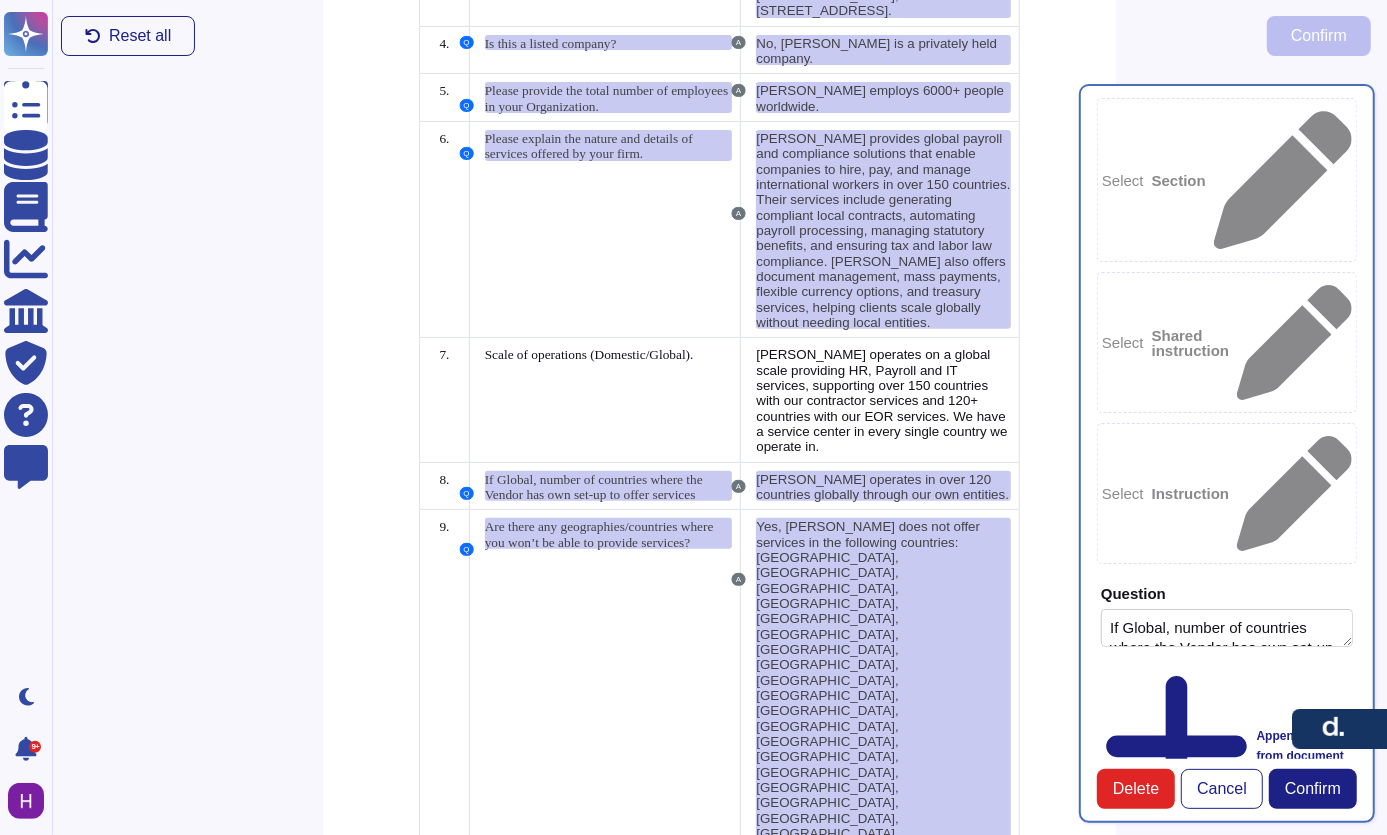click on "Scale of operations (Domestic/Global)." at bounding box center (605, 400) 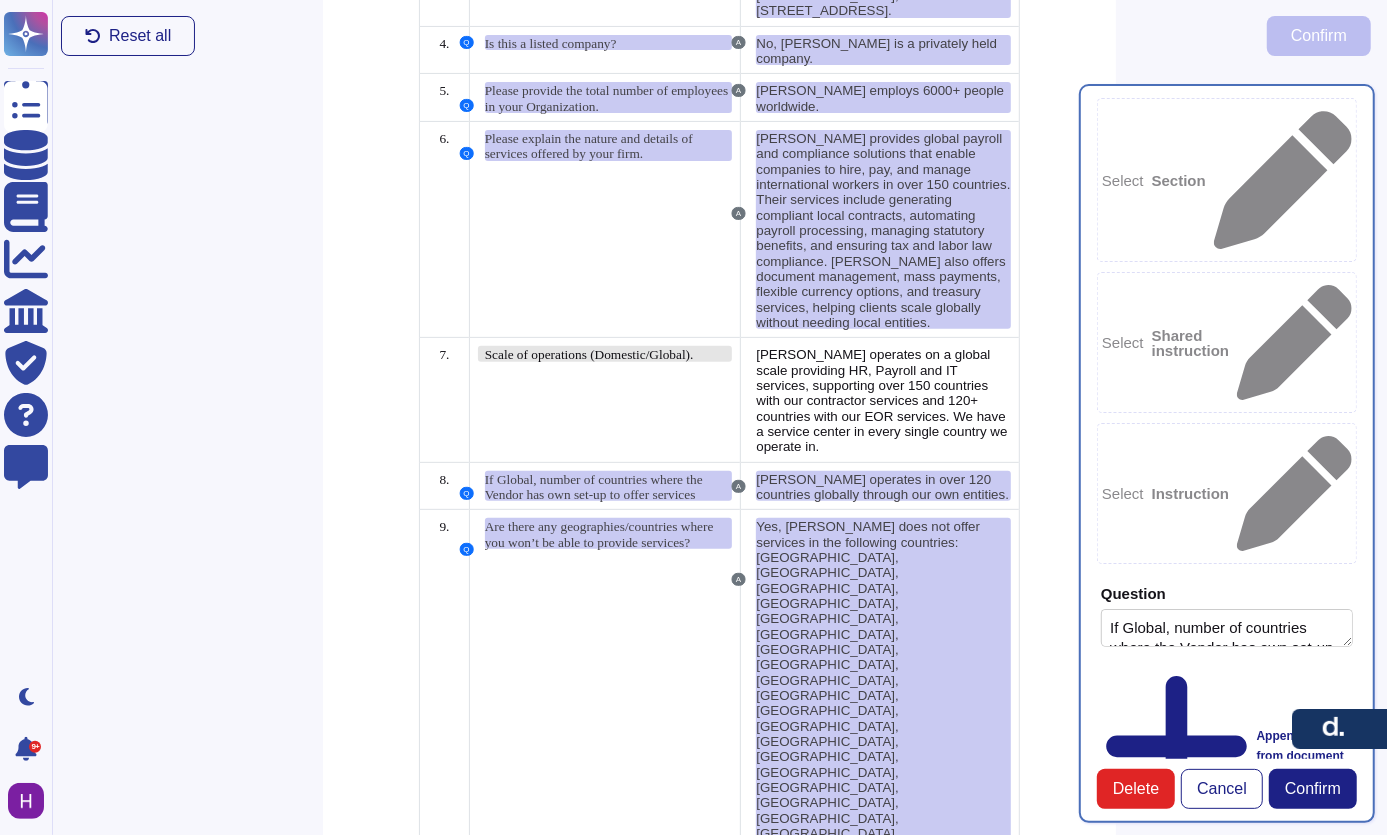click on "Scale of operations (Domestic/Global)." at bounding box center [589, 354] 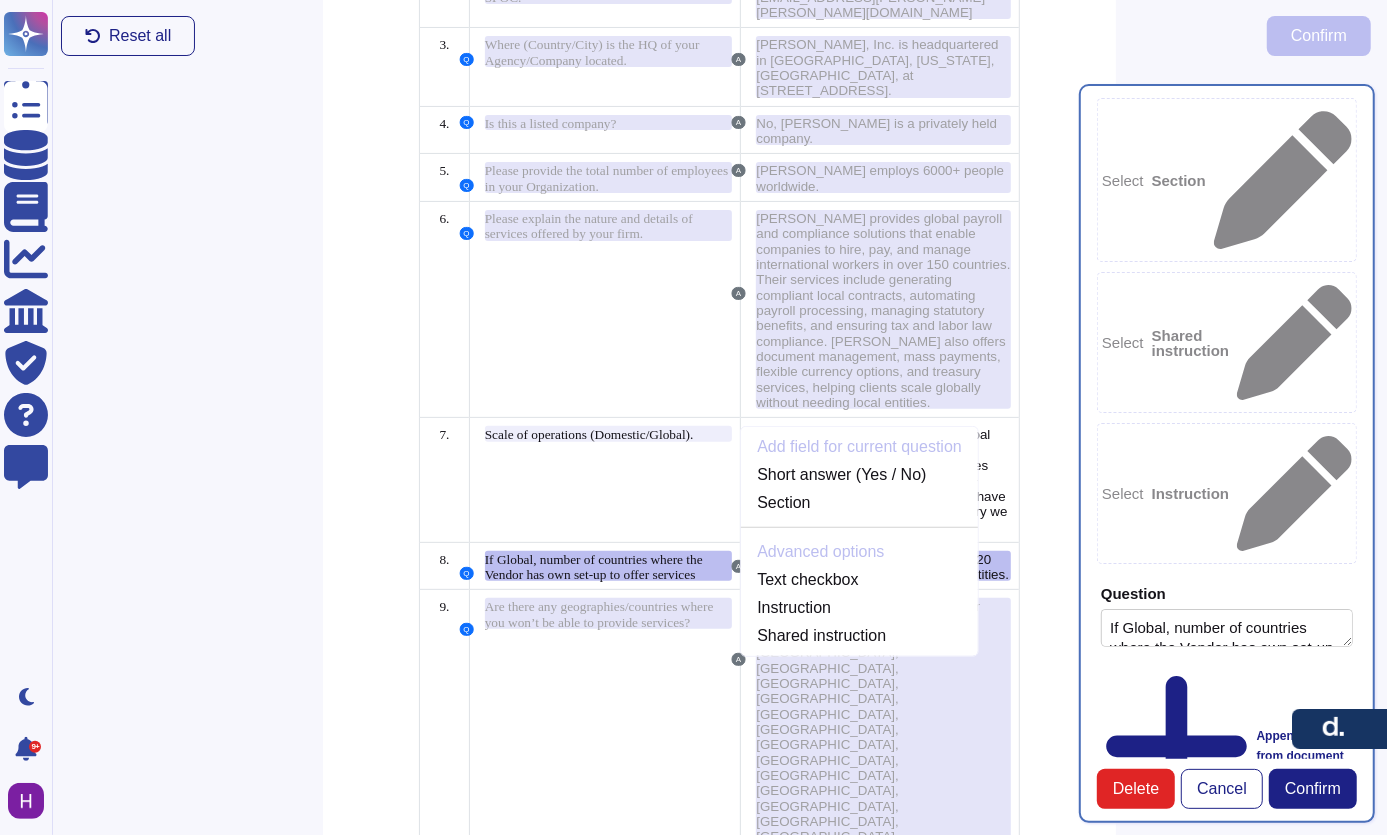 scroll, scrollTop: 219, scrollLeft: 0, axis: vertical 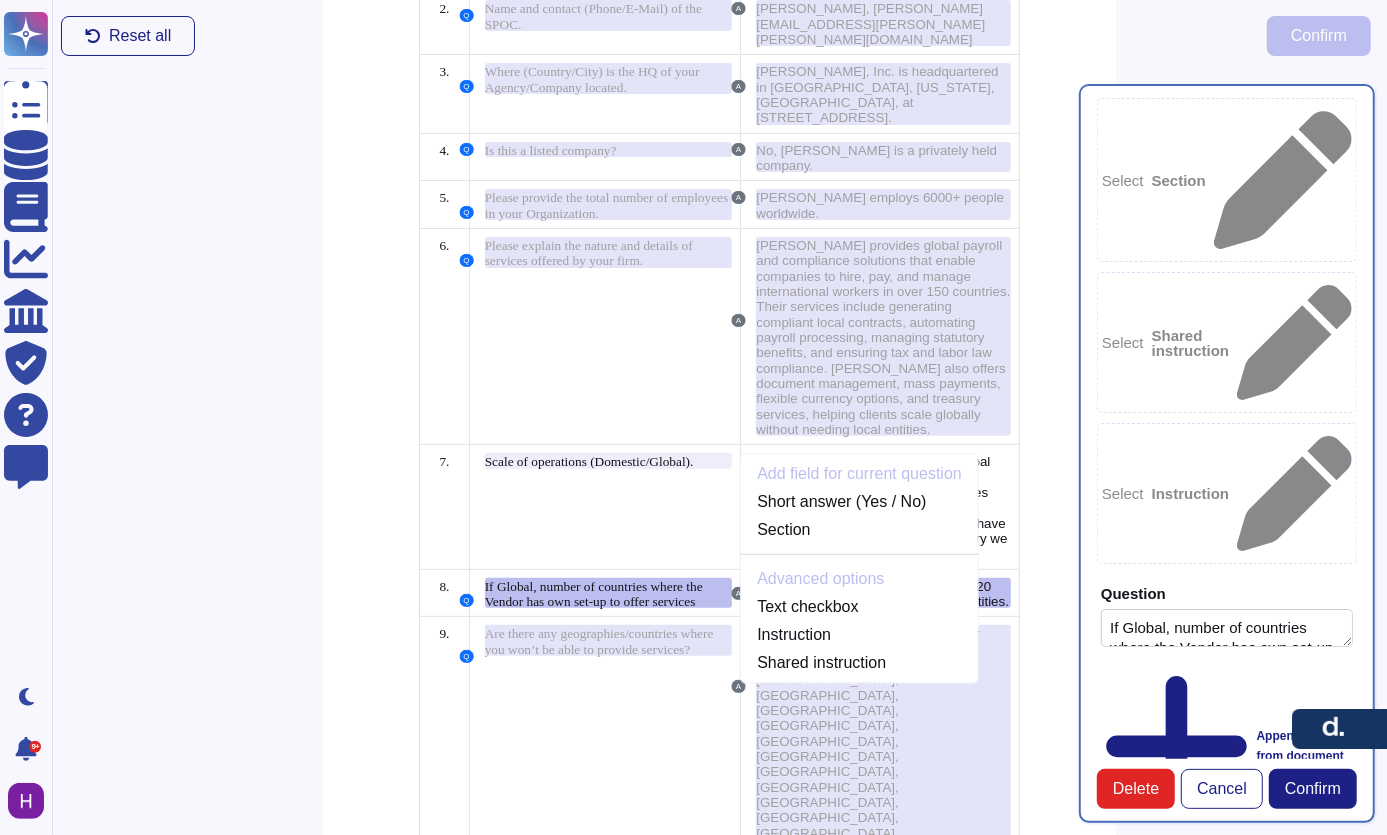 click on "Q Please explain the nature and details of services offered by your firm." at bounding box center [605, 336] 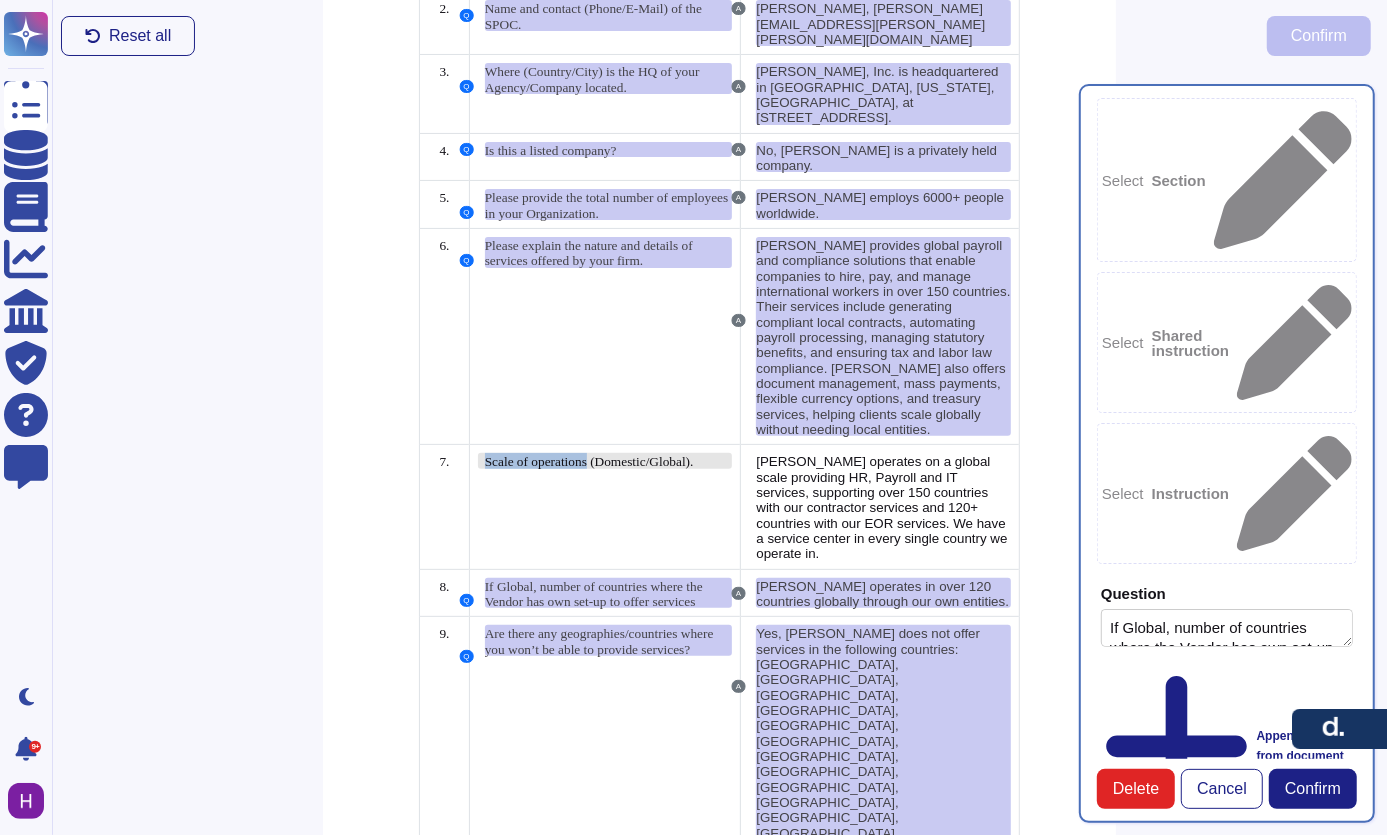 drag, startPoint x: 480, startPoint y: 401, endPoint x: 615, endPoint y: 427, distance: 137.48091 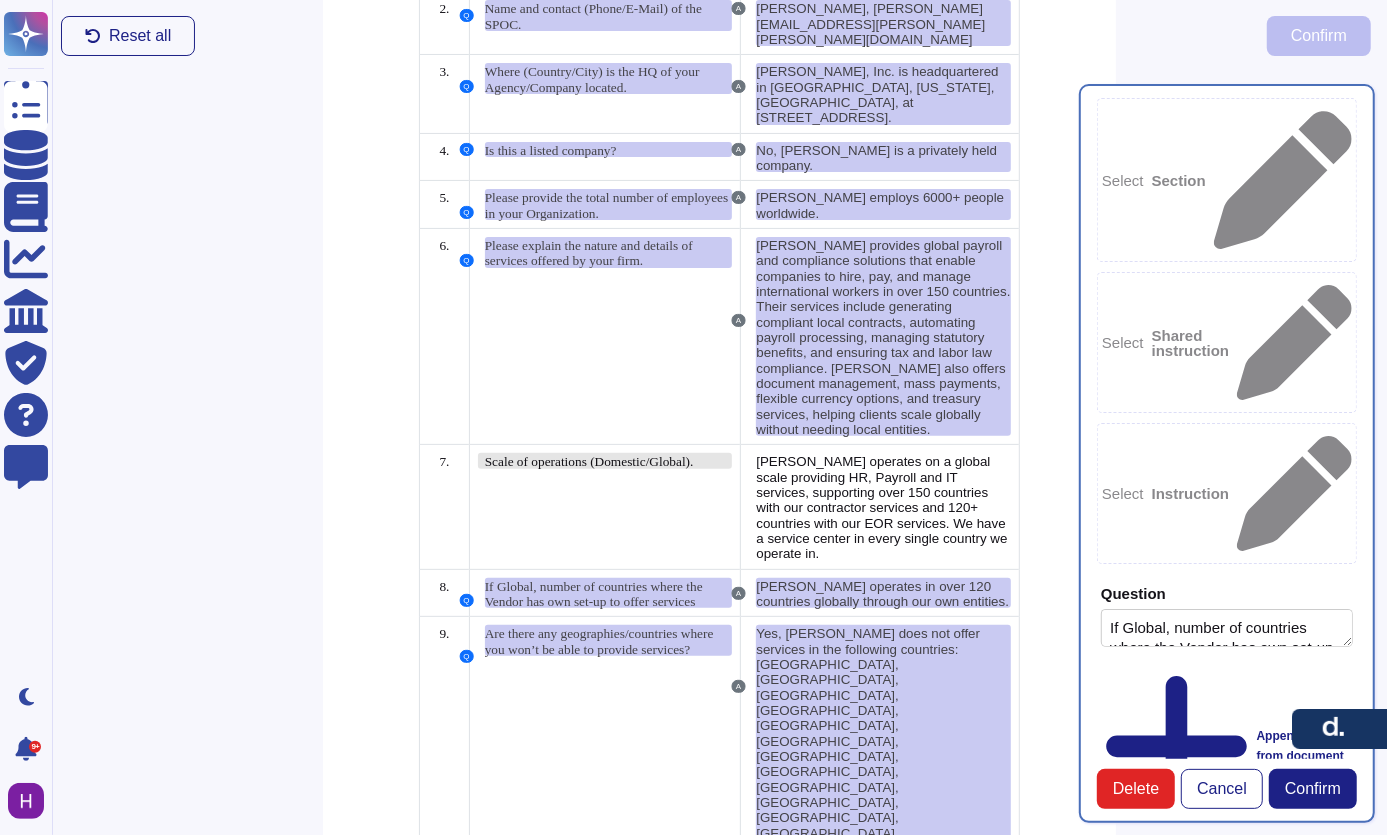 click on "Scale of operations (Domestic/Global)." at bounding box center (609, 460) 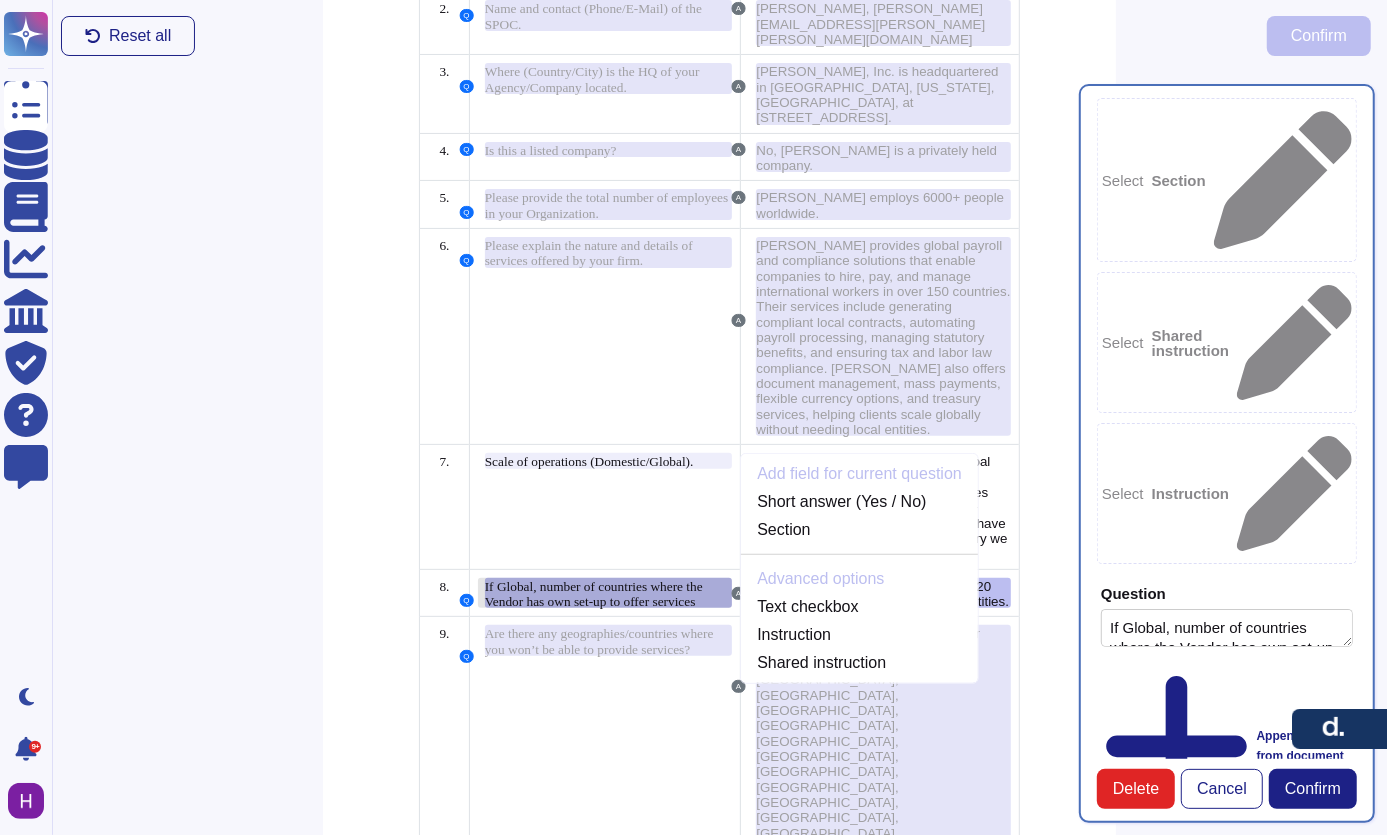 click on "If Global, number of countries where the Vendor has own set-up to offer services" at bounding box center (594, 594) 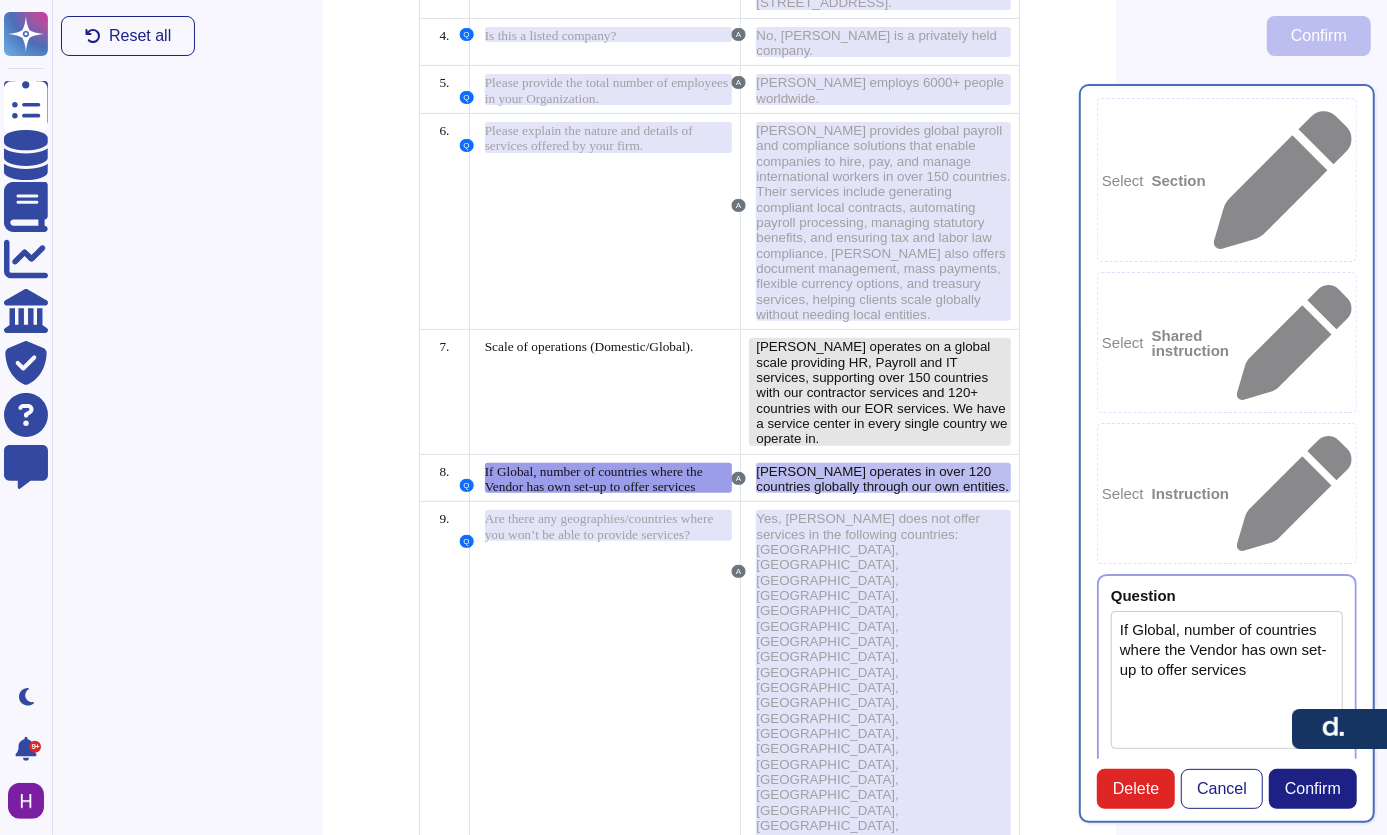 click on "[PERSON_NAME] operates on a global scale providing HR, Payroll and IT services, supporting over 150 countries with our contractor services and 120+ countries with our EOR services. We have a service center in every single country we operate in." at bounding box center [881, 392] 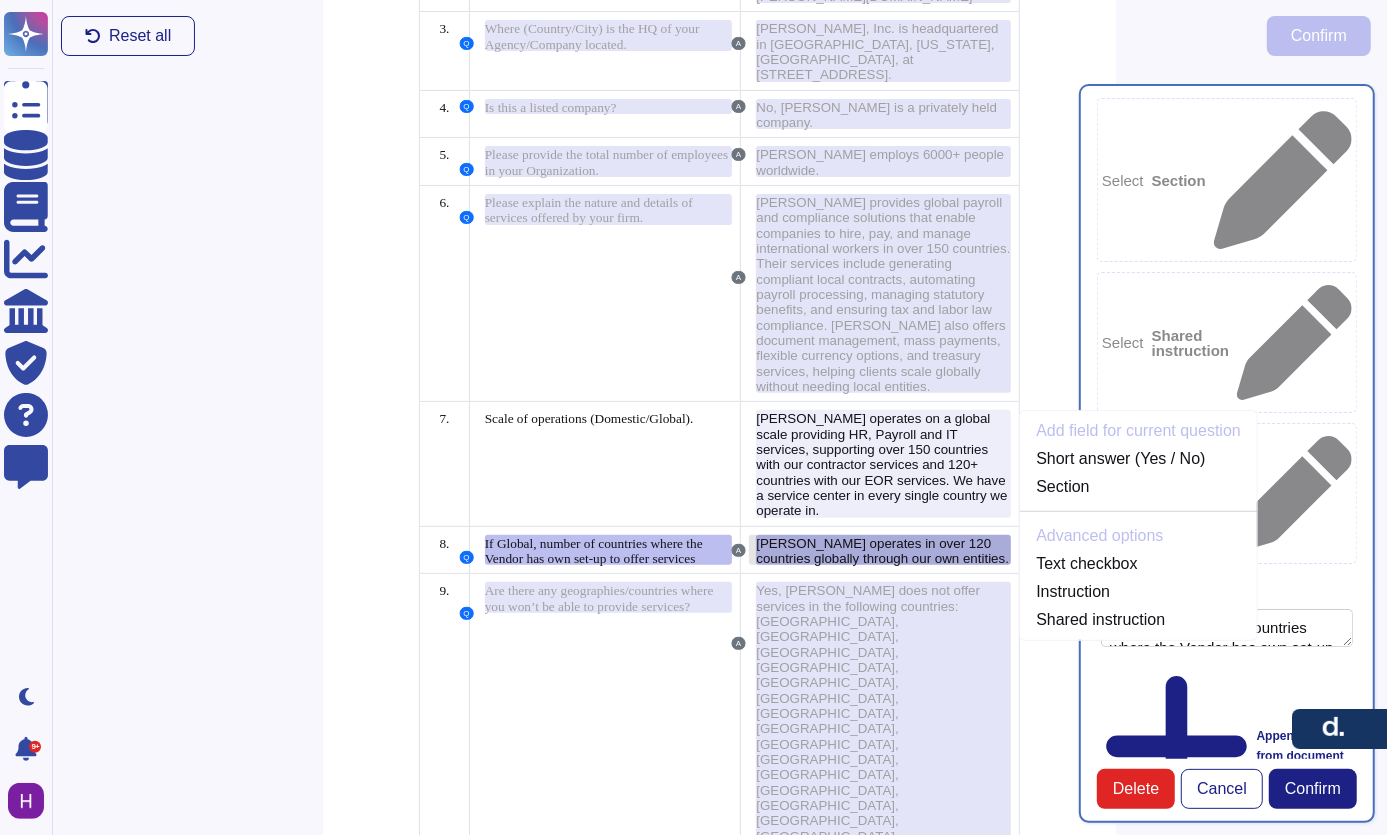 scroll, scrollTop: 249, scrollLeft: 0, axis: vertical 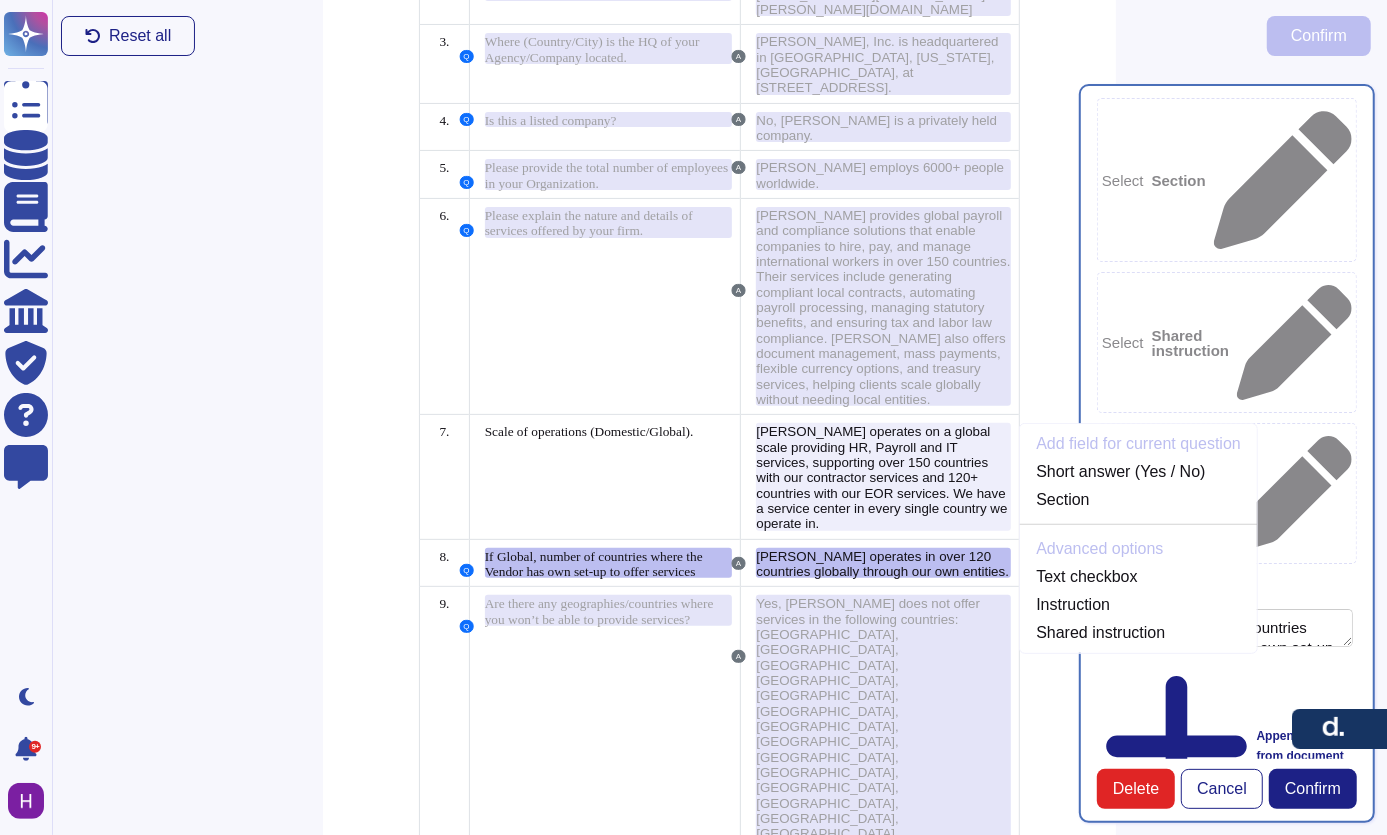 click on "Question If Global, number of countries where the Vendor has own set-up to offer services Append text from document" at bounding box center [1227, 709] 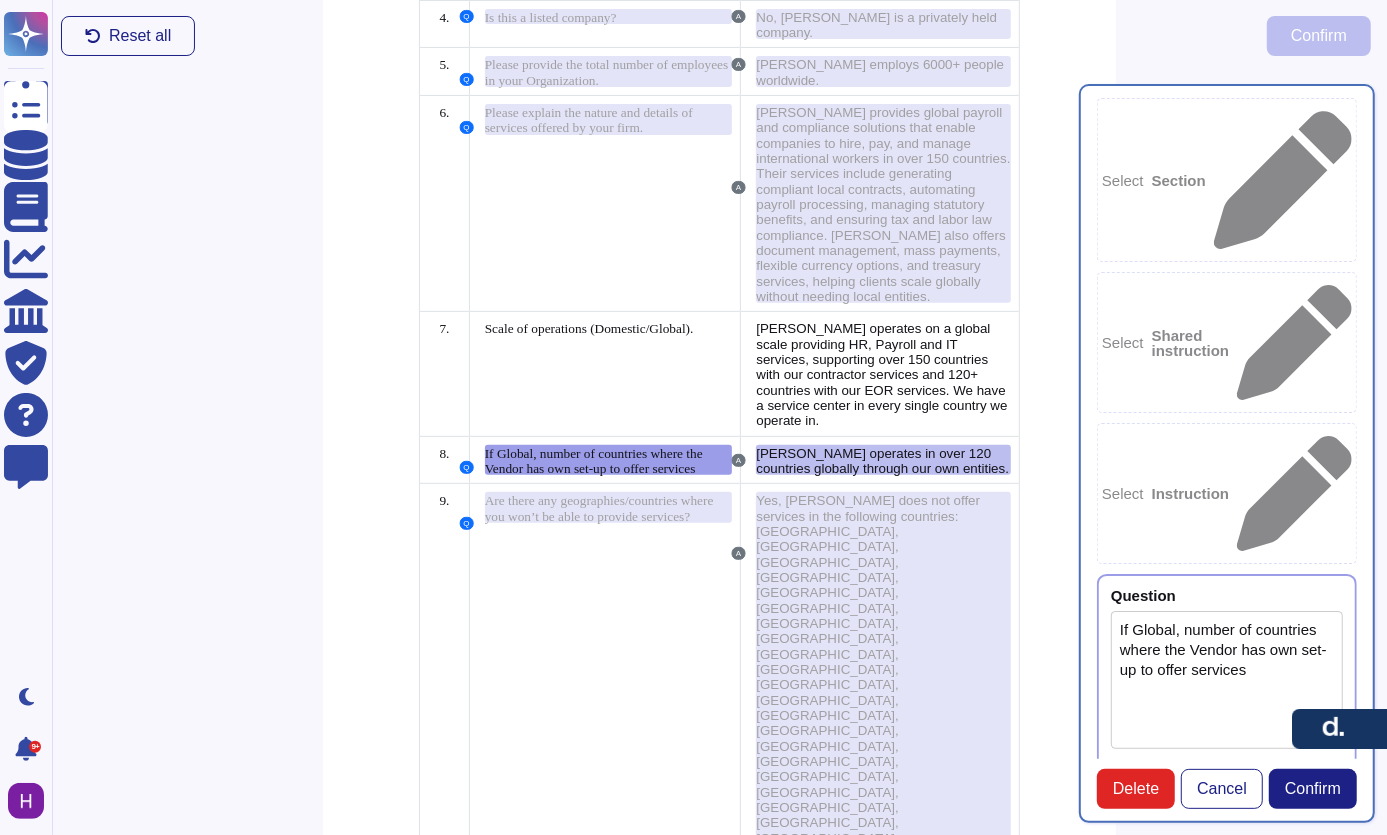 scroll, scrollTop: 437, scrollLeft: 0, axis: vertical 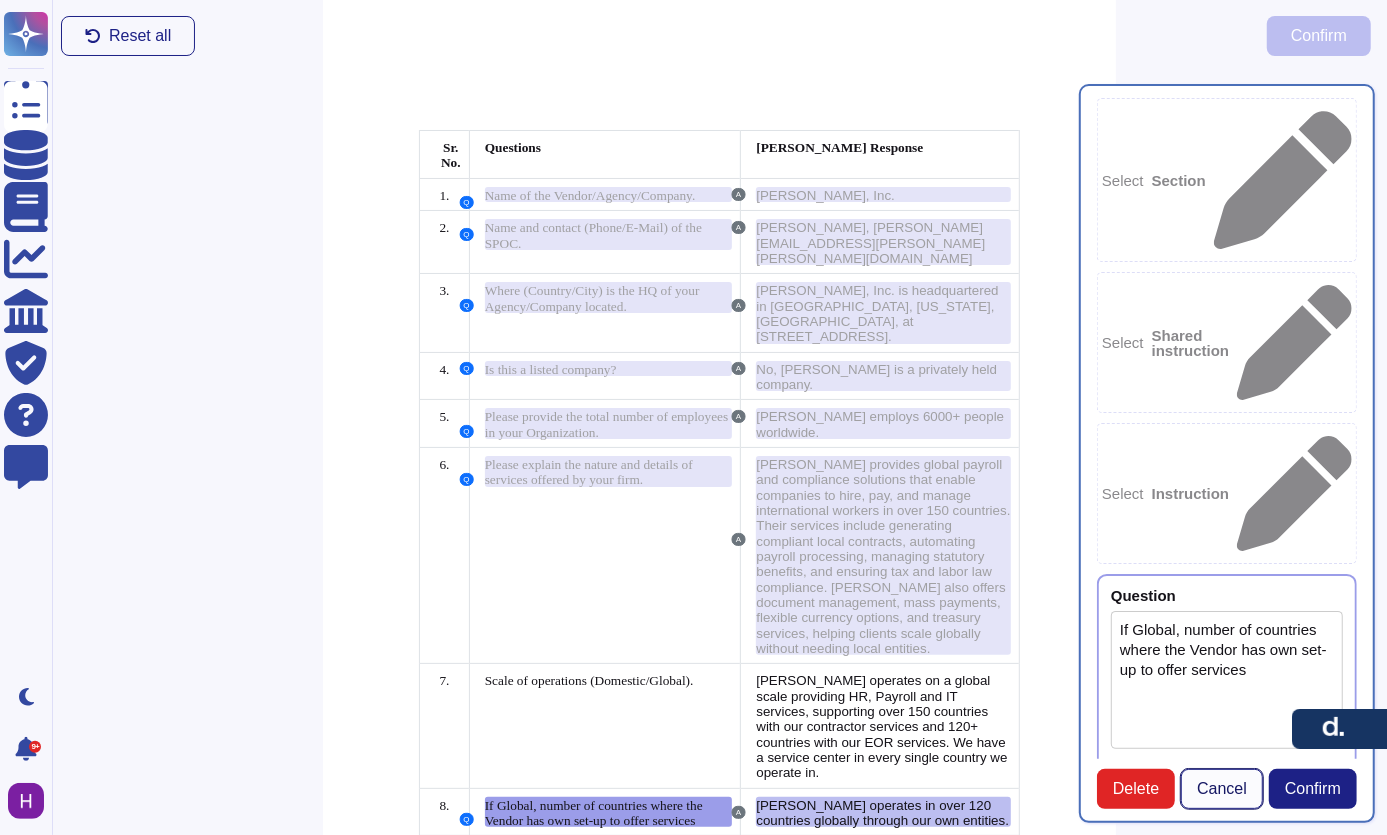 click on "Cancel" at bounding box center [1222, 789] 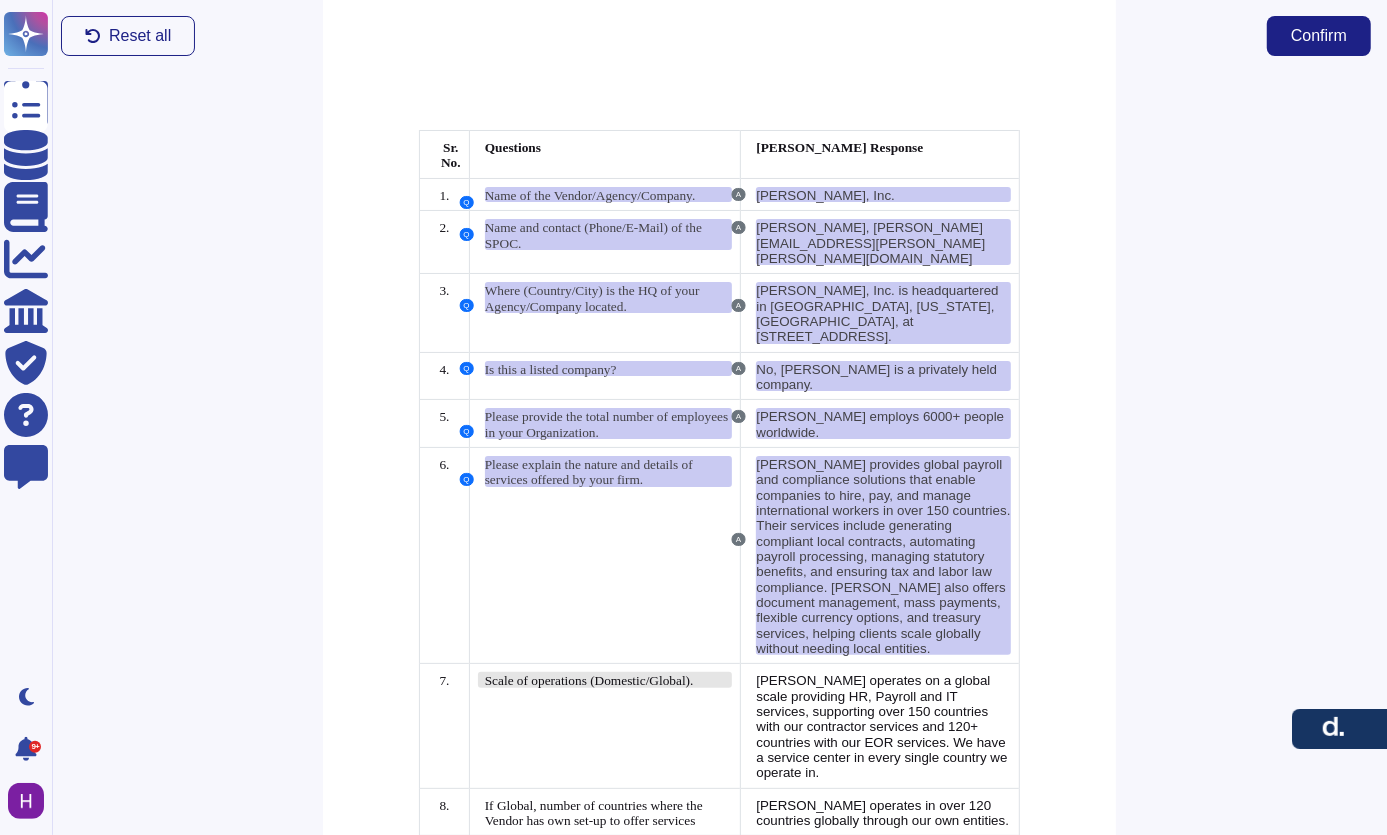 click on "Scale of operations (Domestic/Global)." at bounding box center (589, 680) 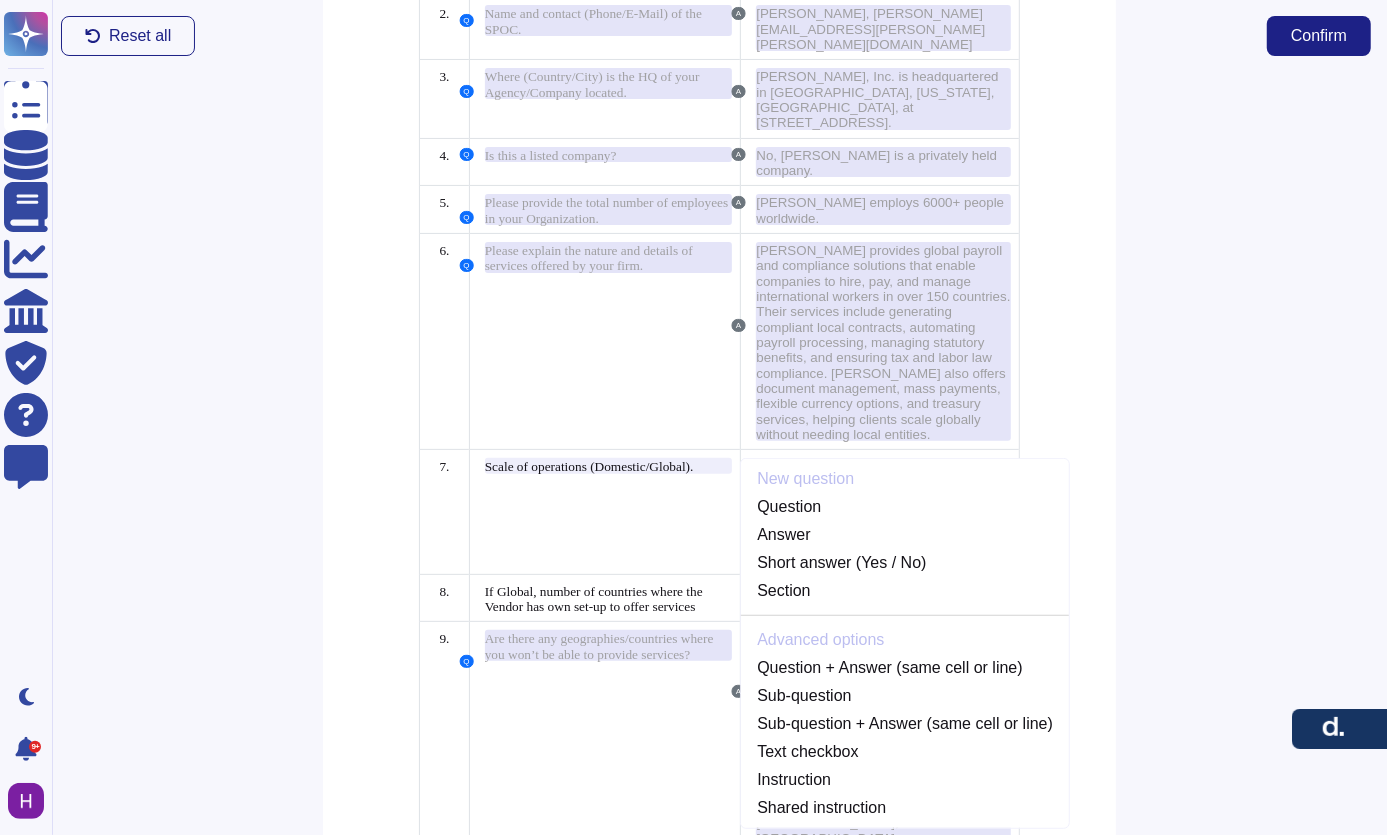 scroll, scrollTop: 219, scrollLeft: 0, axis: vertical 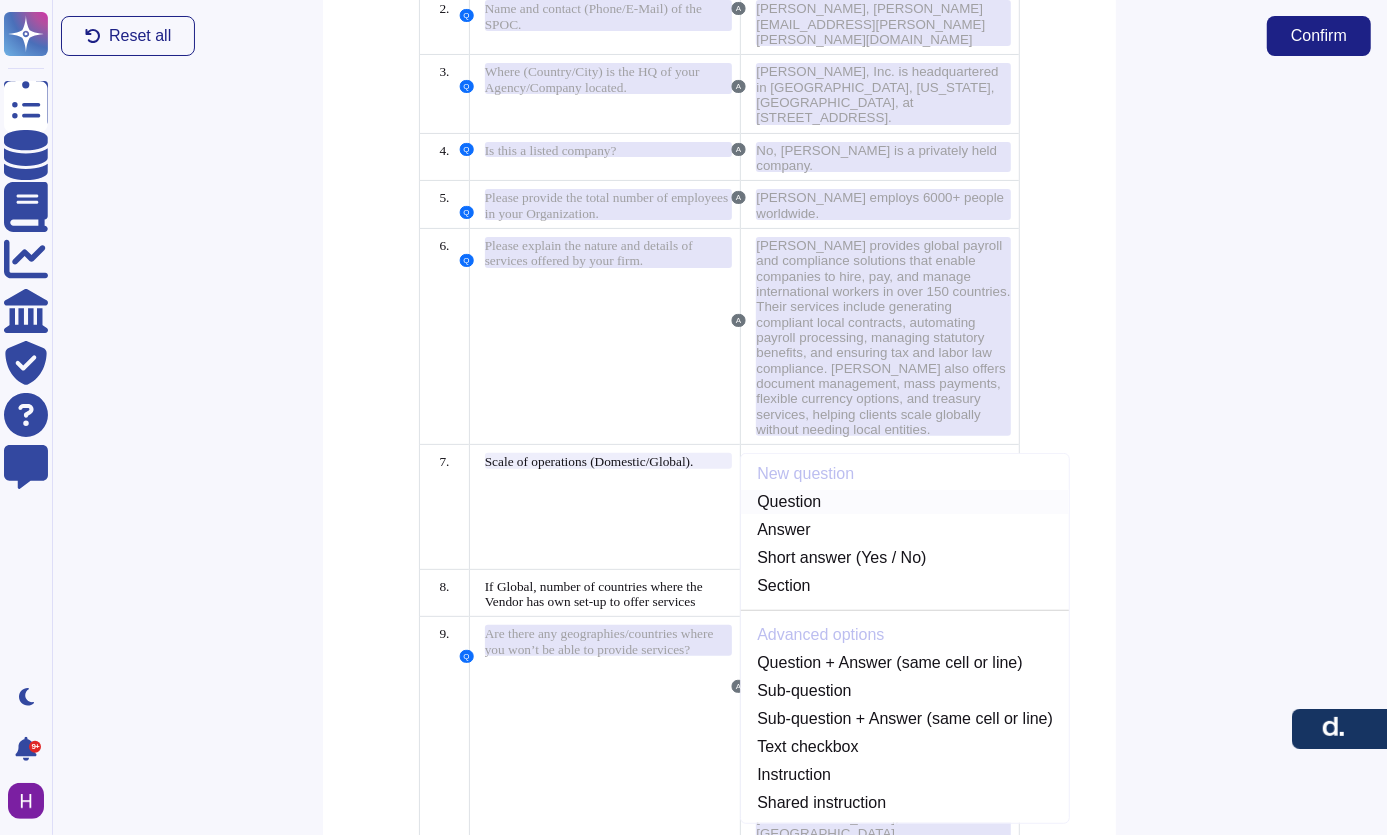 click on "Question" at bounding box center (905, 502) 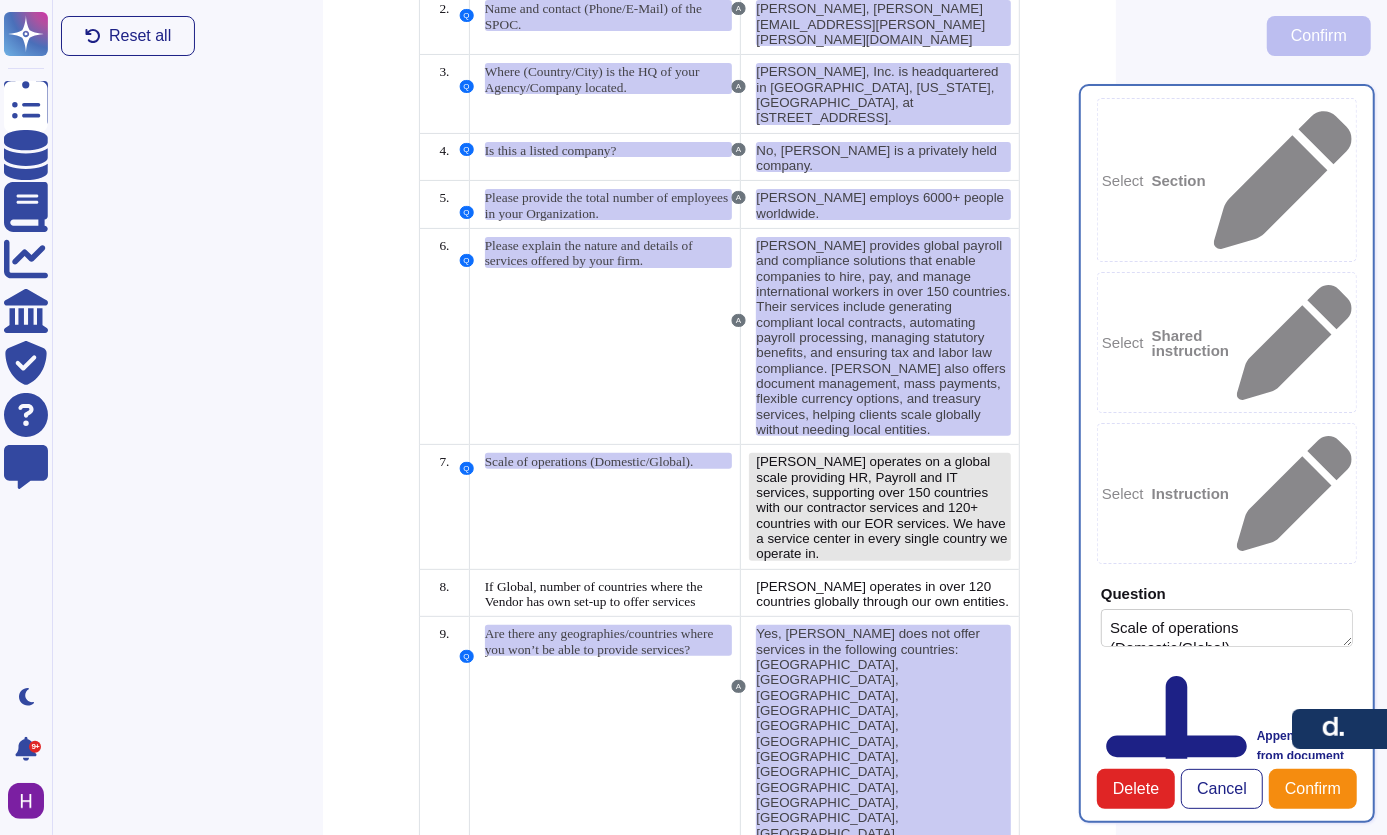 type on "Scale of operations (Domestic/Global)." 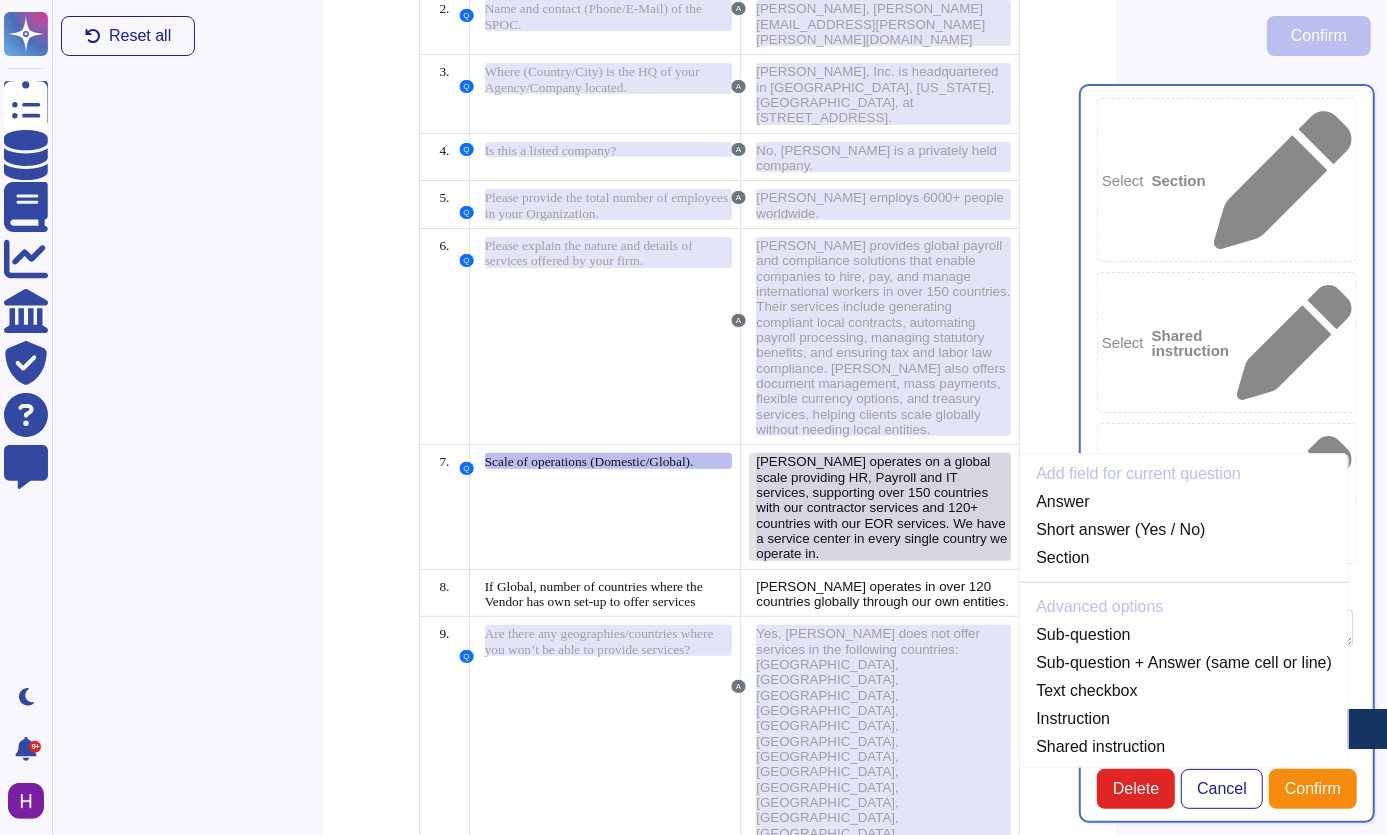 scroll, scrollTop: 249, scrollLeft: 0, axis: vertical 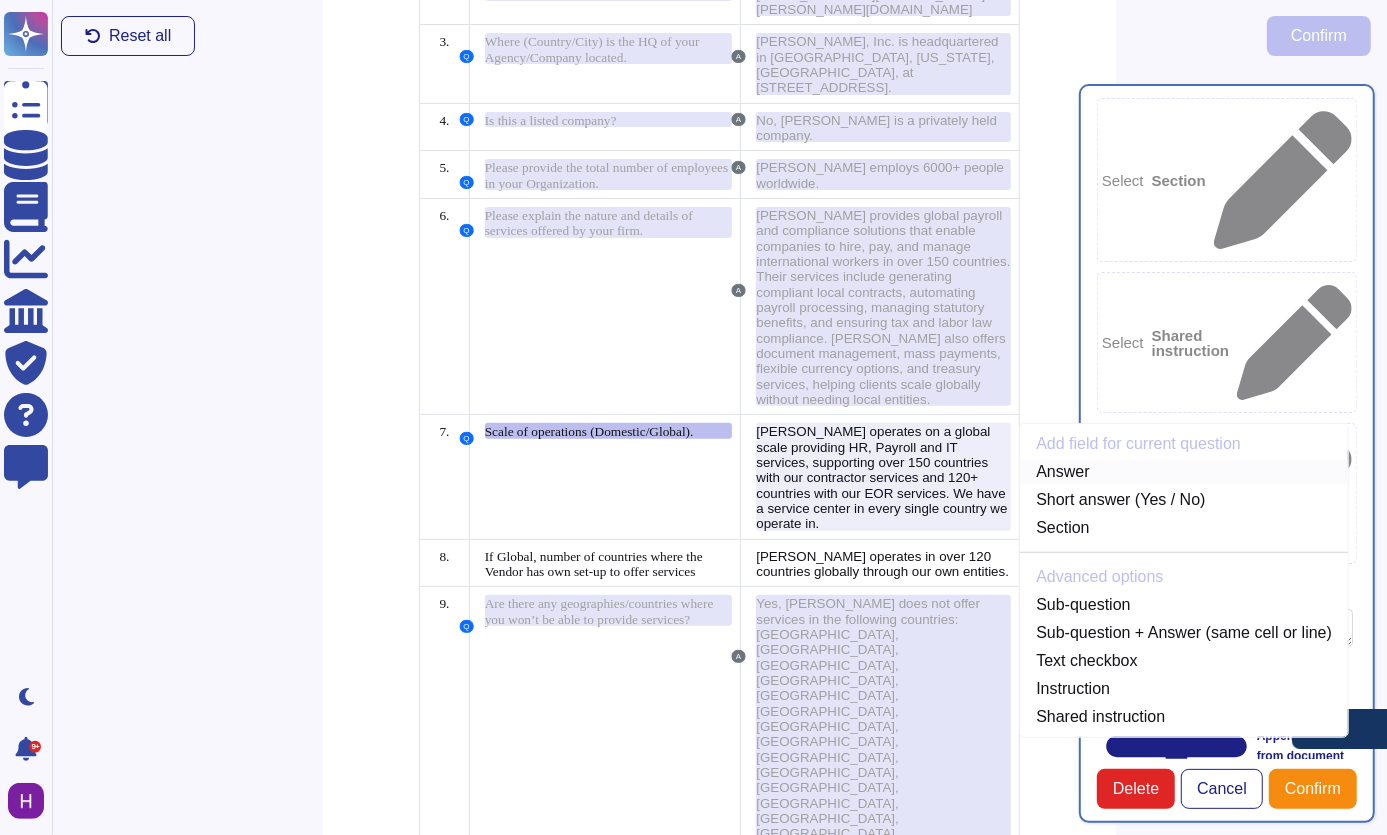 click on "Answer" at bounding box center (1184, 472) 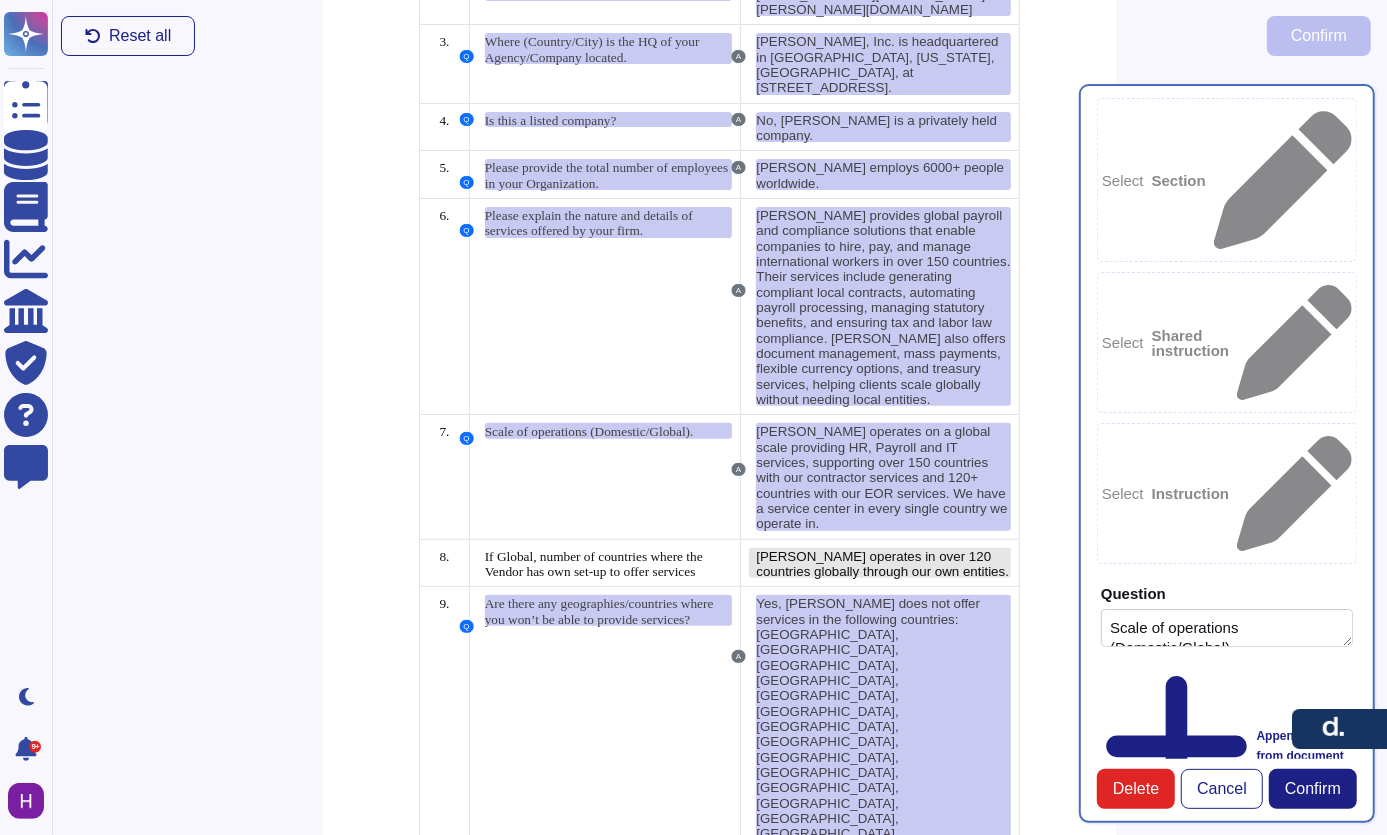type on "[PERSON_NAME] operates on a global scale providing HR, Payroll and IT services, supporting over 150 countries with our contractor services and 120+ countries with our EOR services. We have a service center in every single country we operate in." 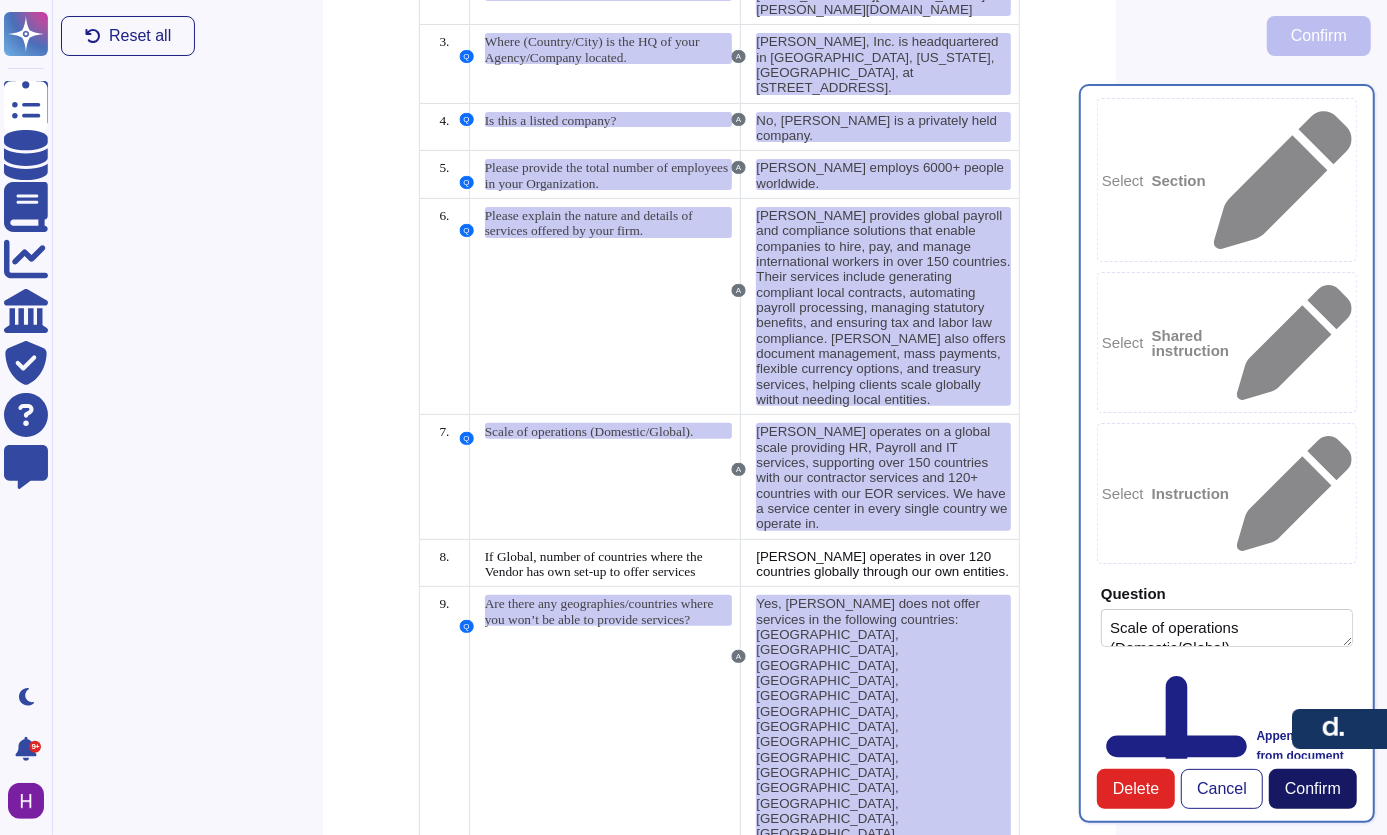 click on "Confirm" at bounding box center (1313, 789) 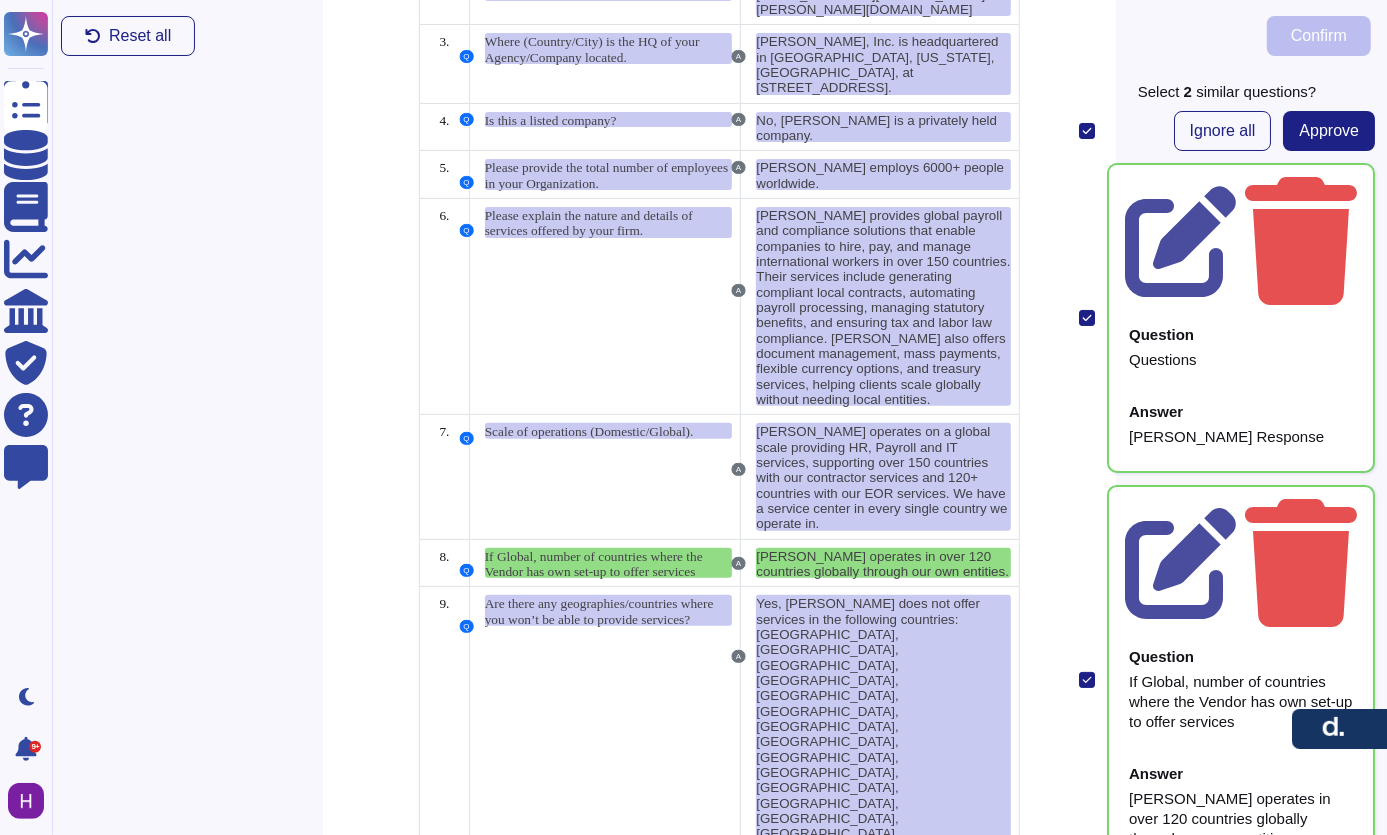 click on "Approve" at bounding box center [1329, 131] 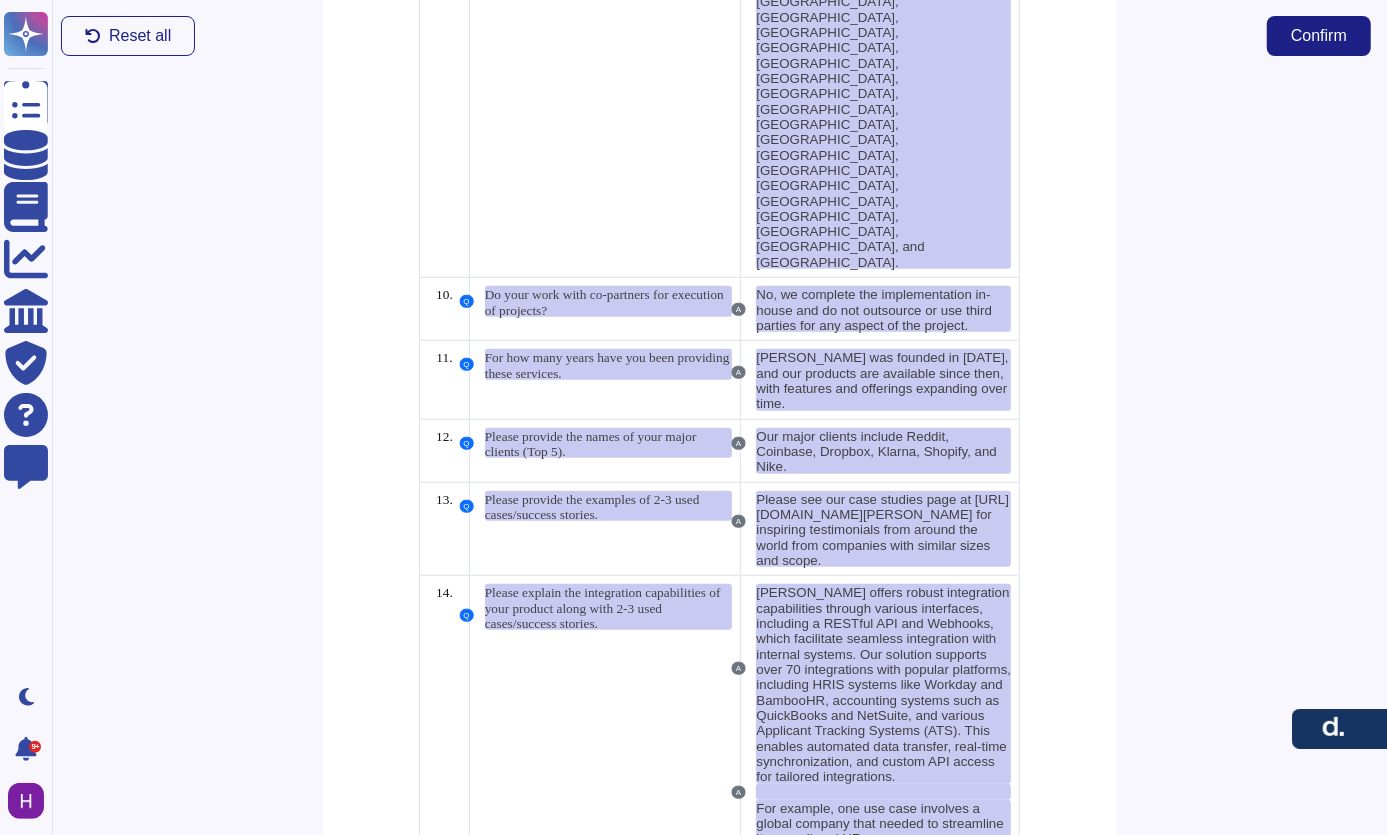 scroll, scrollTop: 976, scrollLeft: 0, axis: vertical 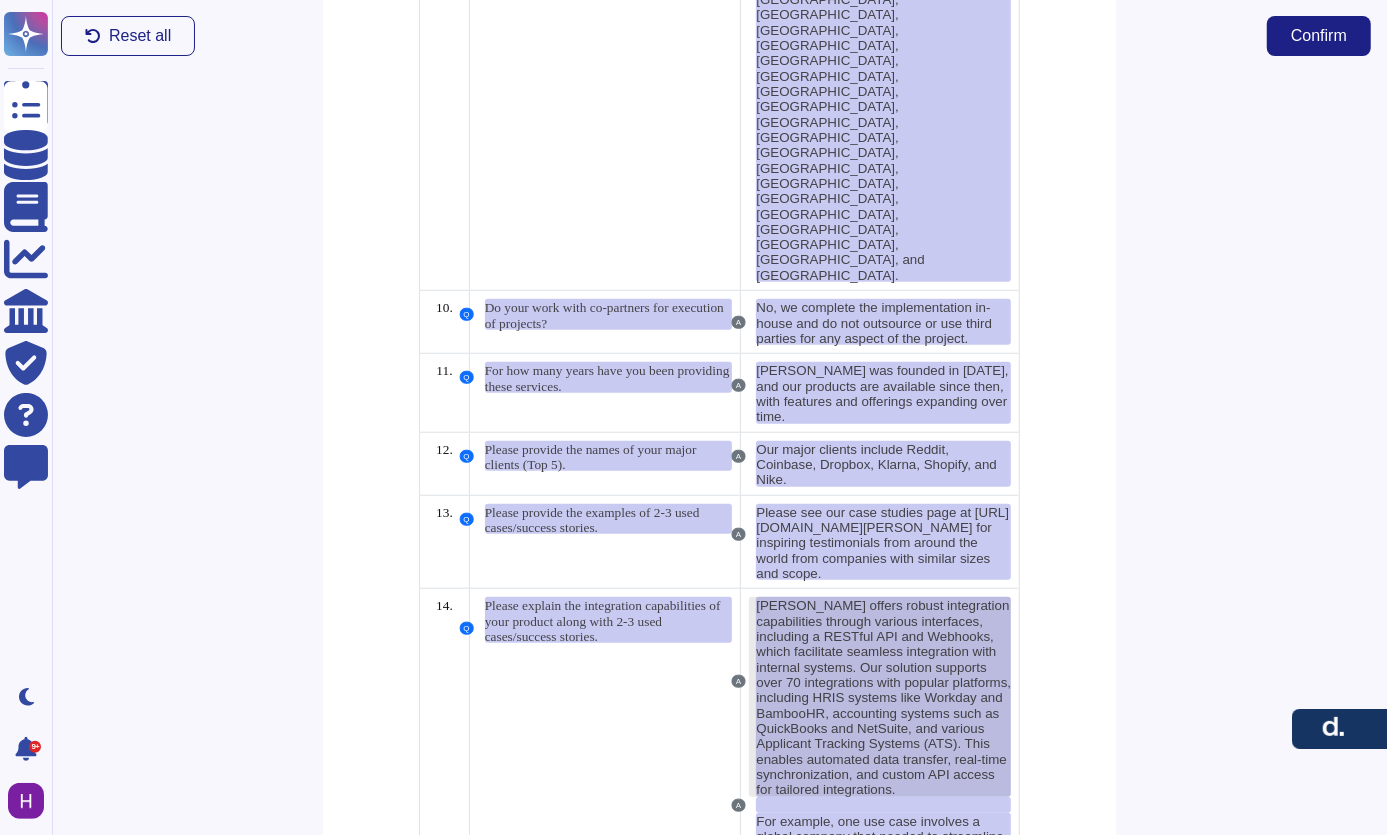 click on "[PERSON_NAME] offers robust integration capabilities through various interfaces, including a RESTful API and Webhooks, which facilitate seamless integration with internal systems. Our solution supports over 70 integrations with popular platforms, including HRIS systems like Workday and BambooHR, accounting systems such as QuickBooks and NetSuite, and various Applicant Tracking Systems (ATS). This enables automated data transfer, real-time synchronization, and custom API access for tailored integrations." at bounding box center (883, 696) 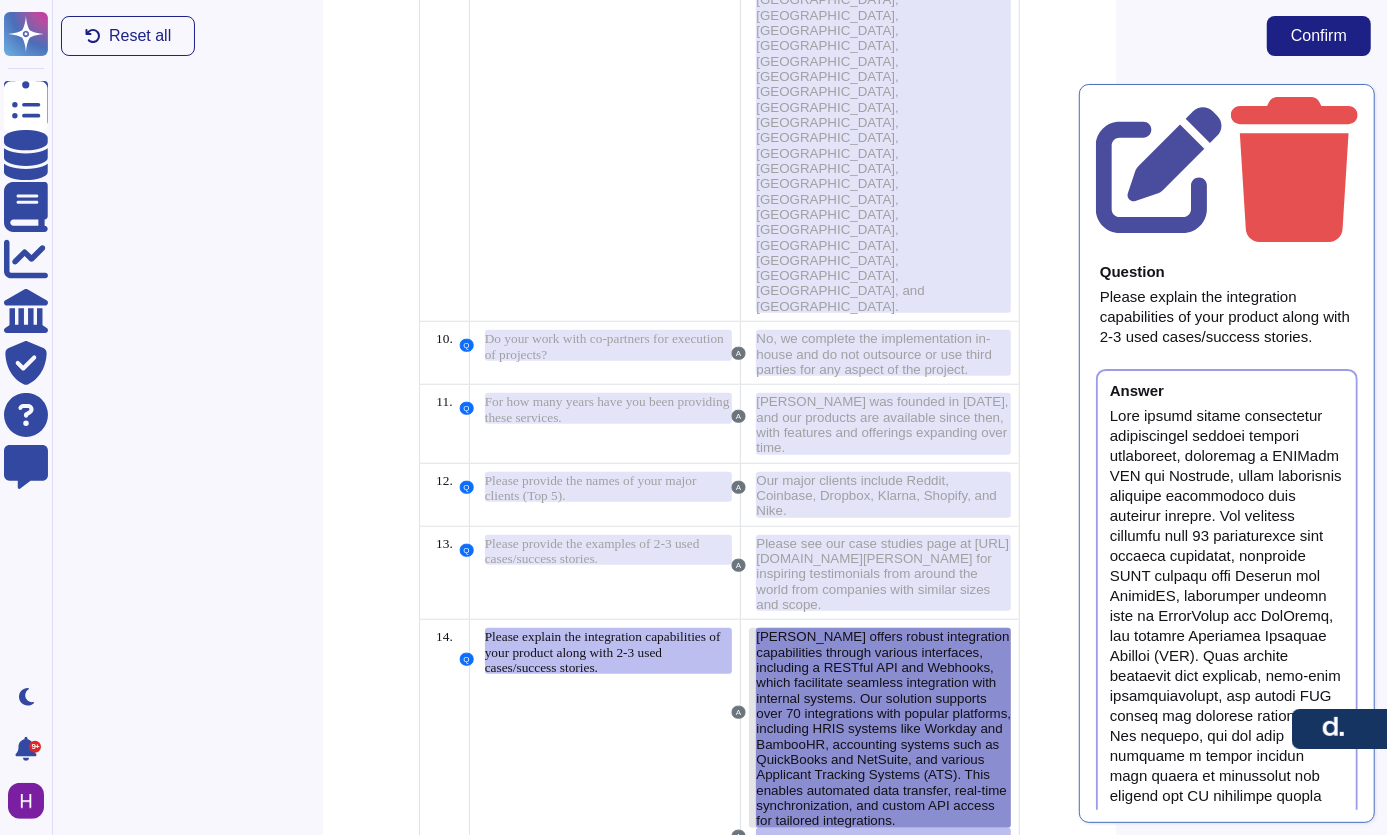 scroll, scrollTop: 845, scrollLeft: 0, axis: vertical 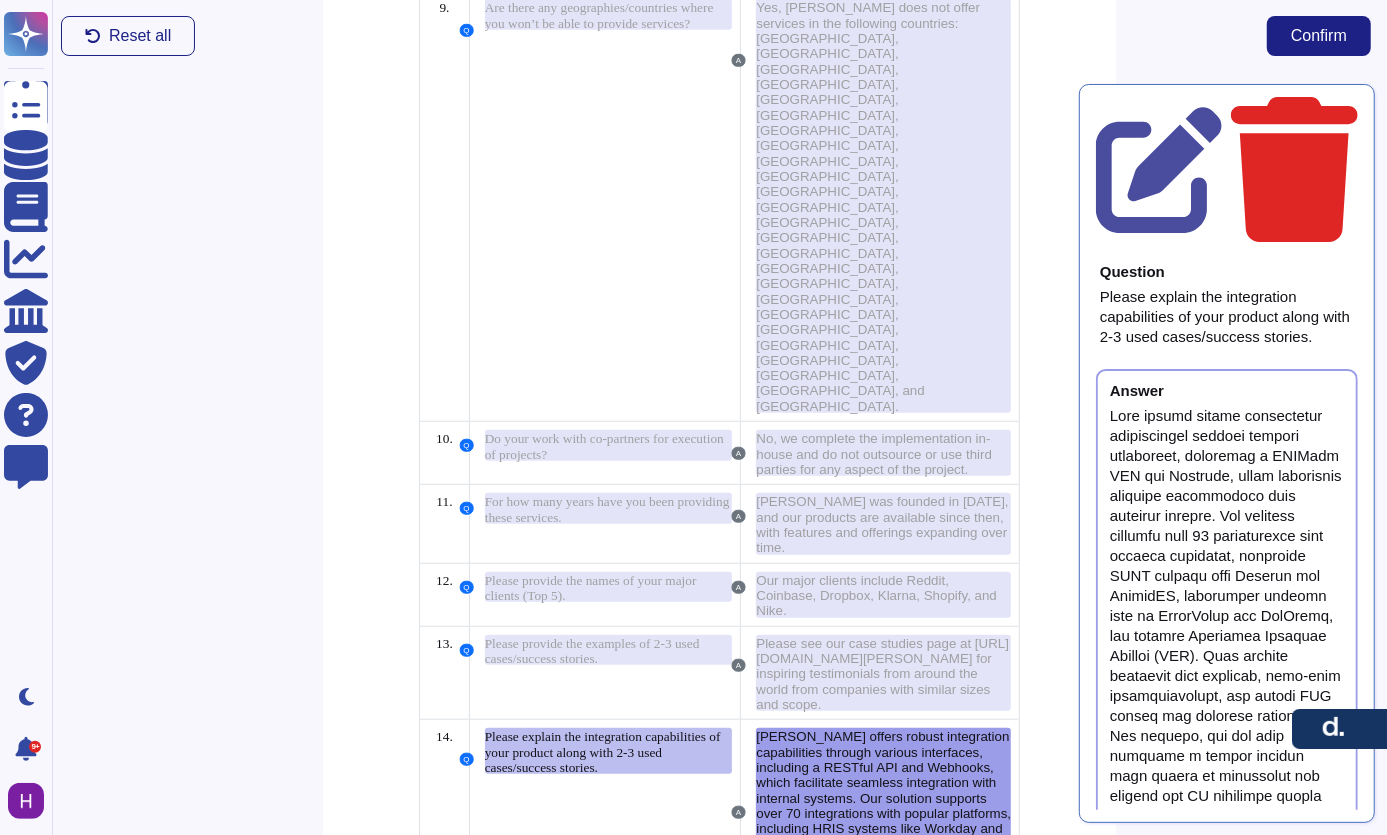 click 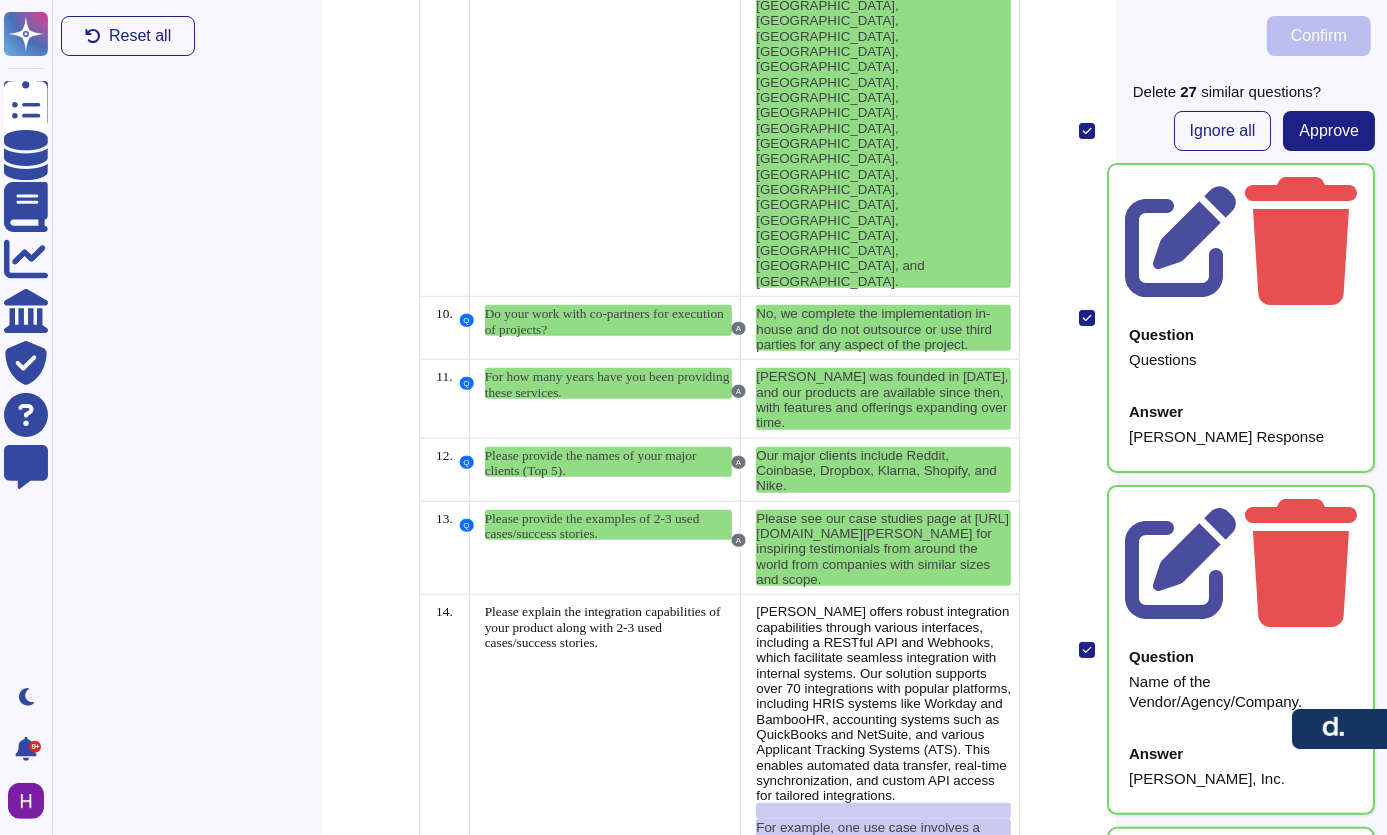 scroll, scrollTop: 983, scrollLeft: 0, axis: vertical 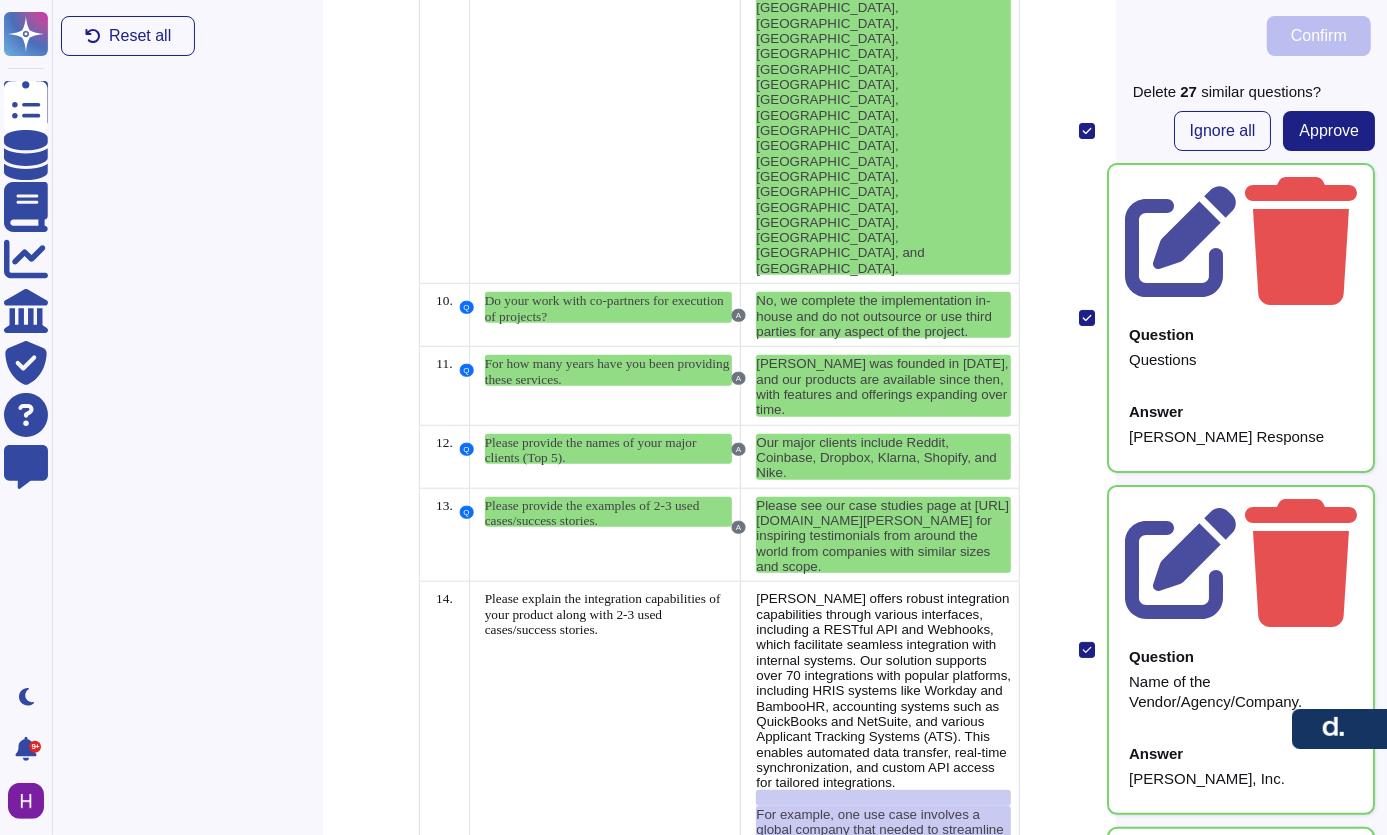 click on "Please explain the integration capabilities of your product along with 2-3 used cases/success stories." at bounding box center (605, 898) 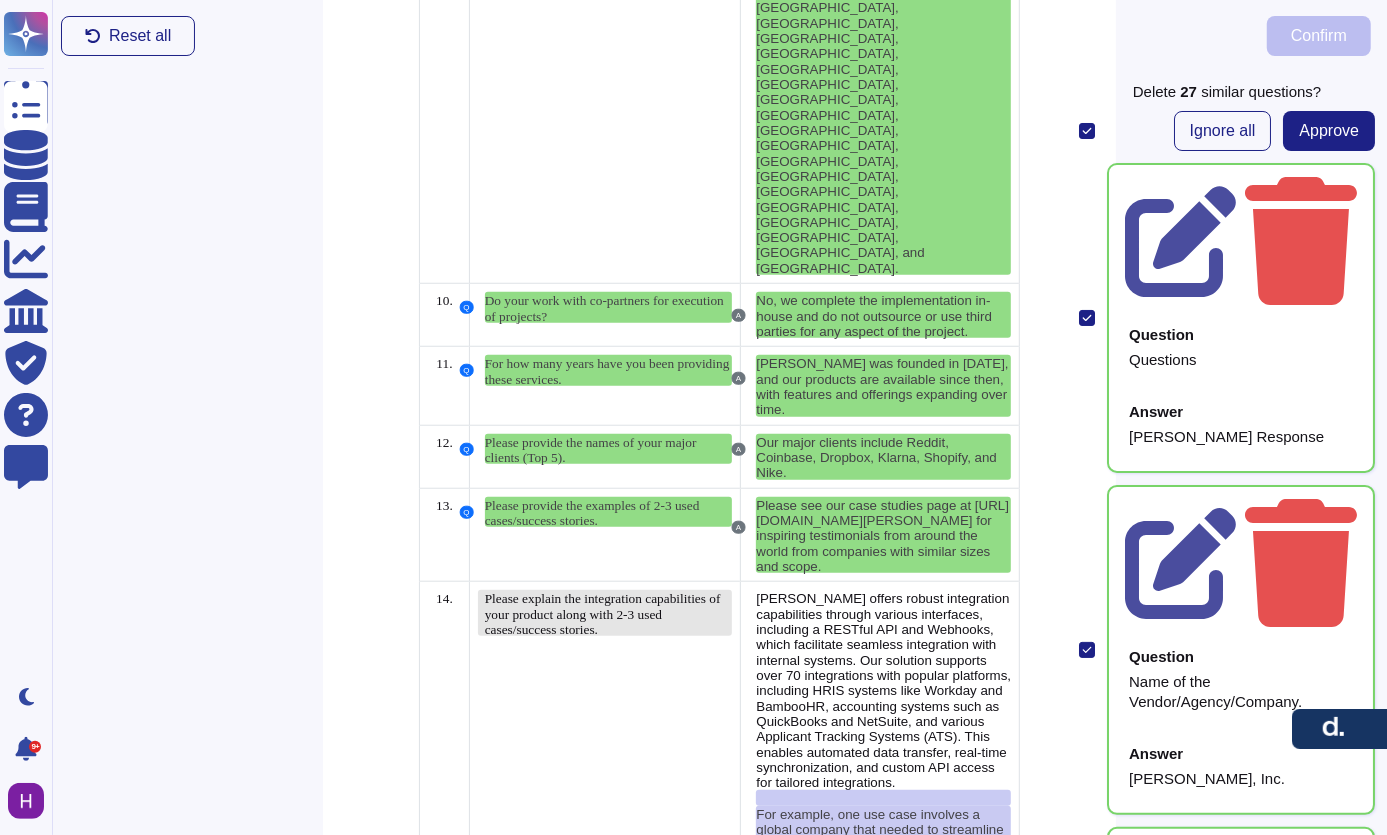 click on "Please explain the integration capabilities of your product along with 2-3 used cases/success stories." at bounding box center [603, 614] 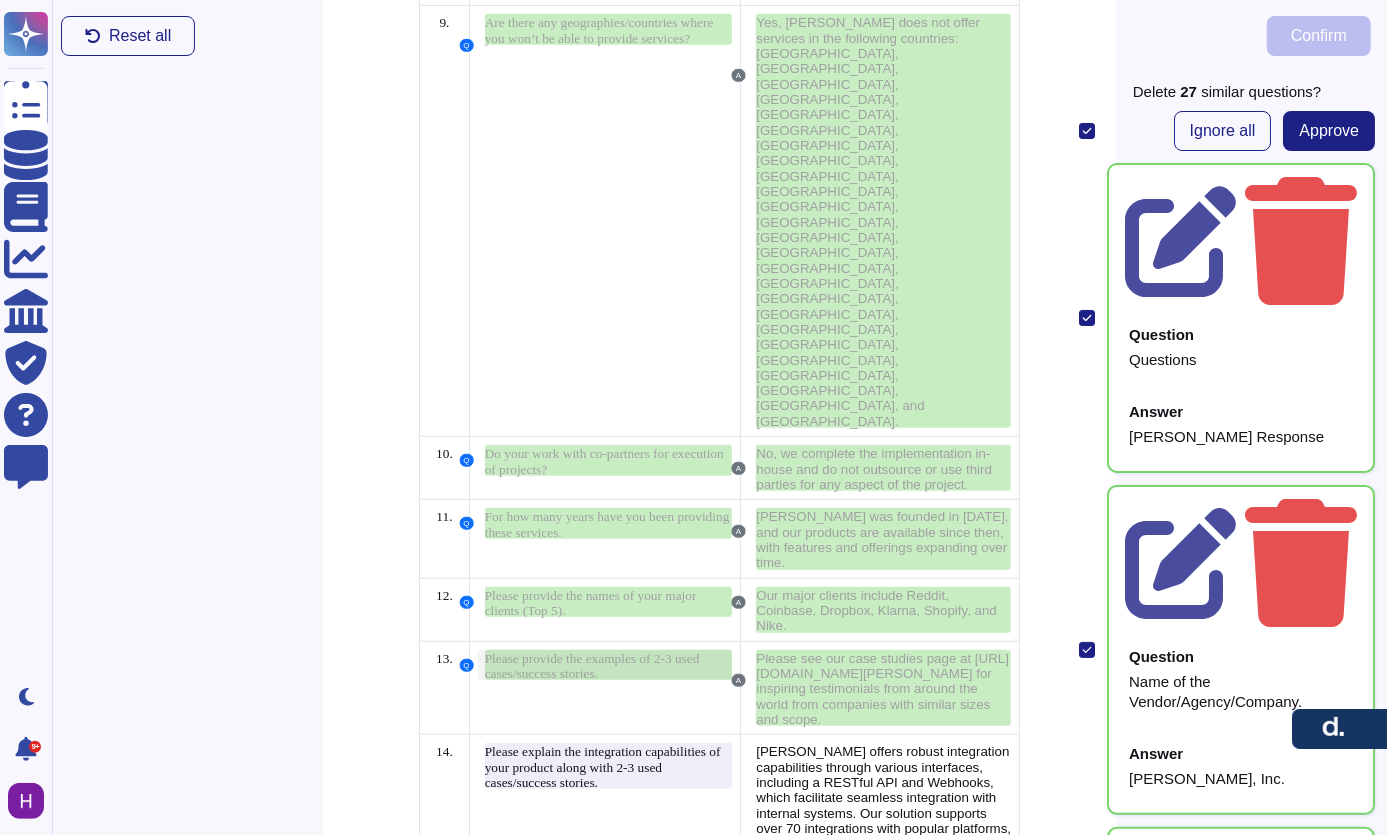 scroll, scrollTop: 791, scrollLeft: 0, axis: vertical 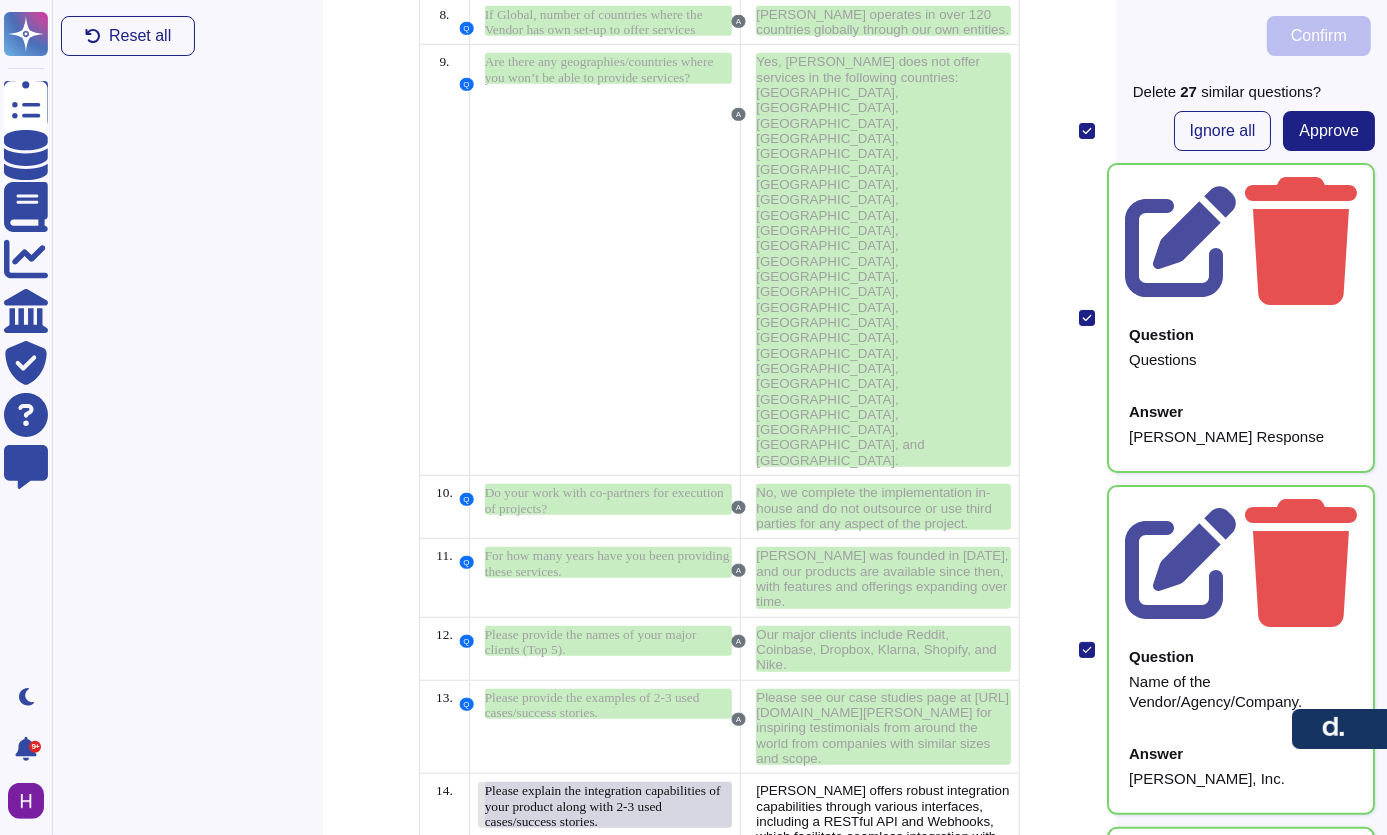 click on "Please explain the integration capabilities of your product along with 2-3 used cases/success stories." at bounding box center (603, 806) 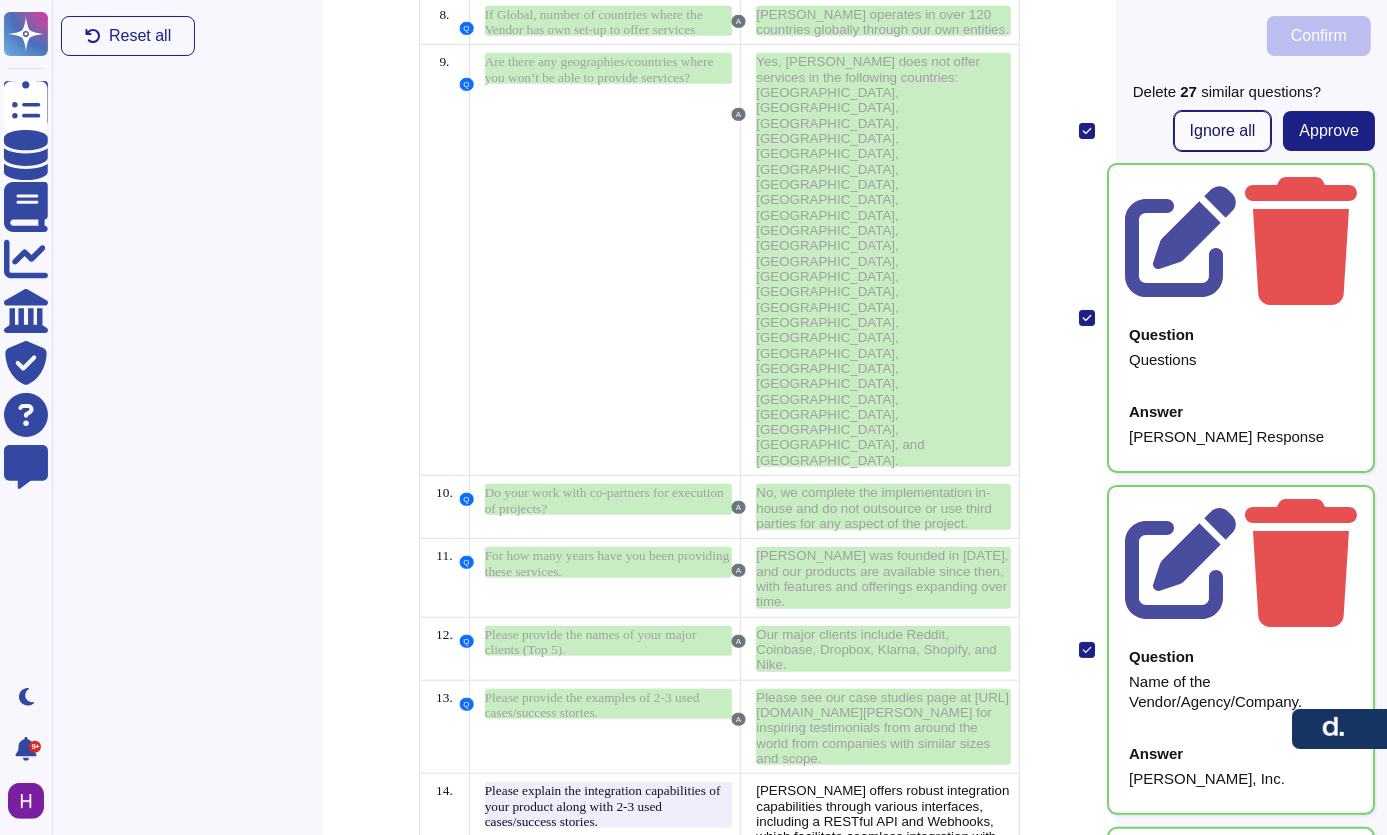 click on "Ignore all" at bounding box center [1223, 131] 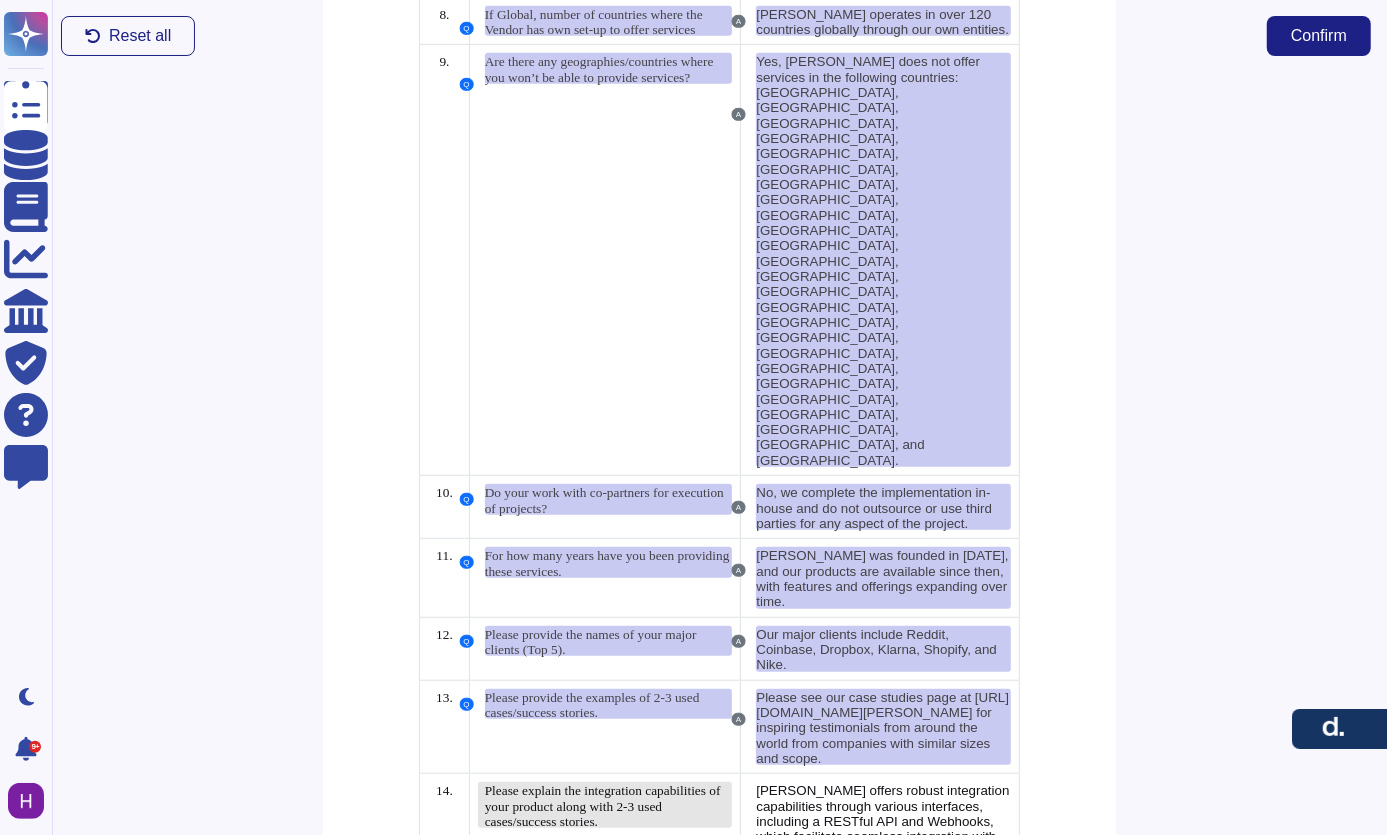 click on "Please explain the integration capabilities of your product along with 2-3 used cases/success stories." at bounding box center [609, 805] 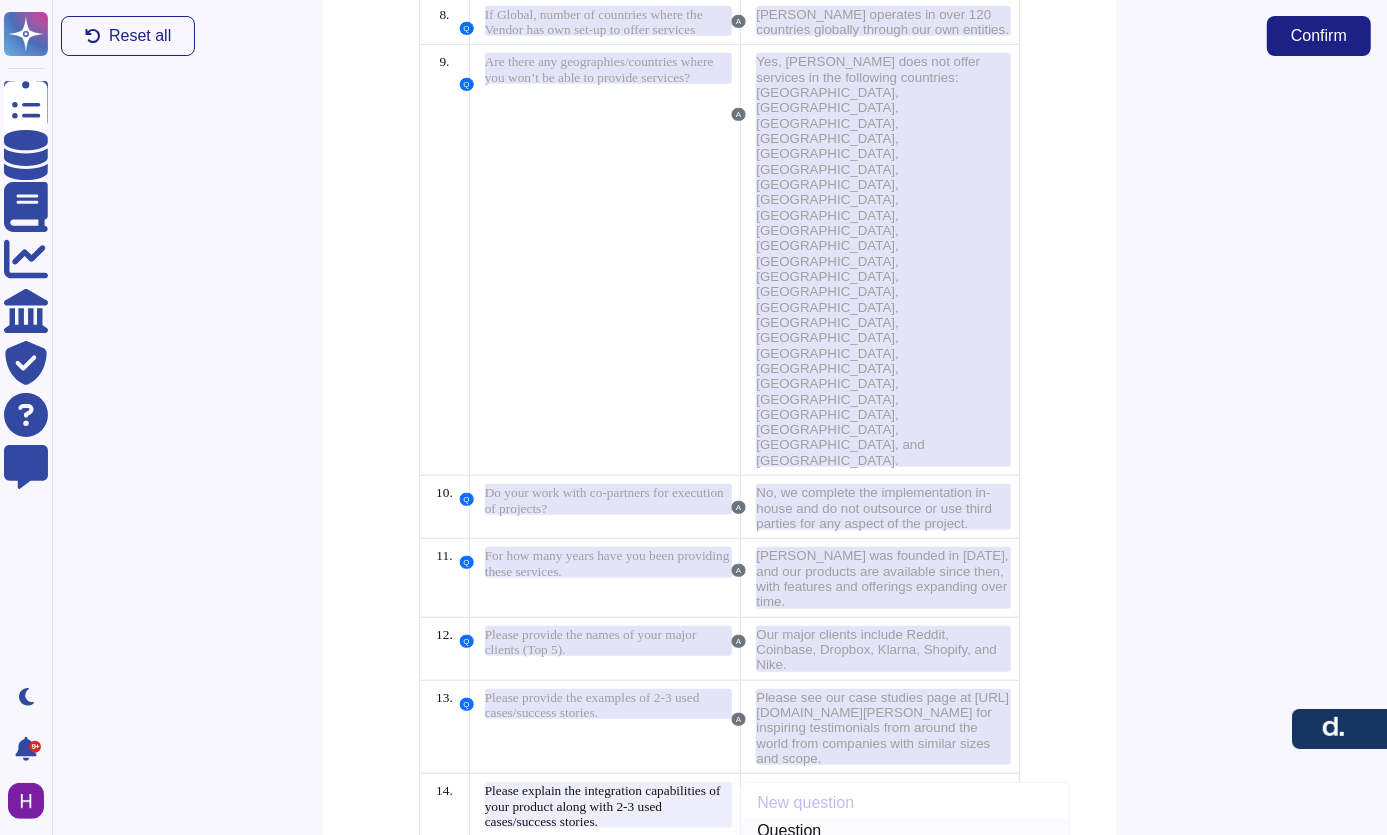 click on "Question" at bounding box center (905, 831) 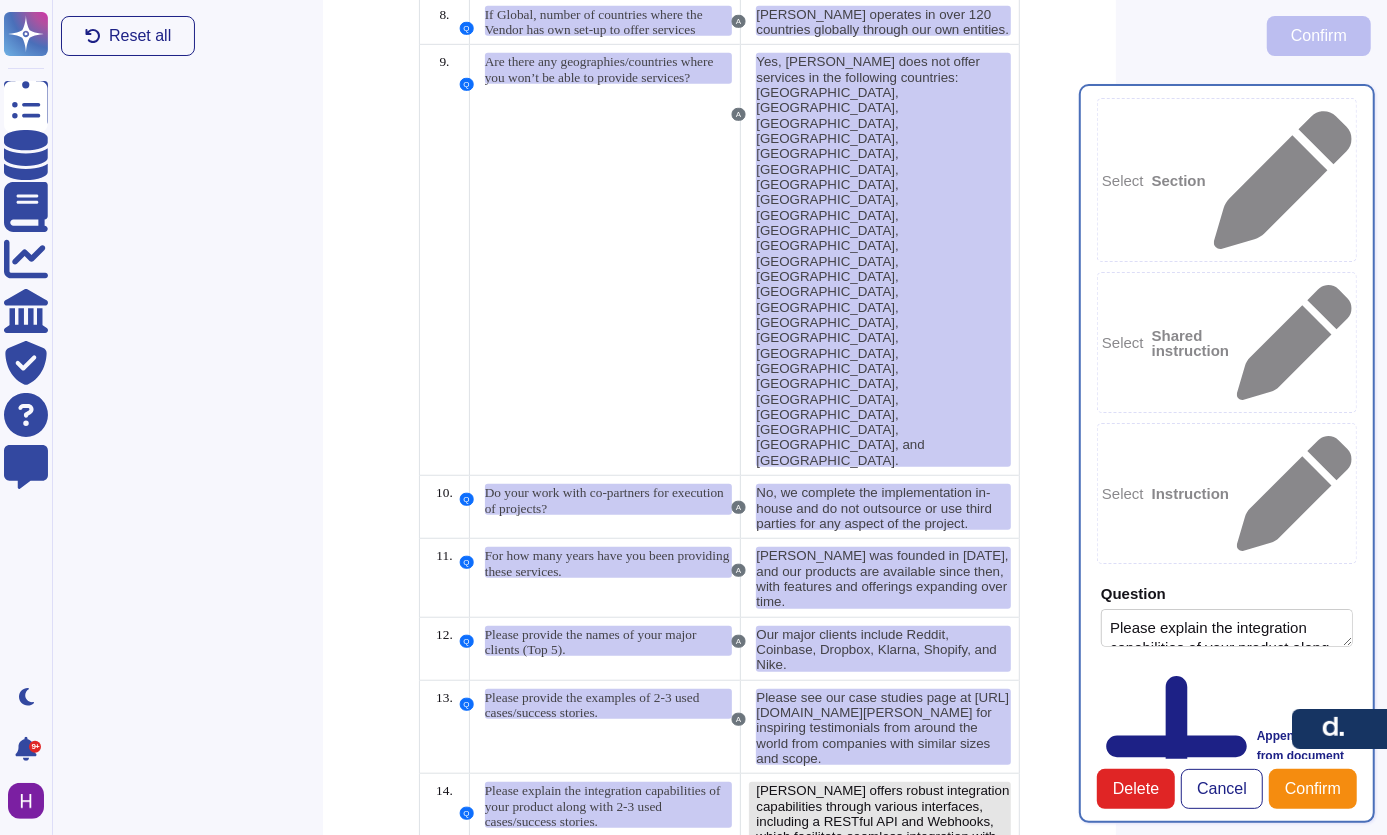 type on "Please explain the integration capabilities of your product along with 2-3 used cases/success stories." 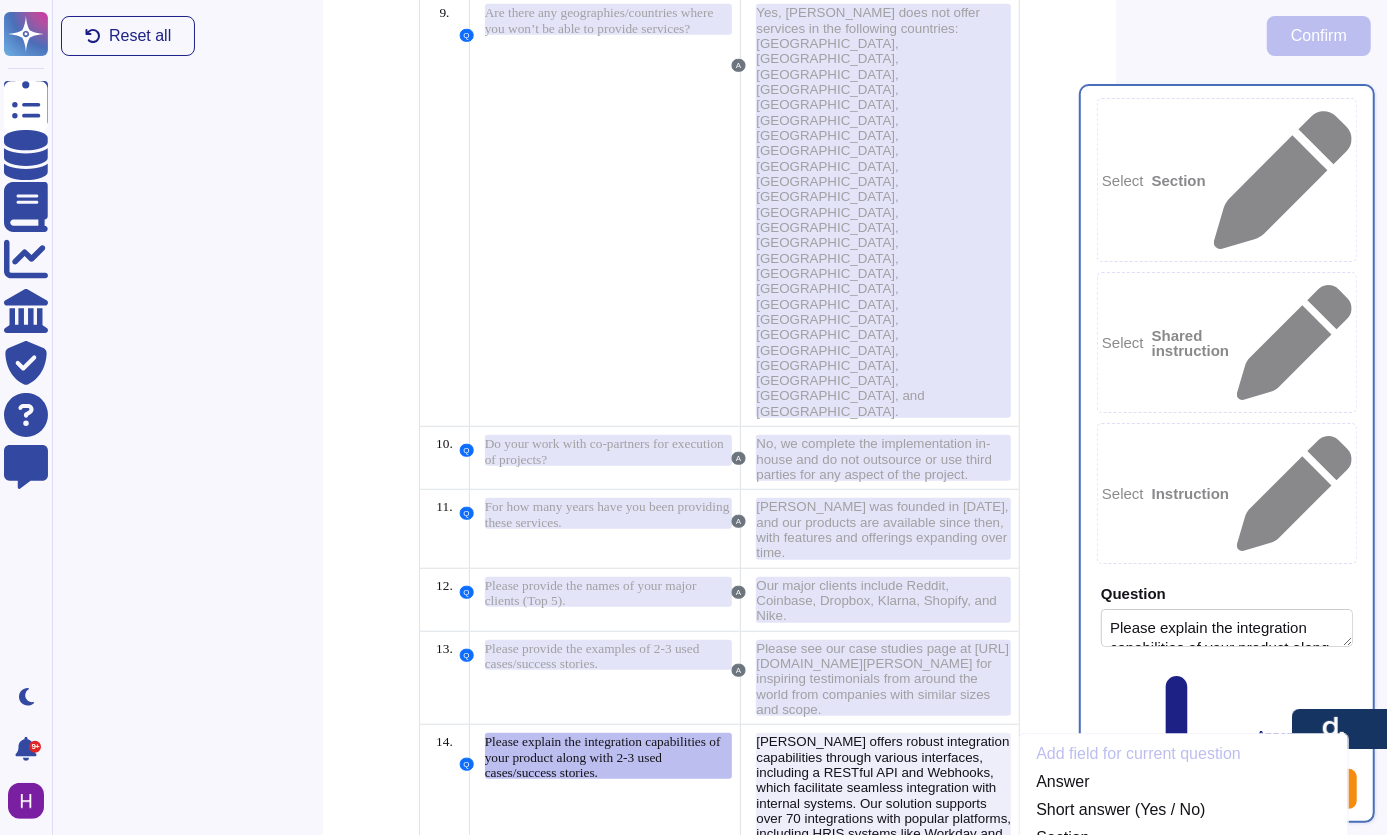 scroll, scrollTop: 845, scrollLeft: 0, axis: vertical 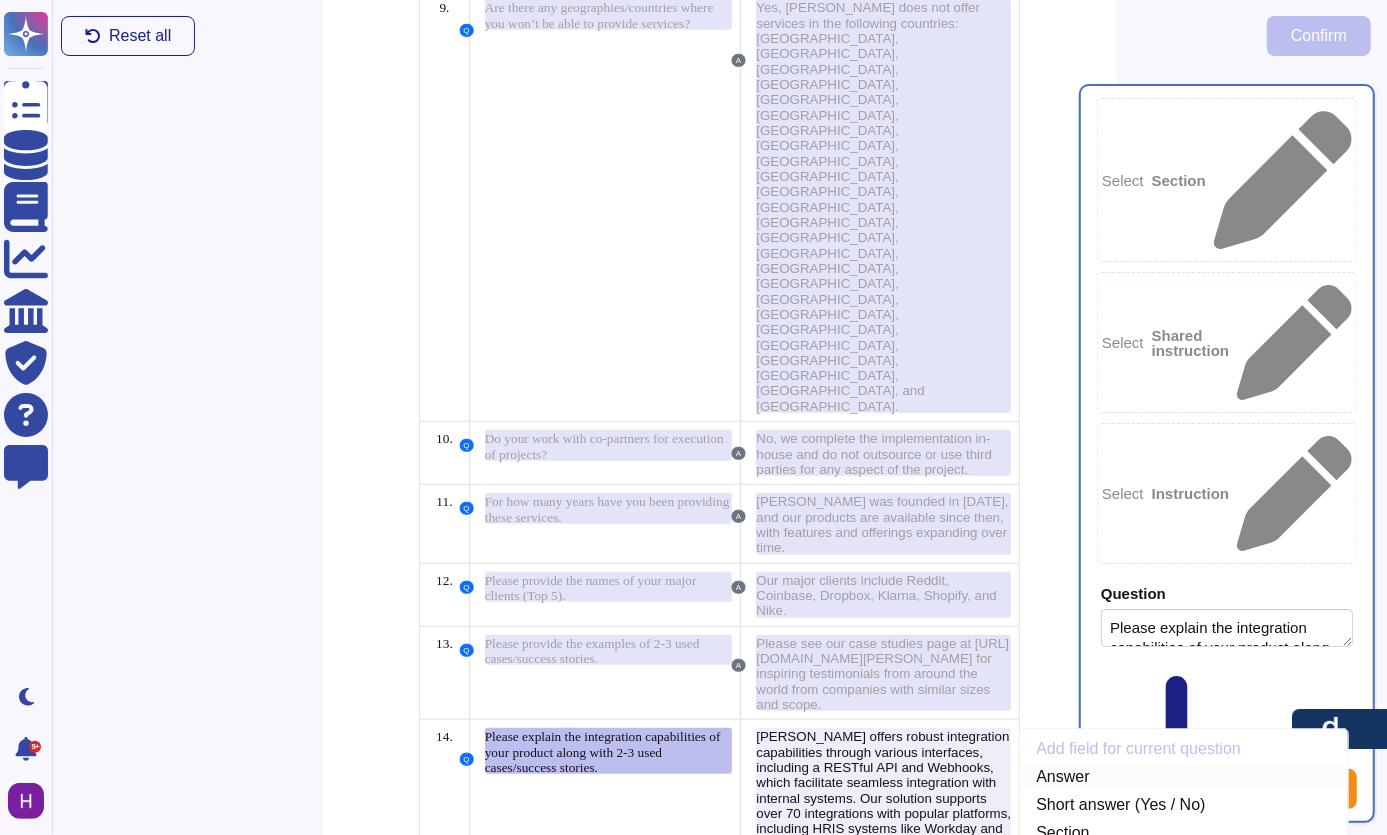 click on "Answer" at bounding box center (1184, 777) 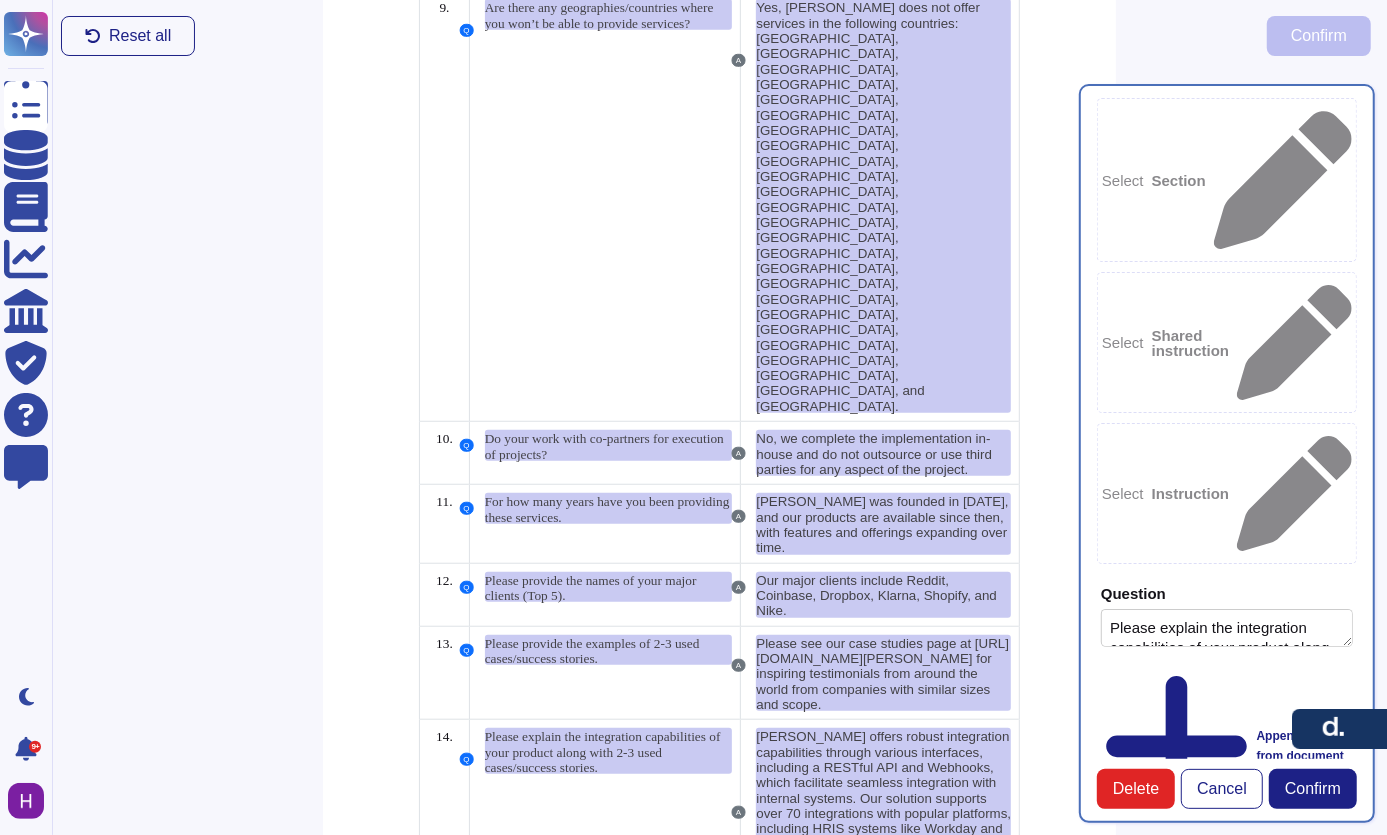 type on "[PERSON_NAME] offers robust integration capabilities through various interfaces, including a RESTful API and Webhooks, which facilitate seamless integration with internal systems. Our solution supports over 70 integrations with popular platforms, including HRIS systems like Workday and BambooHR, accounting systems such as QuickBooks and NetSuite, and various Applicant Tracking Systems (ATS). This enables automated data transfer, real-time synchronization, and custom API access for tailored integrations." 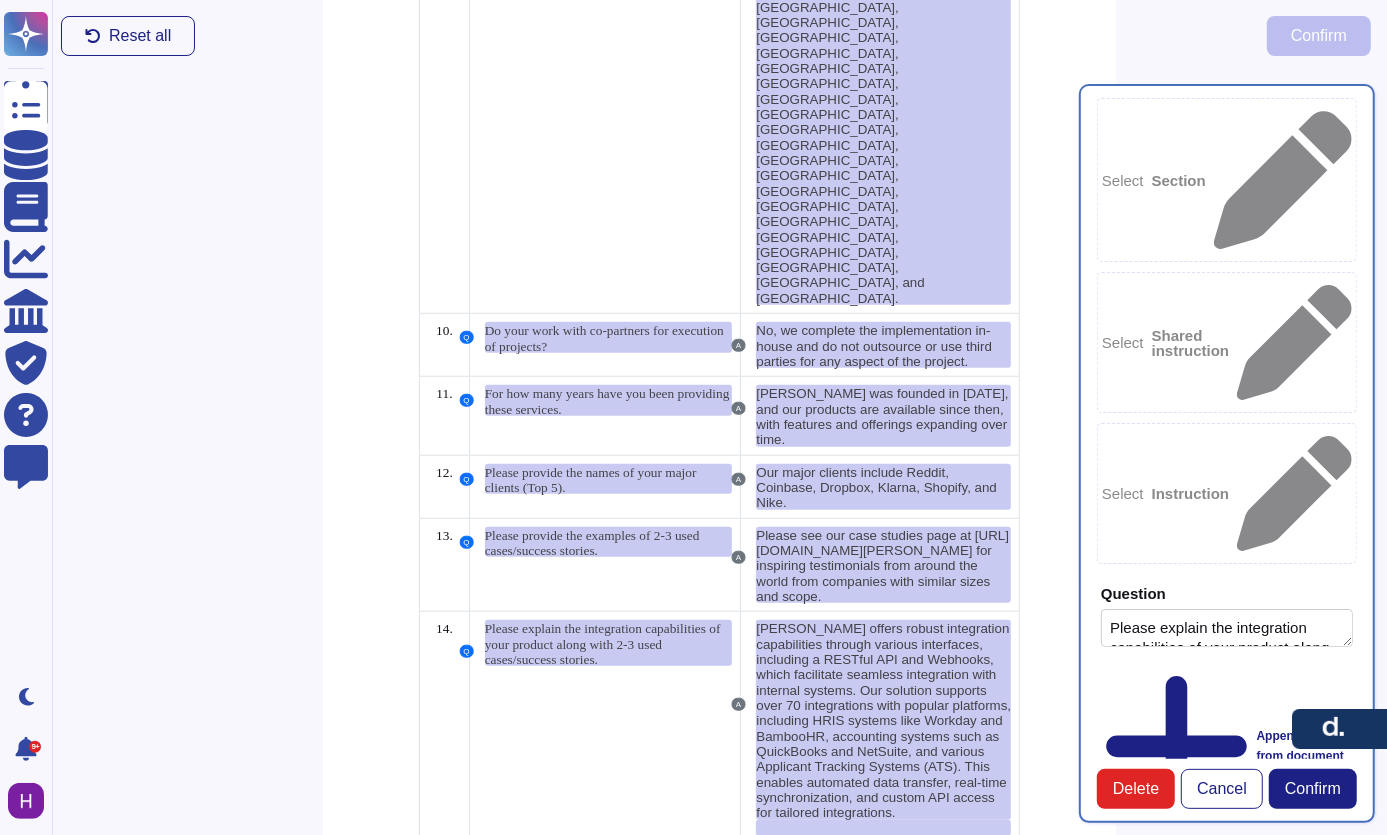 scroll, scrollTop: 1020, scrollLeft: 0, axis: vertical 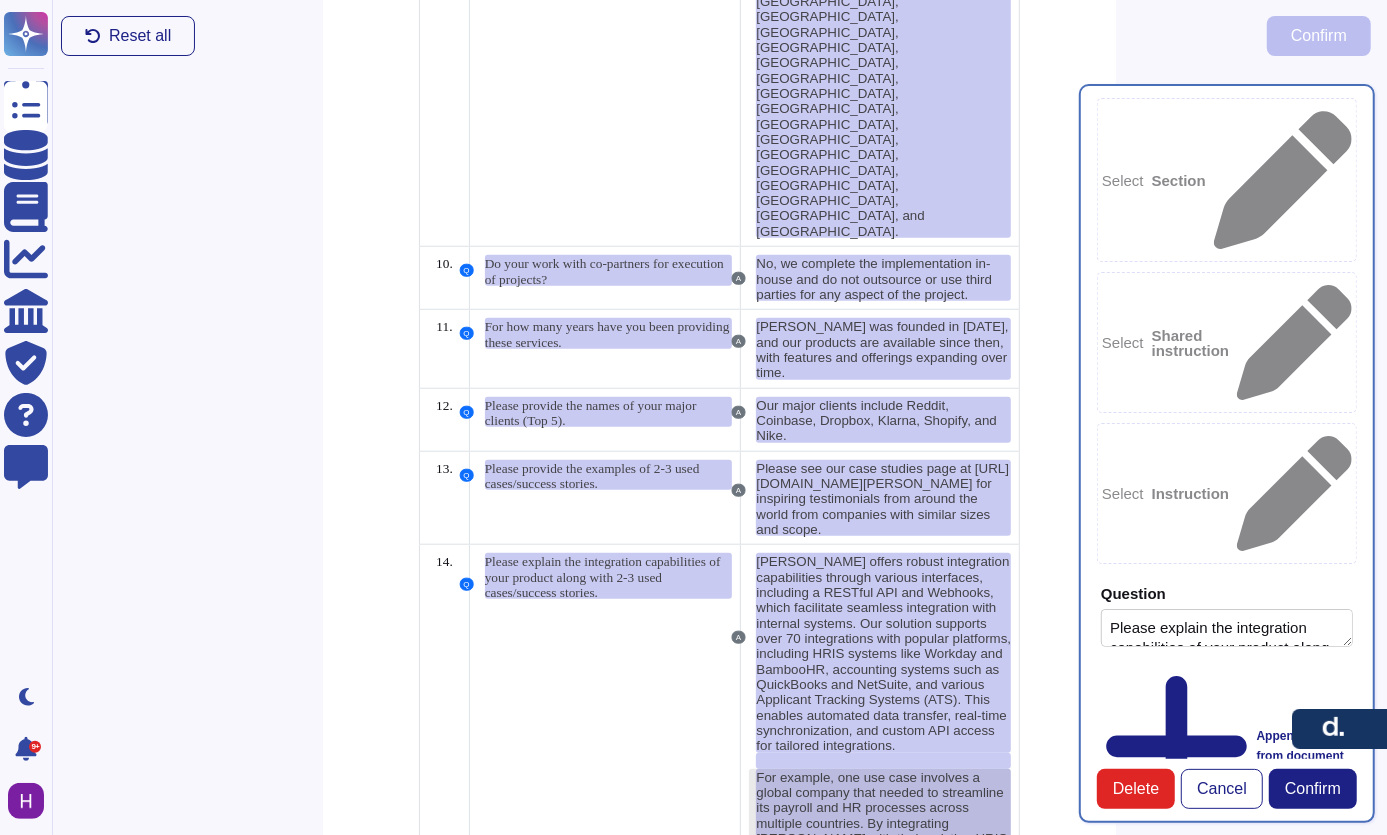 click on "For example, one use case involves a global company that needed to streamline its payroll and HR processes across multiple countries. By integrating [PERSON_NAME] with their existing HRIS and accounting systems, they achieved automated payroll processing and compliance with local regulations, significantly reducing manual effort and errors." at bounding box center (881, 846) 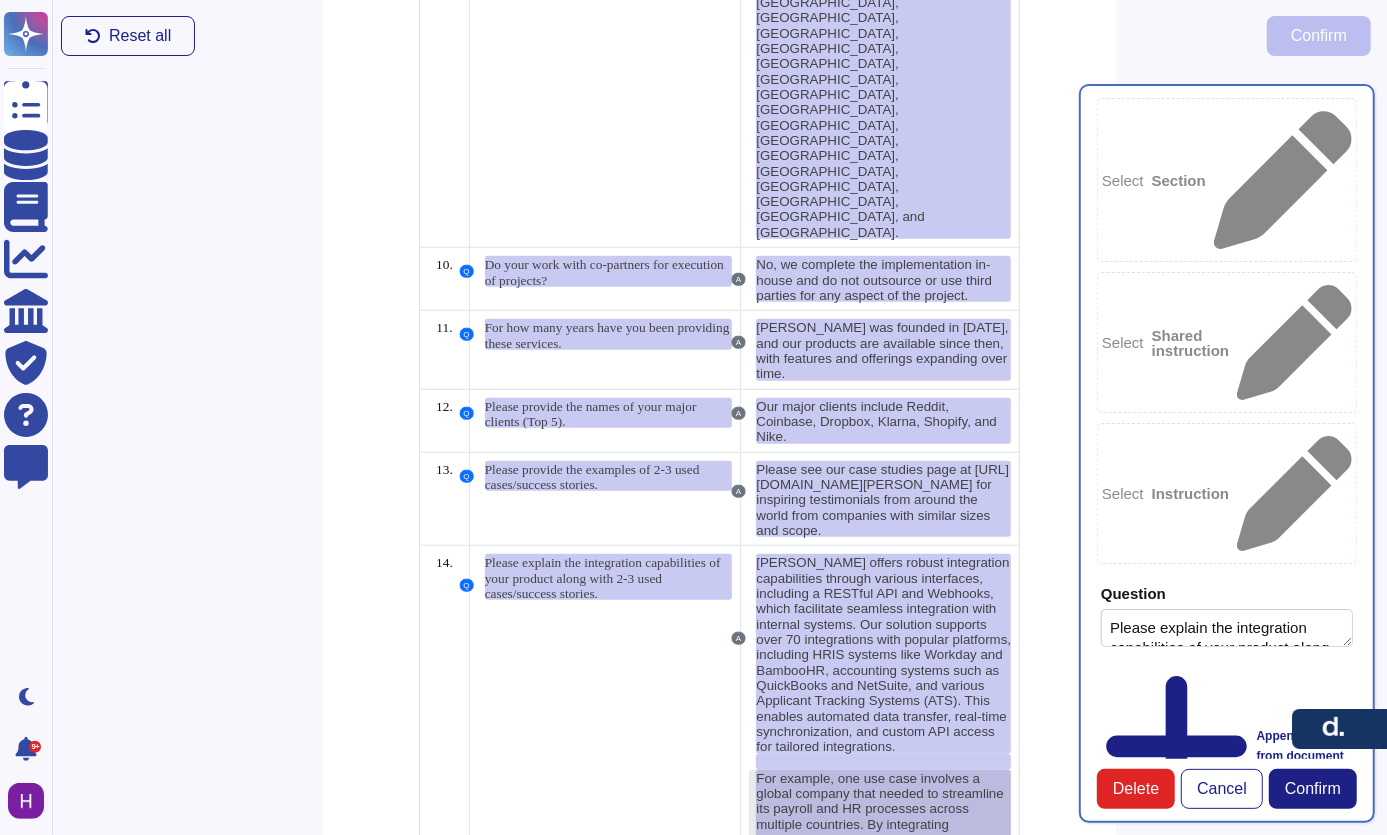 scroll, scrollTop: 1005, scrollLeft: 0, axis: vertical 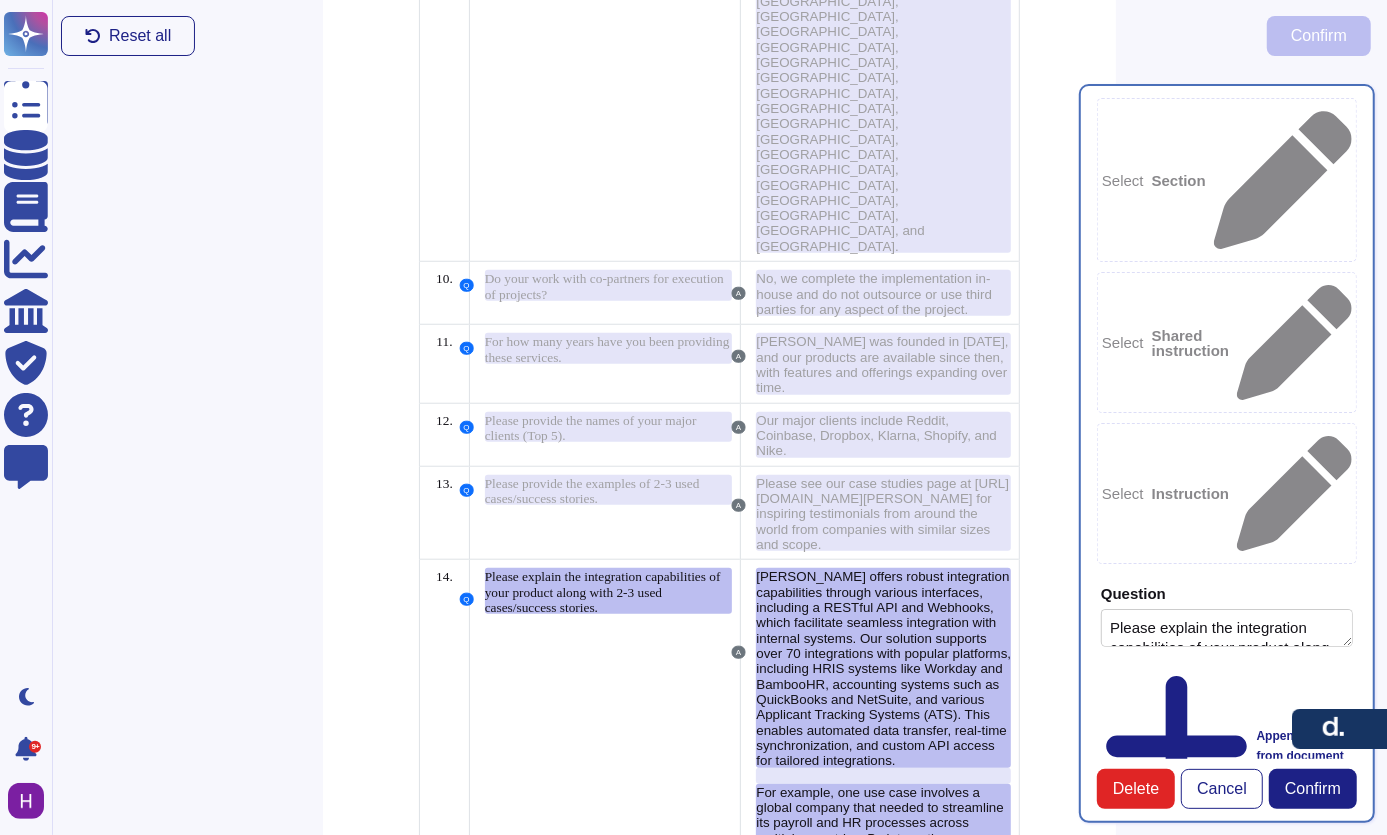 click on "Another success story involves a tech startup that required rapid hiring capabilities to support its growth. By utilizing [PERSON_NAME] integration with their ATS and leveraging our API, they were able to hire and onboard new employees in as little as one hour, enhancing their operational efficiency and speed to market." at bounding box center (881, 1023) 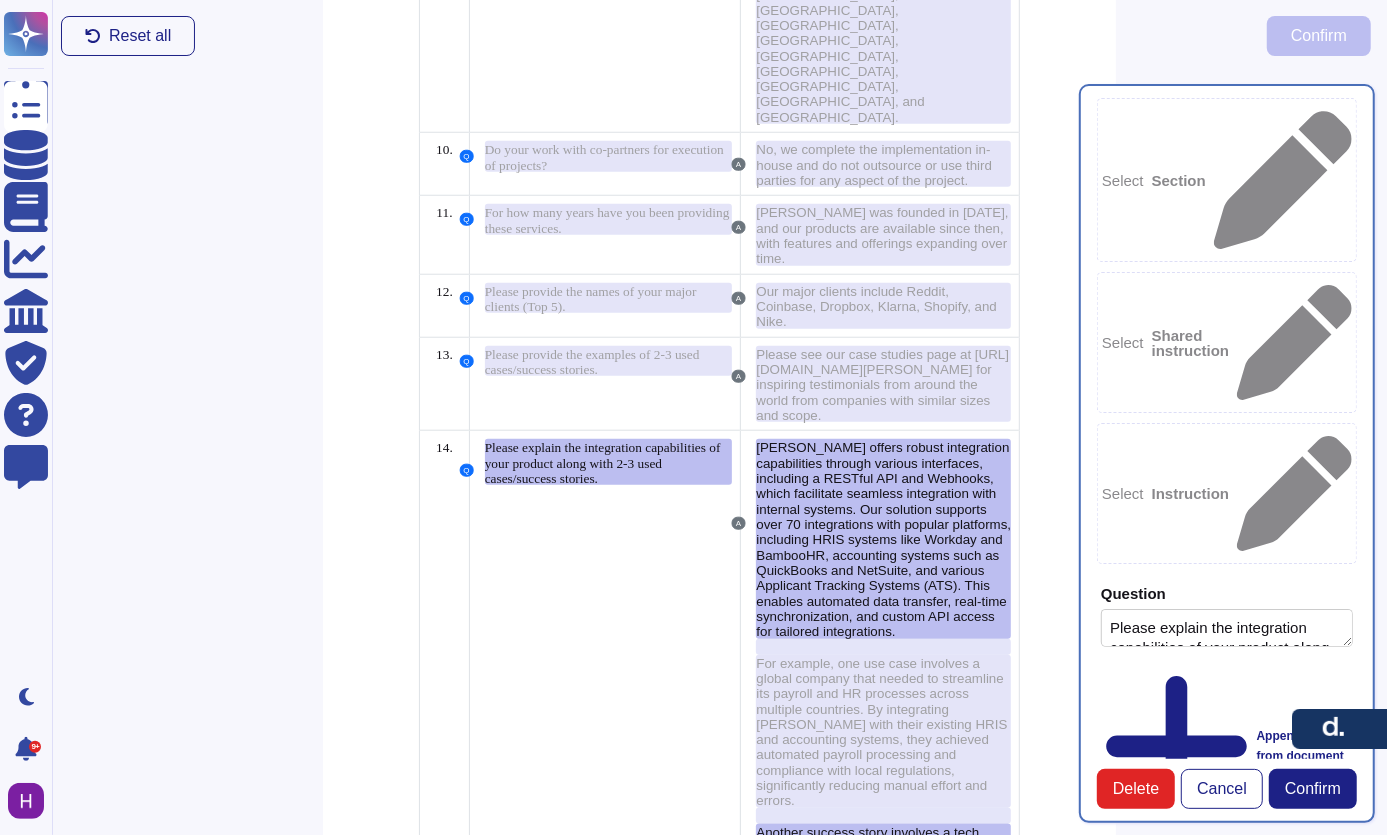 click on "For more detailed information about our API and integration capabilities, please refer to our API documentation at [URL][DOMAIN_NAME][PERSON_NAME] and [URL][DOMAIN_NAME]" at bounding box center [877, 1016] 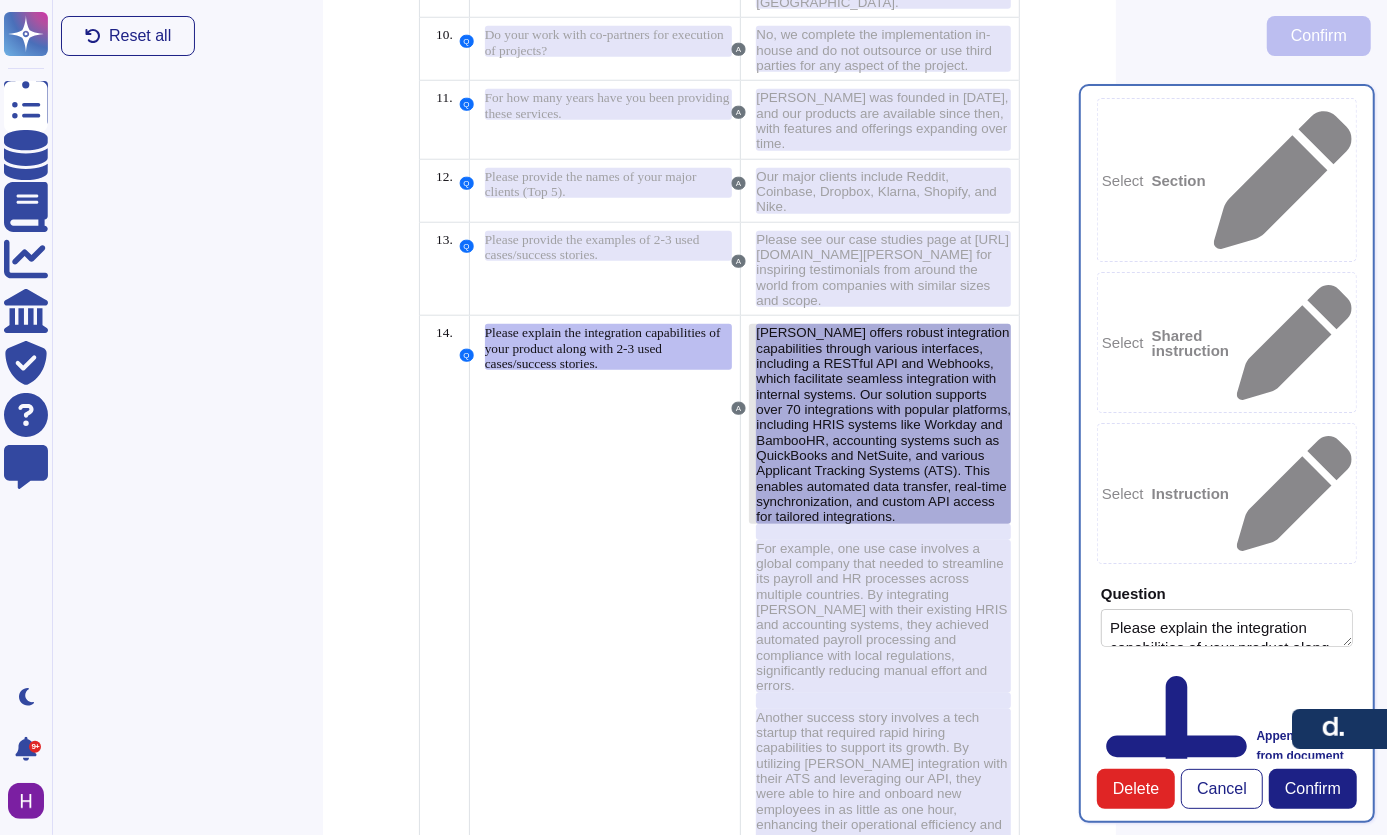 click on "[PERSON_NAME] offers robust integration capabilities through various interfaces, including a RESTful API and Webhooks, which facilitate seamless integration with internal systems. Our solution supports over 70 integrations with popular platforms, including HRIS systems like Workday and BambooHR, accounting systems such as QuickBooks and NetSuite, and various Applicant Tracking Systems (ATS). This enables automated data transfer, real-time synchronization, and custom API access for tailored integrations." at bounding box center (883, 424) 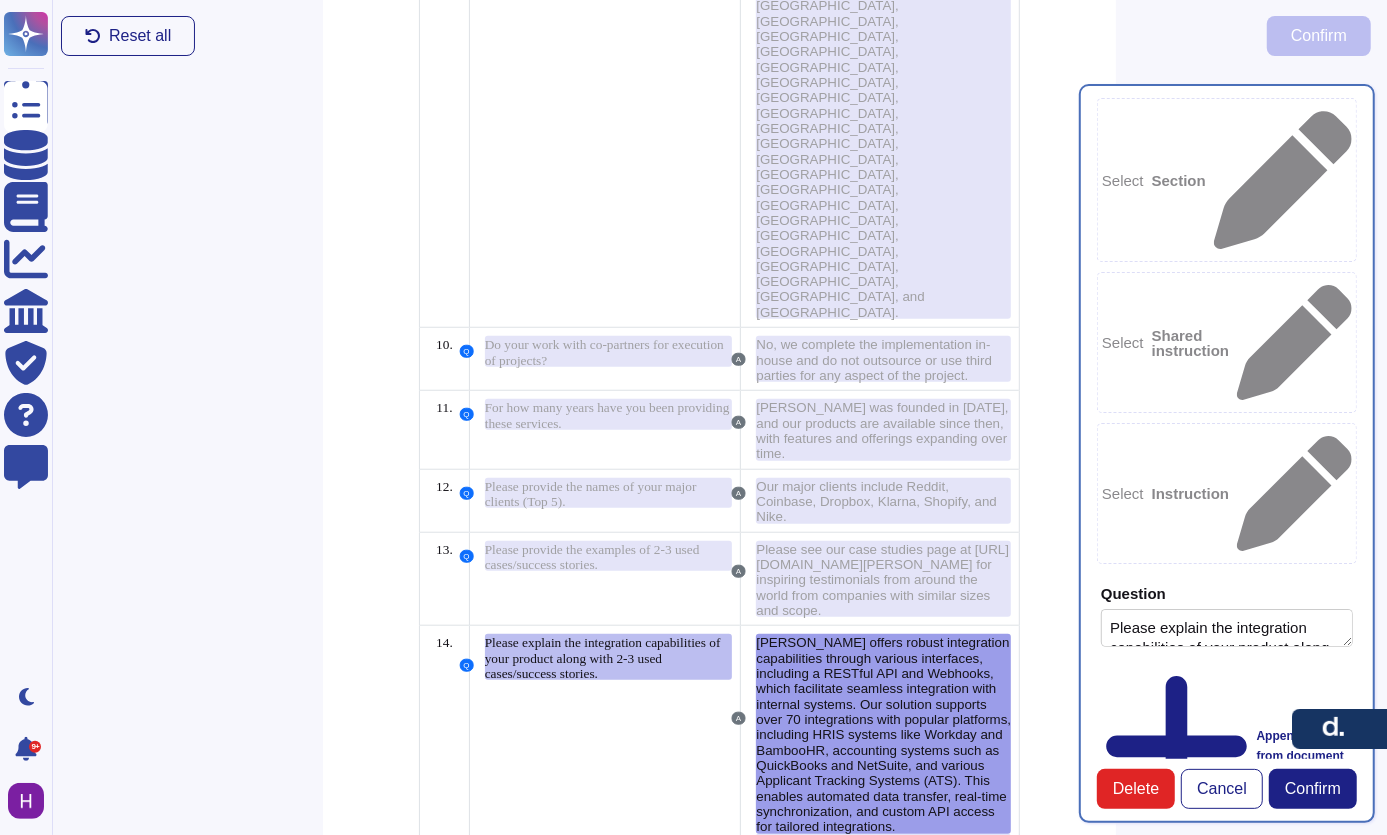 scroll, scrollTop: 845, scrollLeft: 0, axis: vertical 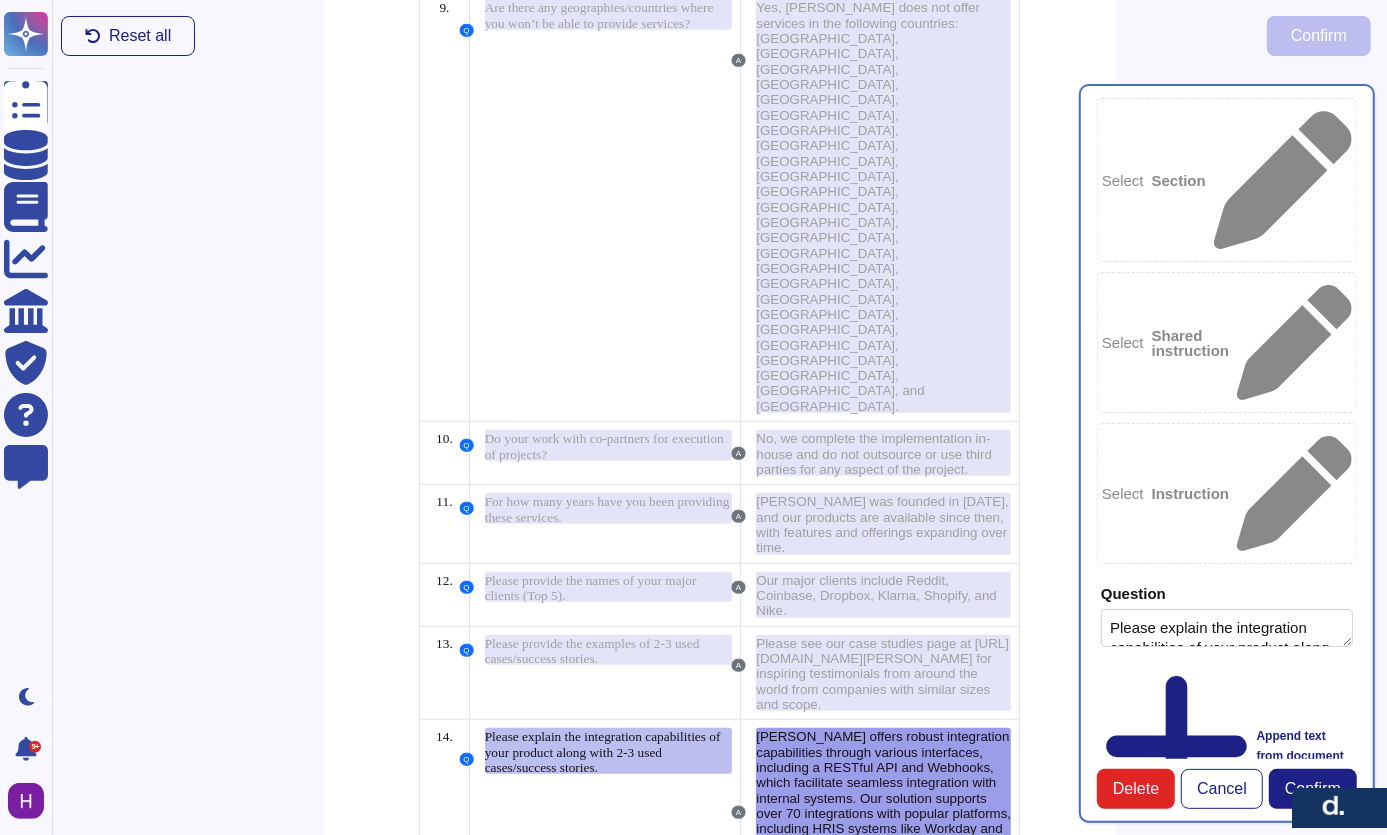 drag, startPoint x: 1346, startPoint y: 736, endPoint x: 1222, endPoint y: 821, distance: 150.33629 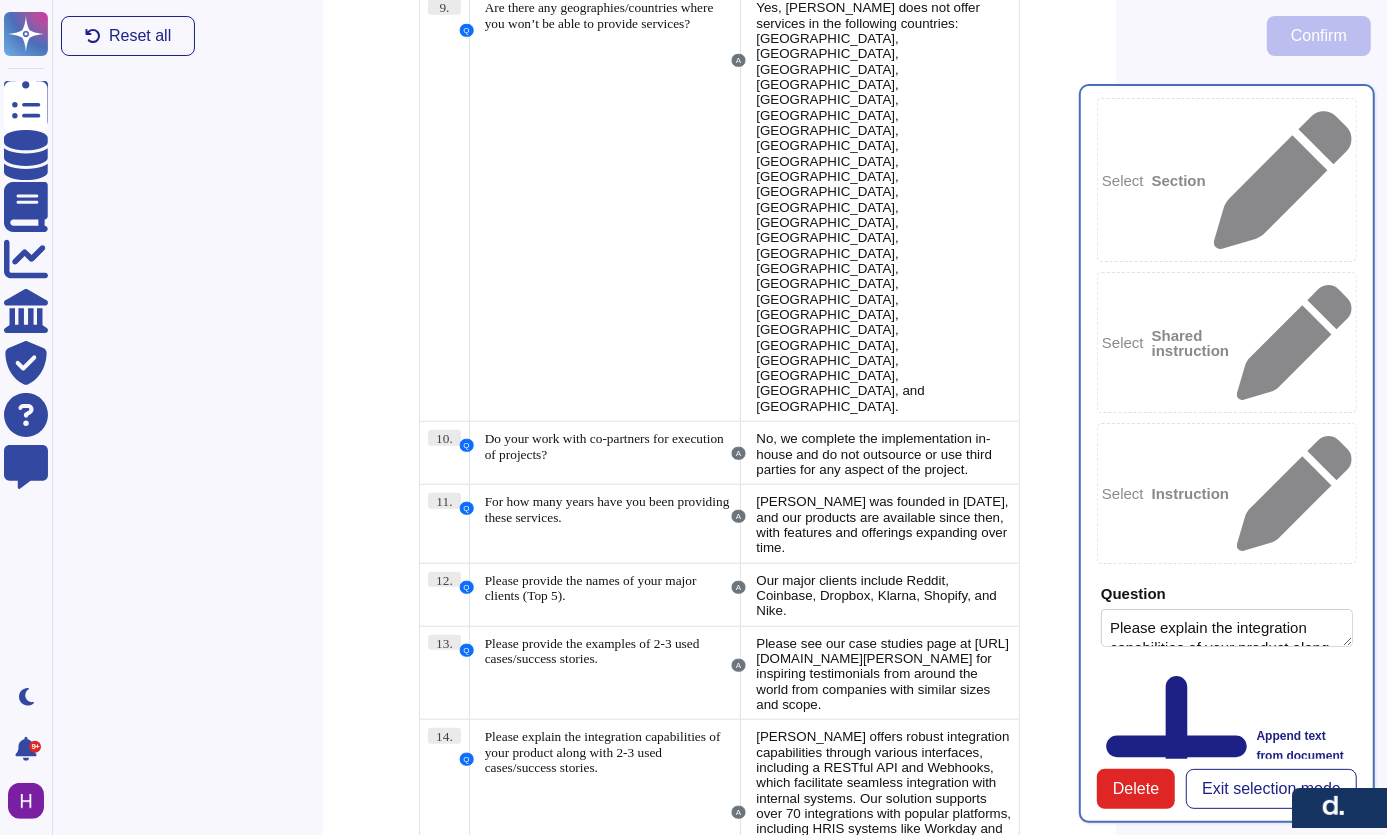 click on "For example, one use case involves a global company that needed to streamline its payroll and HR processes across multiple countries. By integrating [PERSON_NAME] with their existing HRIS and accounting systems, they achieved automated payroll processing and compliance with local regulations, significantly reducing manual effort and errors." at bounding box center (881, 1020) 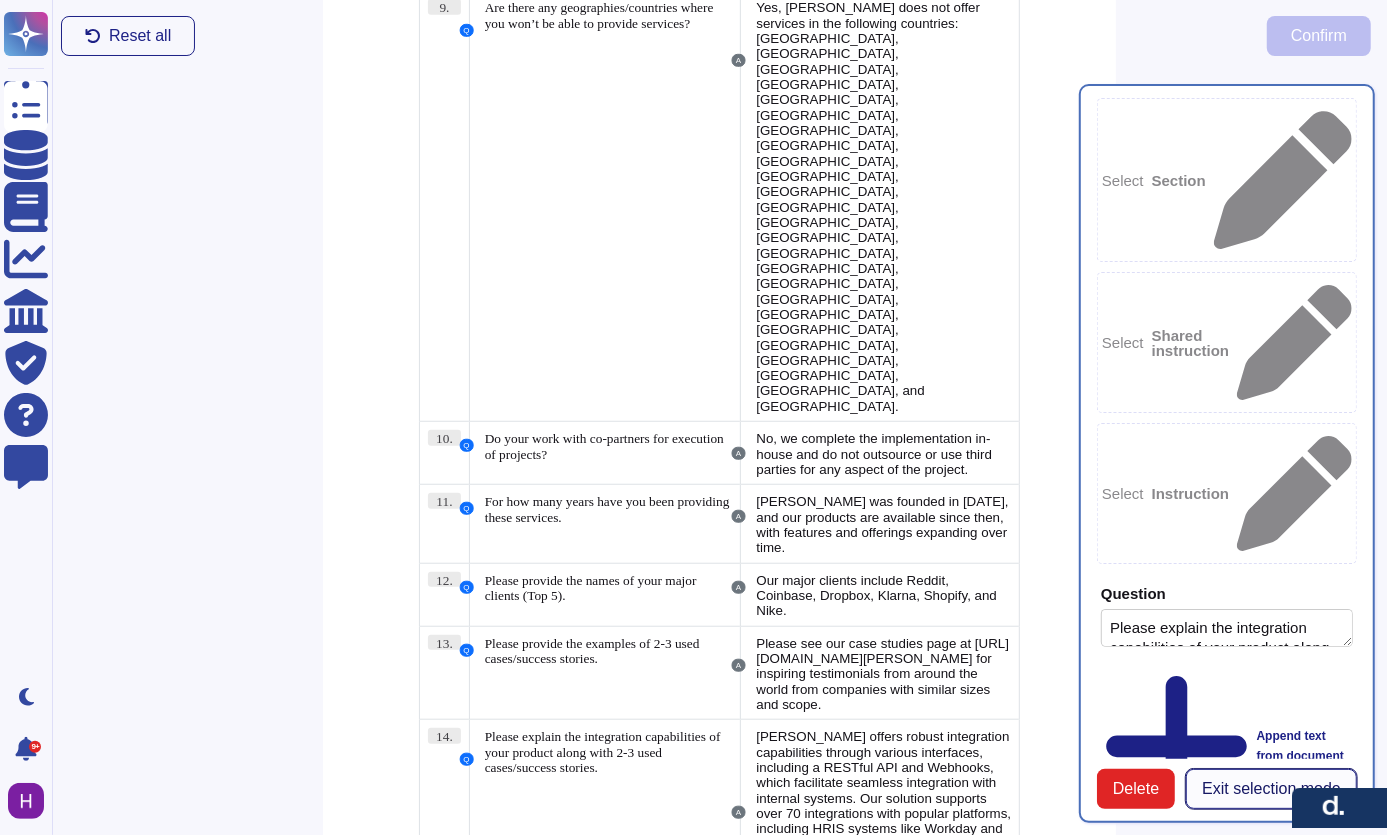 click on "Exit selection mode" at bounding box center [1271, 789] 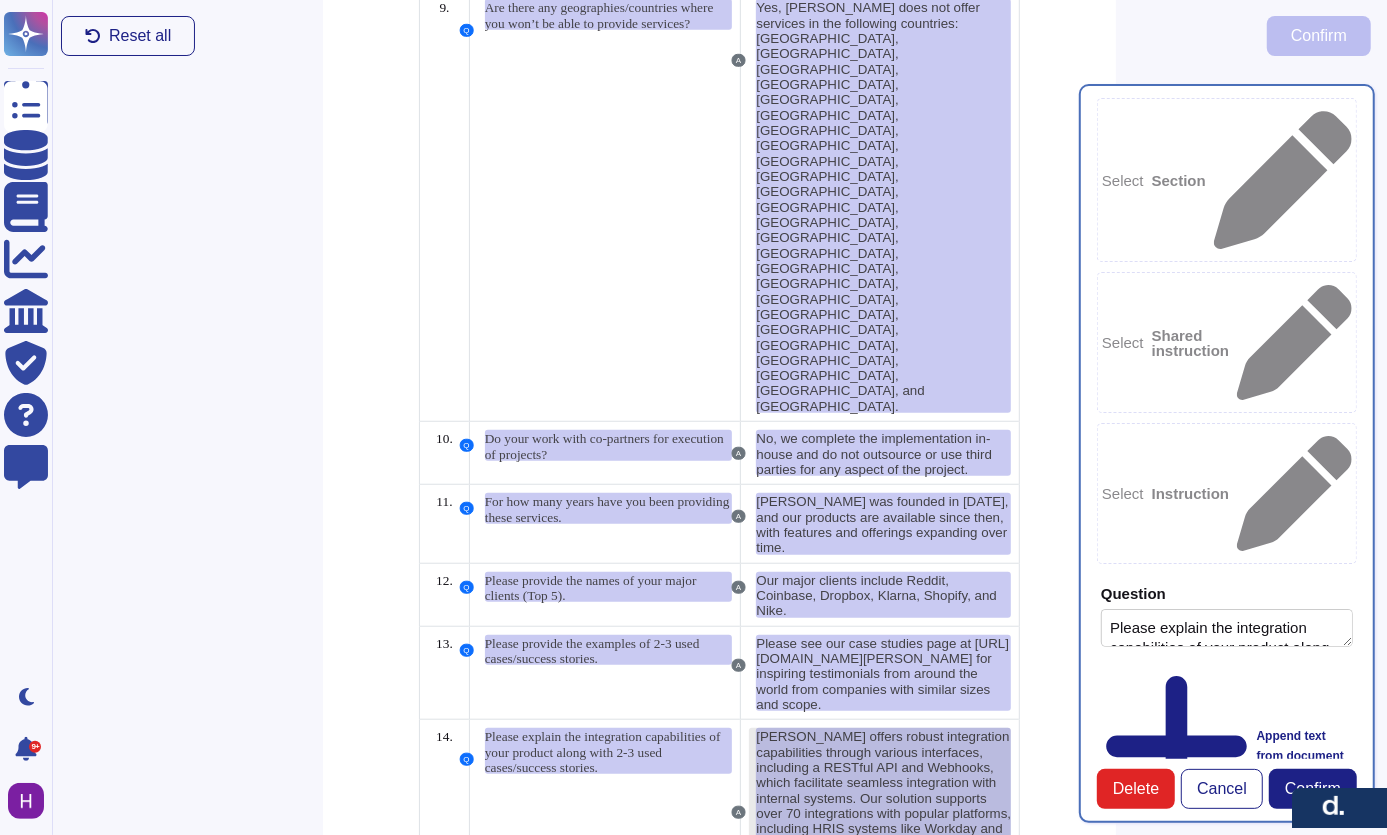 click on "[PERSON_NAME] offers robust integration capabilities through various interfaces, including a RESTful API and Webhooks, which facilitate seamless integration with internal systems. Our solution supports over 70 integrations with popular platforms, including HRIS systems like Workday and BambooHR, accounting systems such as QuickBooks and NetSuite, and various Applicant Tracking Systems (ATS). This enables automated data transfer, real-time synchronization, and custom API access for tailored integrations." at bounding box center (883, 828) 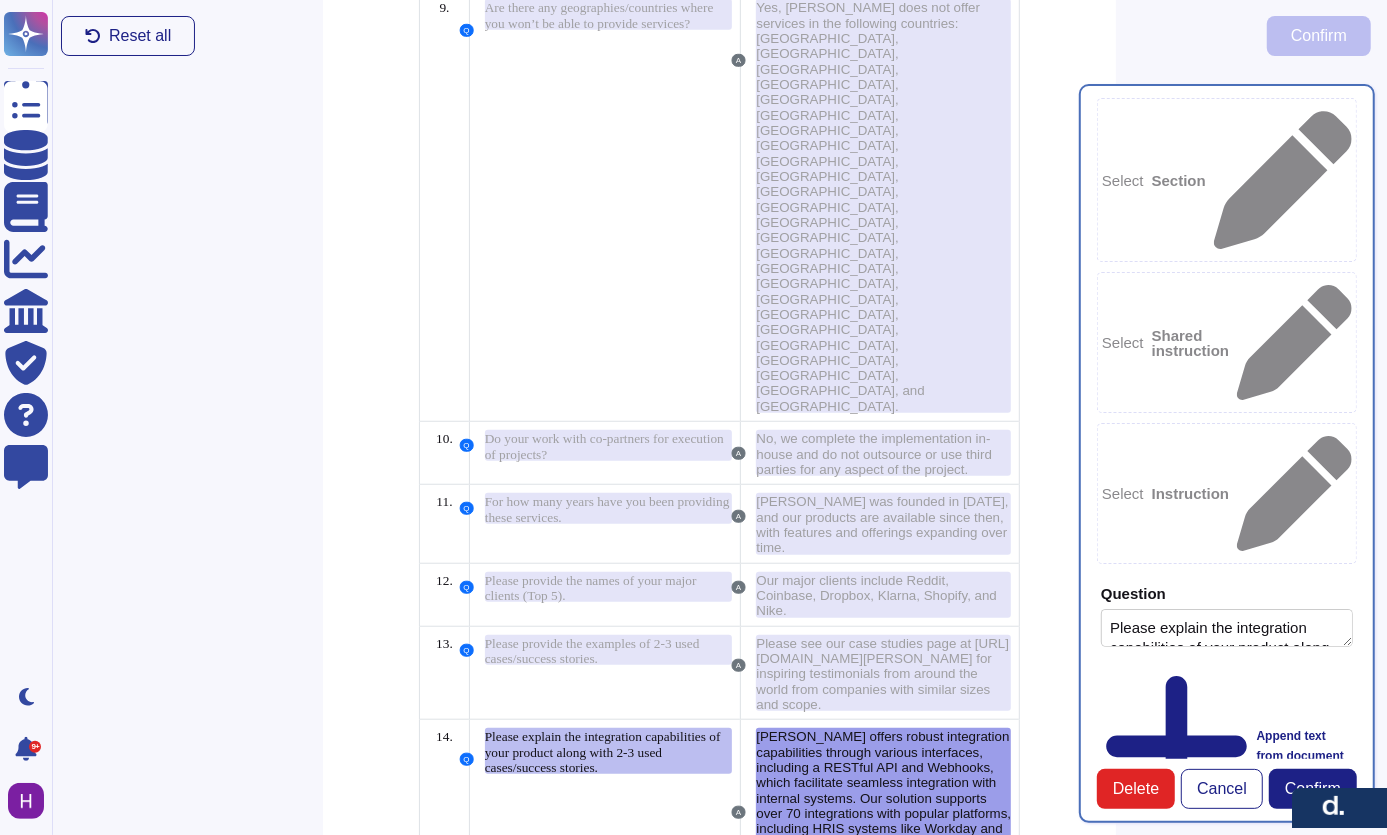 click on "For example, one use case involves a global company that needed to streamline its payroll and HR processes across multiple countries. By integrating [PERSON_NAME] with their existing HRIS and accounting systems, they achieved automated payroll processing and compliance with local regulations, significantly reducing manual effort and errors." at bounding box center [881, 1020] 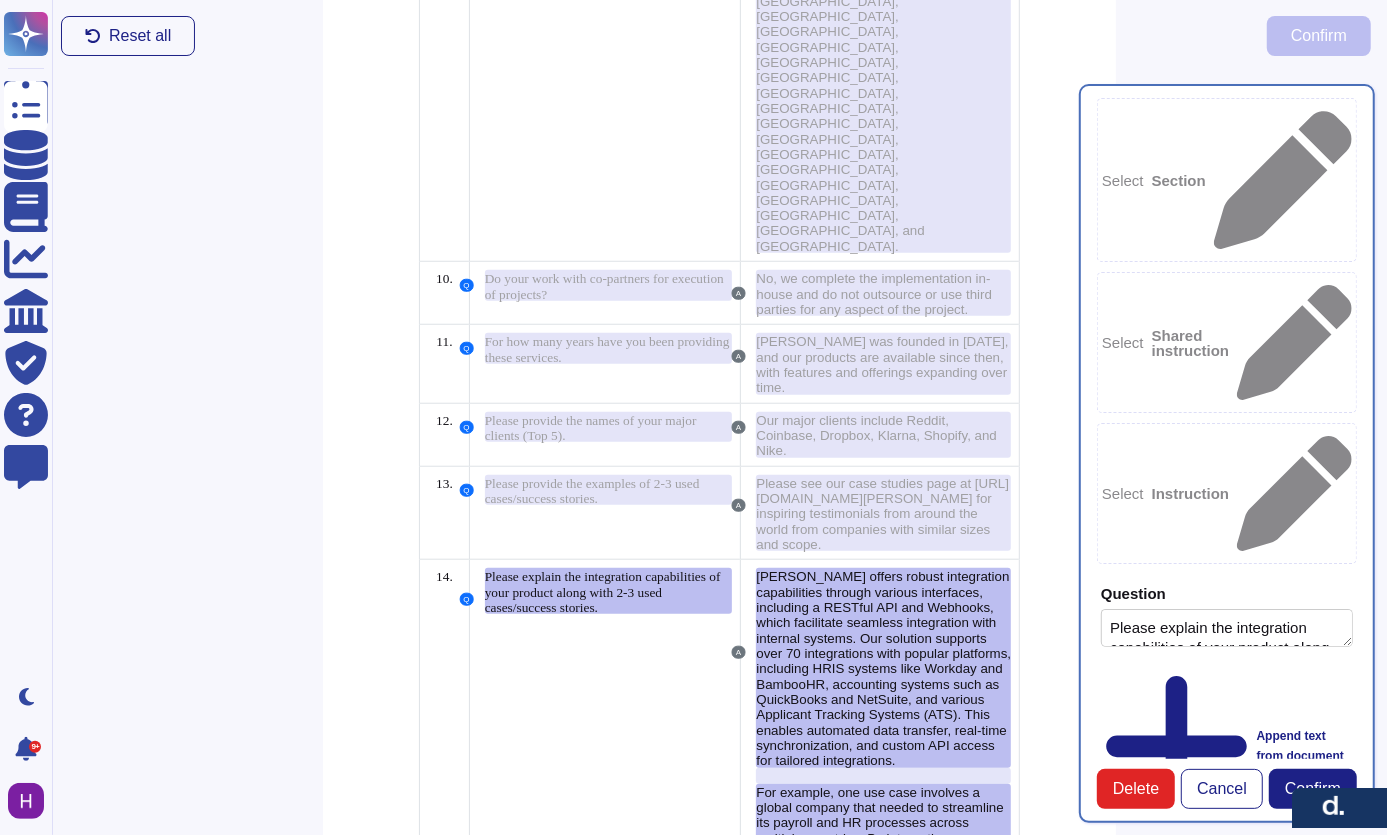 click on "Another success story involves a tech startup that required rapid hiring capabilities to support its growth. By utilizing [PERSON_NAME] integration with their ATS and leveraging our API, they were able to hire and onboard new employees in as little as one hour, enhancing their operational efficiency and speed to market." at bounding box center [881, 1023] 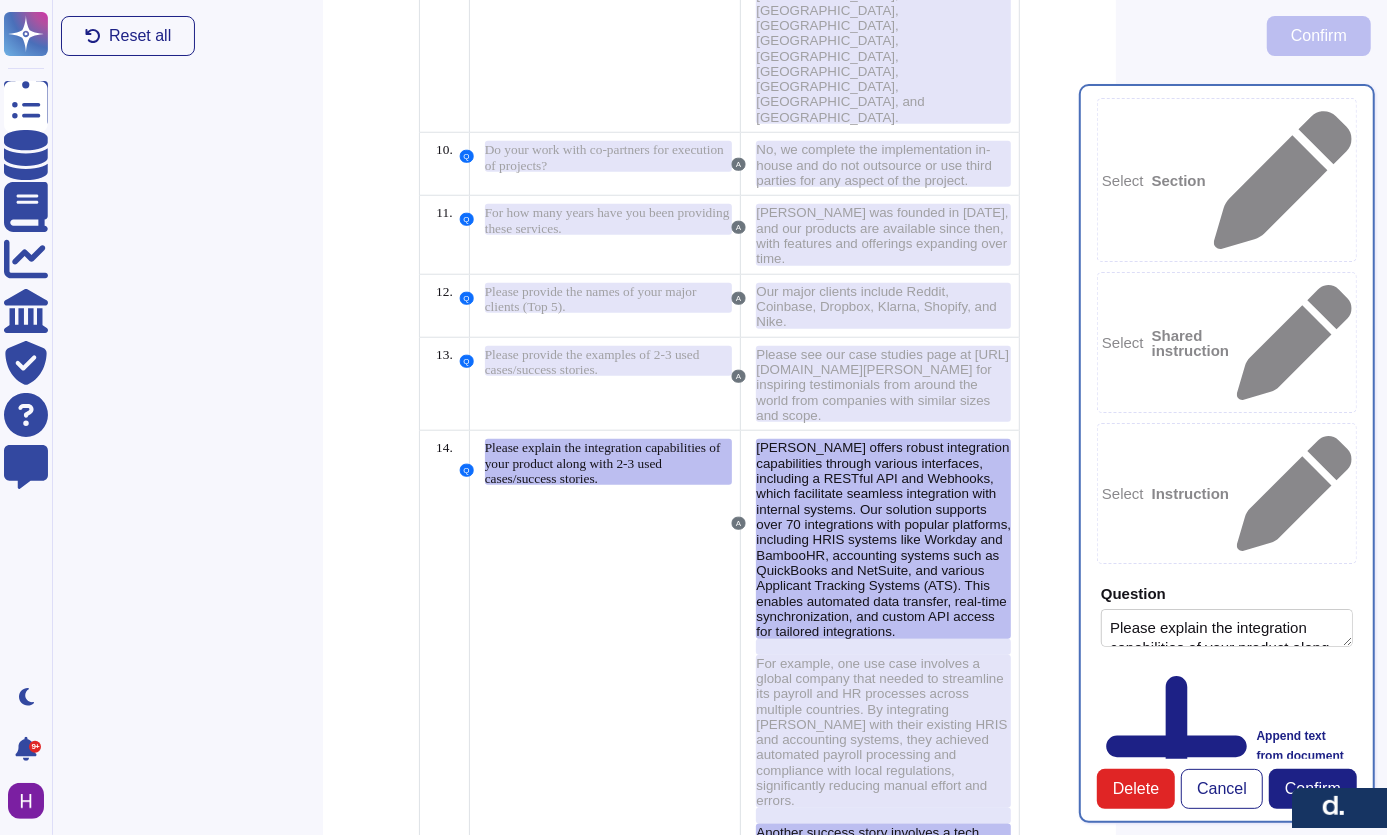 click on "For more detailed information about our API and integration capabilities, please refer to our API documentation at [URL][DOMAIN_NAME][PERSON_NAME] and [URL][DOMAIN_NAME]" at bounding box center [877, 1017] 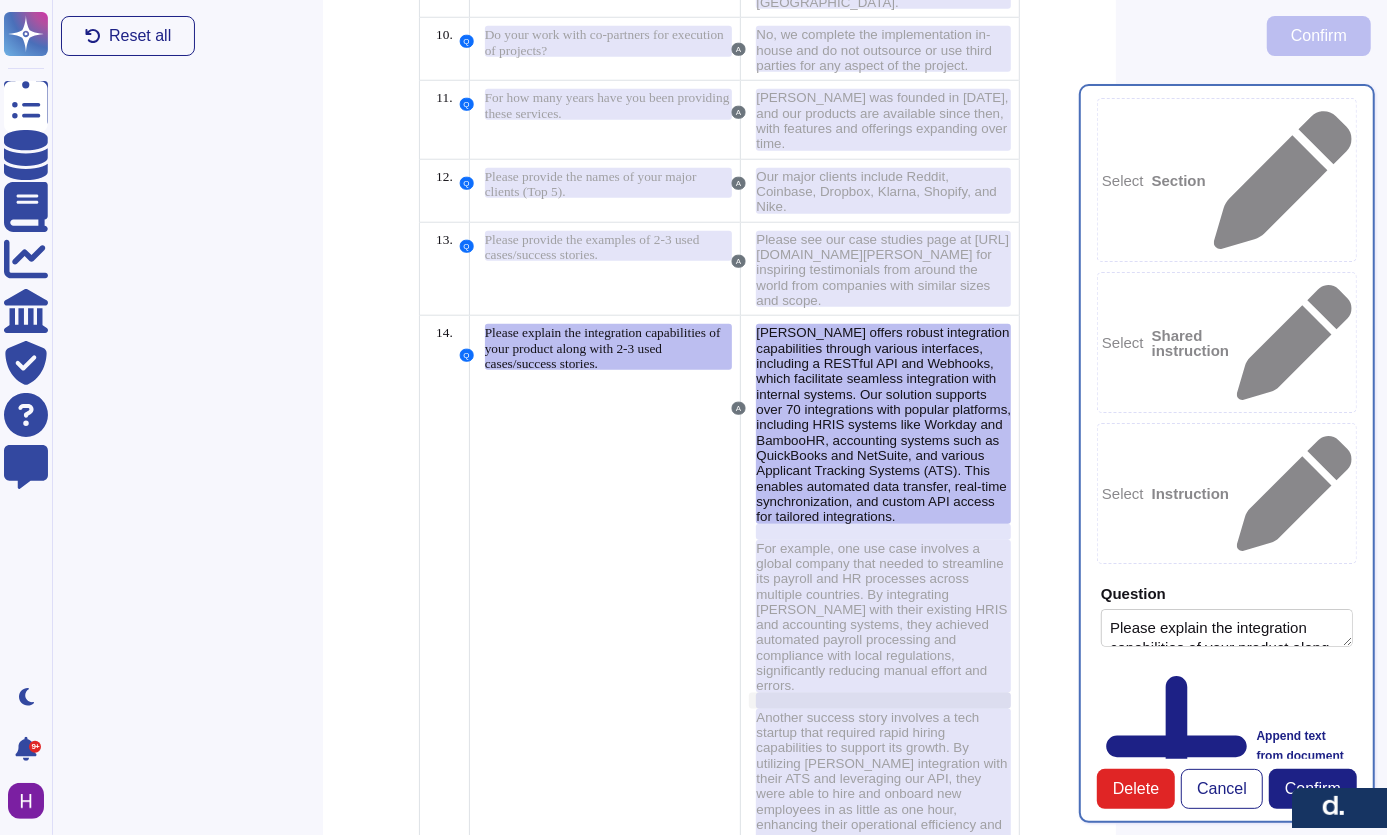 click on "A [PERSON_NAME] offers robust integration capabilities through various interfaces, including a RESTful API and Webhooks, which facilitate seamless integration with internal systems. Our solution supports over 70 integrations with popular platforms, including HRIS systems like Workday and BambooHR, accounting systems such as QuickBooks and NetSuite, and various Applicant Tracking Systems (ATS). This enables automated data transfer, real-time synchronization, and custom API access for tailored integrations. For example, one use case involves a global company that needed to streamline its payroll and HR processes across multiple countries. By integrating [PERSON_NAME] with their existing HRIS and accounting systems, they achieved automated payroll processing and compliance with local regulations, significantly reducing manual effort and errors." at bounding box center (880, 632) 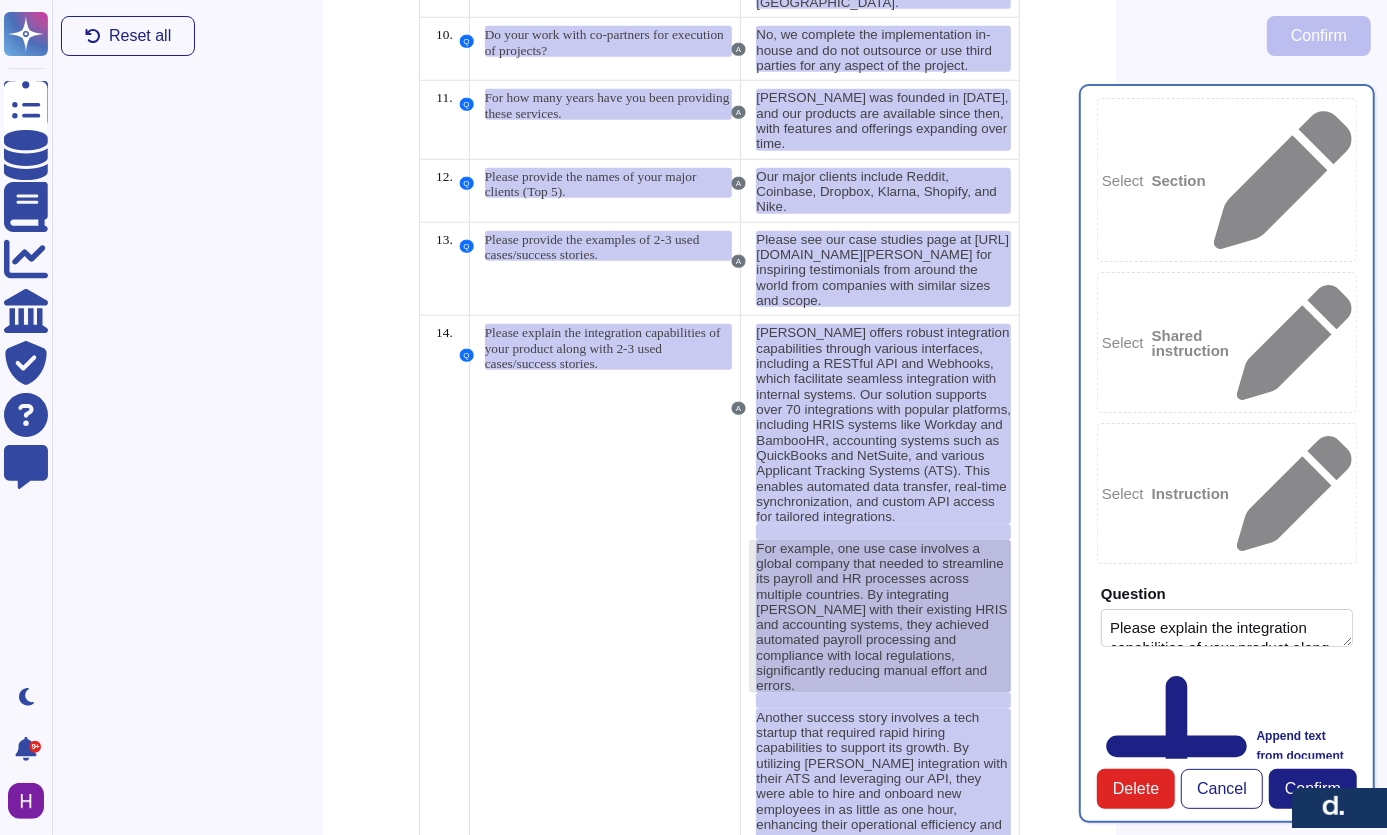 click on "For example, one use case involves a global company that needed to streamline its payroll and HR processes across multiple countries. By integrating [PERSON_NAME] with their existing HRIS and accounting systems, they achieved automated payroll processing and compliance with local regulations, significantly reducing manual effort and errors." at bounding box center (881, 617) 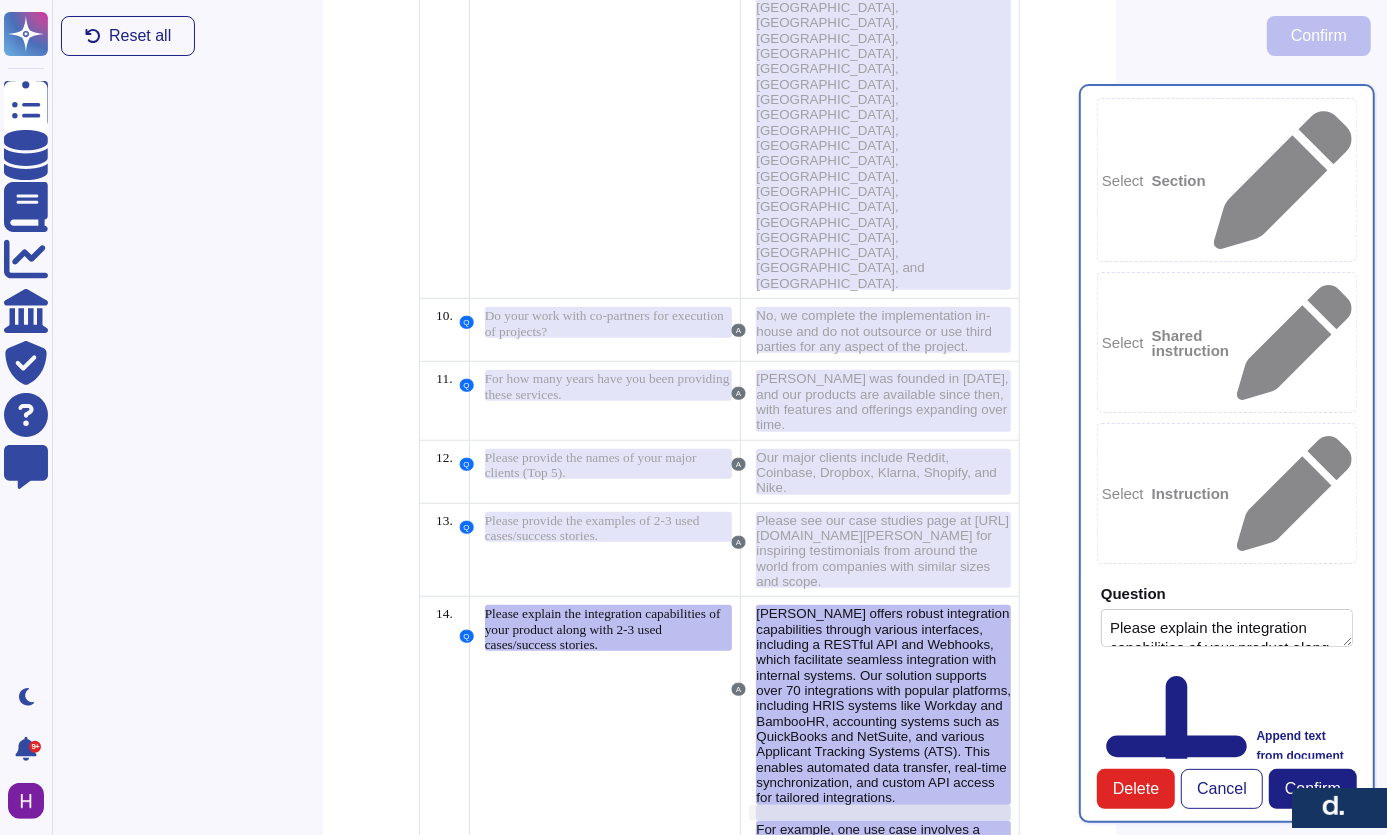 click at bounding box center (883, 813) 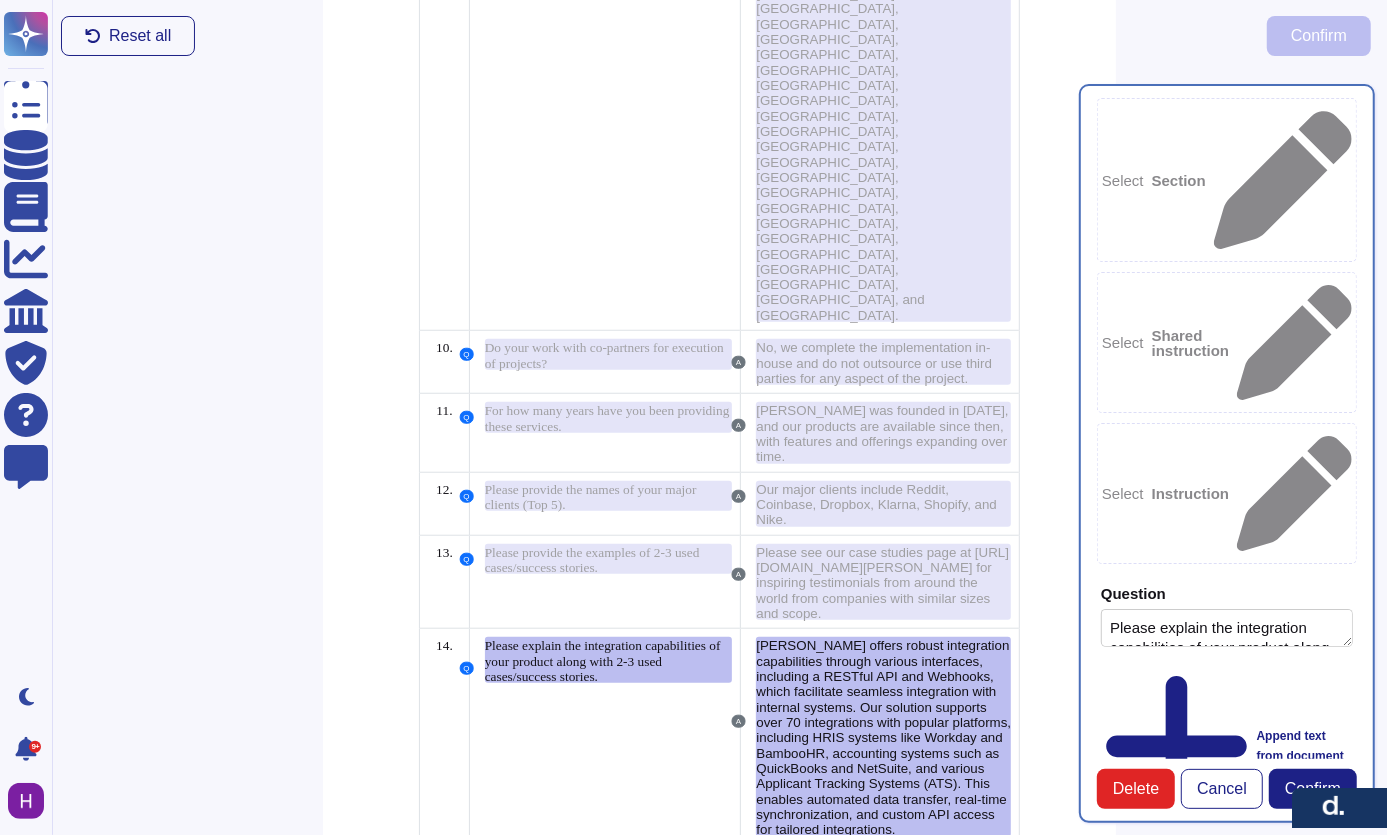 click on "For example, one use case involves a global company that needed to streamline its payroll and HR processes across multiple countries. By integrating [PERSON_NAME] with their existing HRIS and accounting systems, they achieved automated payroll processing and compliance with local regulations, significantly reducing manual effort and errors." at bounding box center (881, 930) 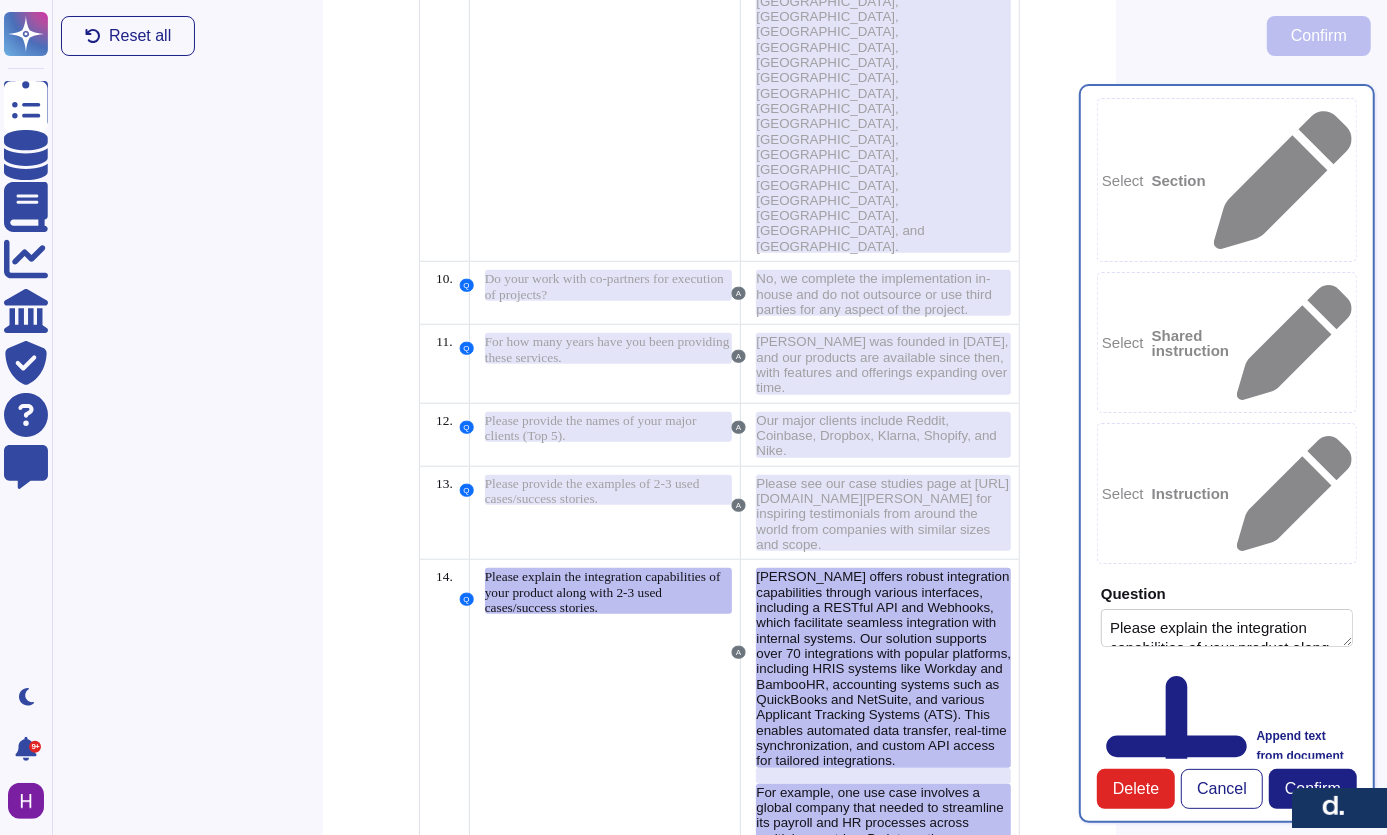click on "Another success story involves a tech startup that required rapid hiring capabilities to support its growth. By utilizing [PERSON_NAME] integration with their ATS and leveraging our API, they were able to hire and onboard new employees in as little as one hour, enhancing their operational efficiency and speed to market." at bounding box center [881, 1023] 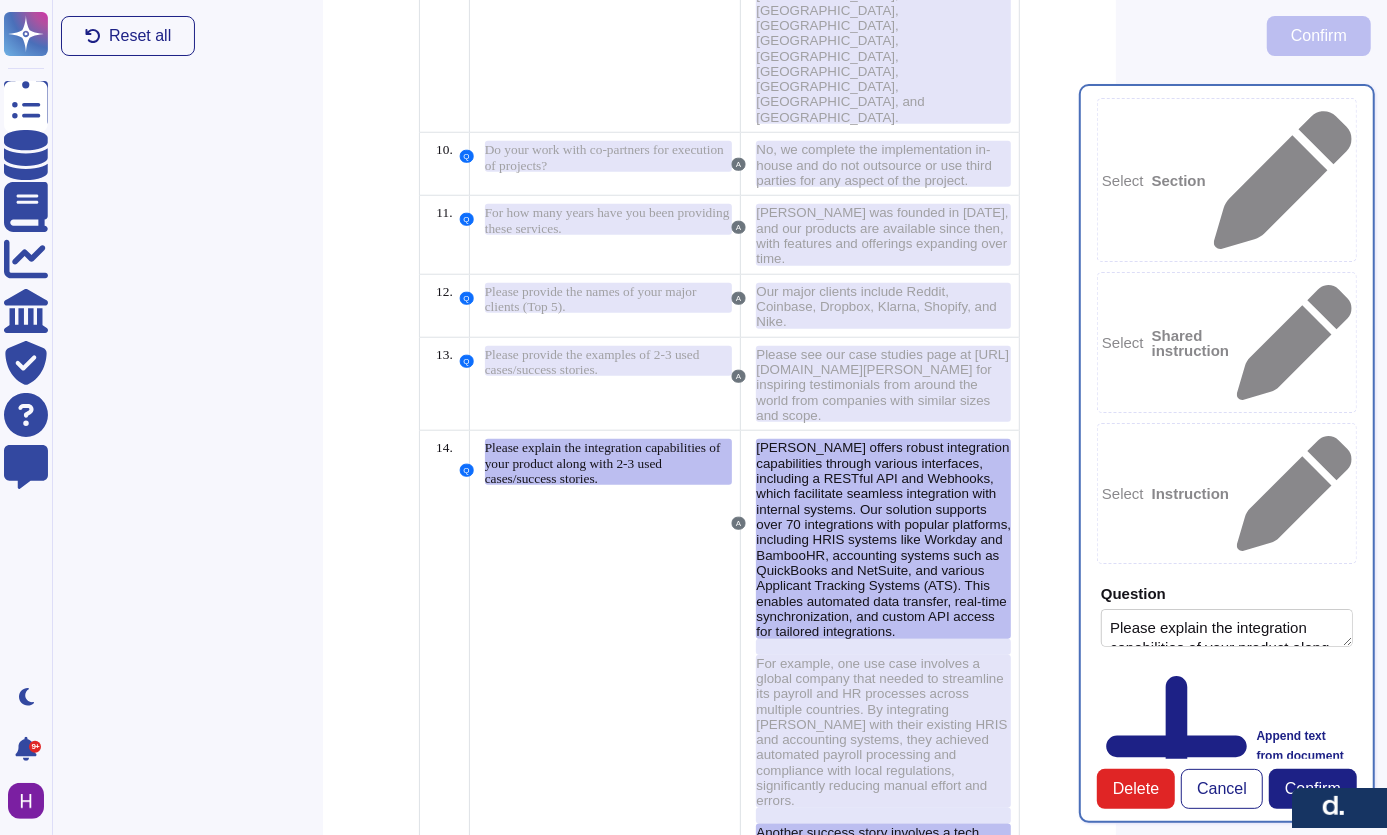 click on "For more detailed information about our API and integration capabilities, please refer to our API documentation at [URL][DOMAIN_NAME][PERSON_NAME] and [URL][DOMAIN_NAME]" at bounding box center (877, 1016) 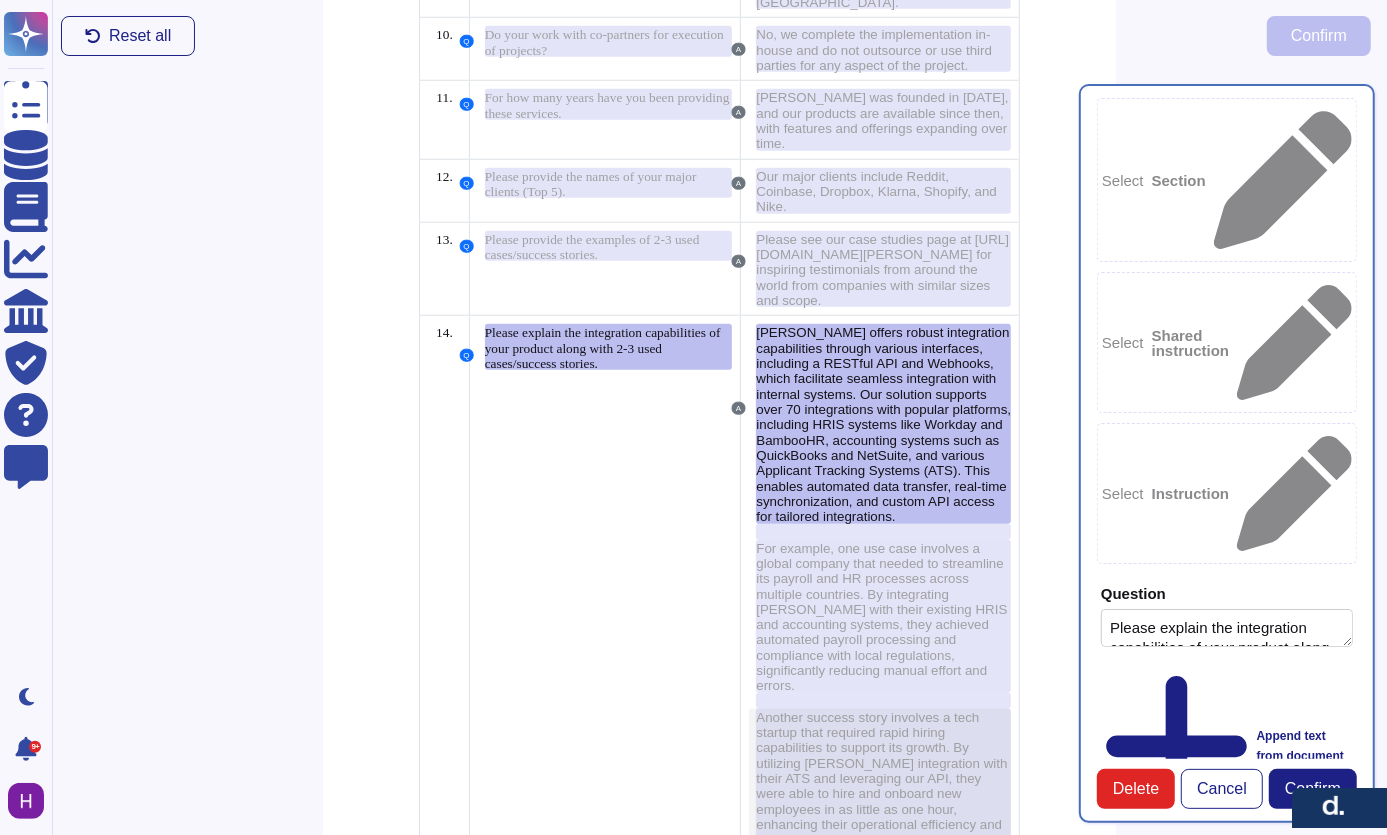 click on "Another success story involves a tech startup that required rapid hiring capabilities to support its growth. By utilizing [PERSON_NAME] integration with their ATS and leveraging our API, they were able to hire and onboard new employees in as little as one hour, enhancing their operational efficiency and speed to market." at bounding box center [881, 779] 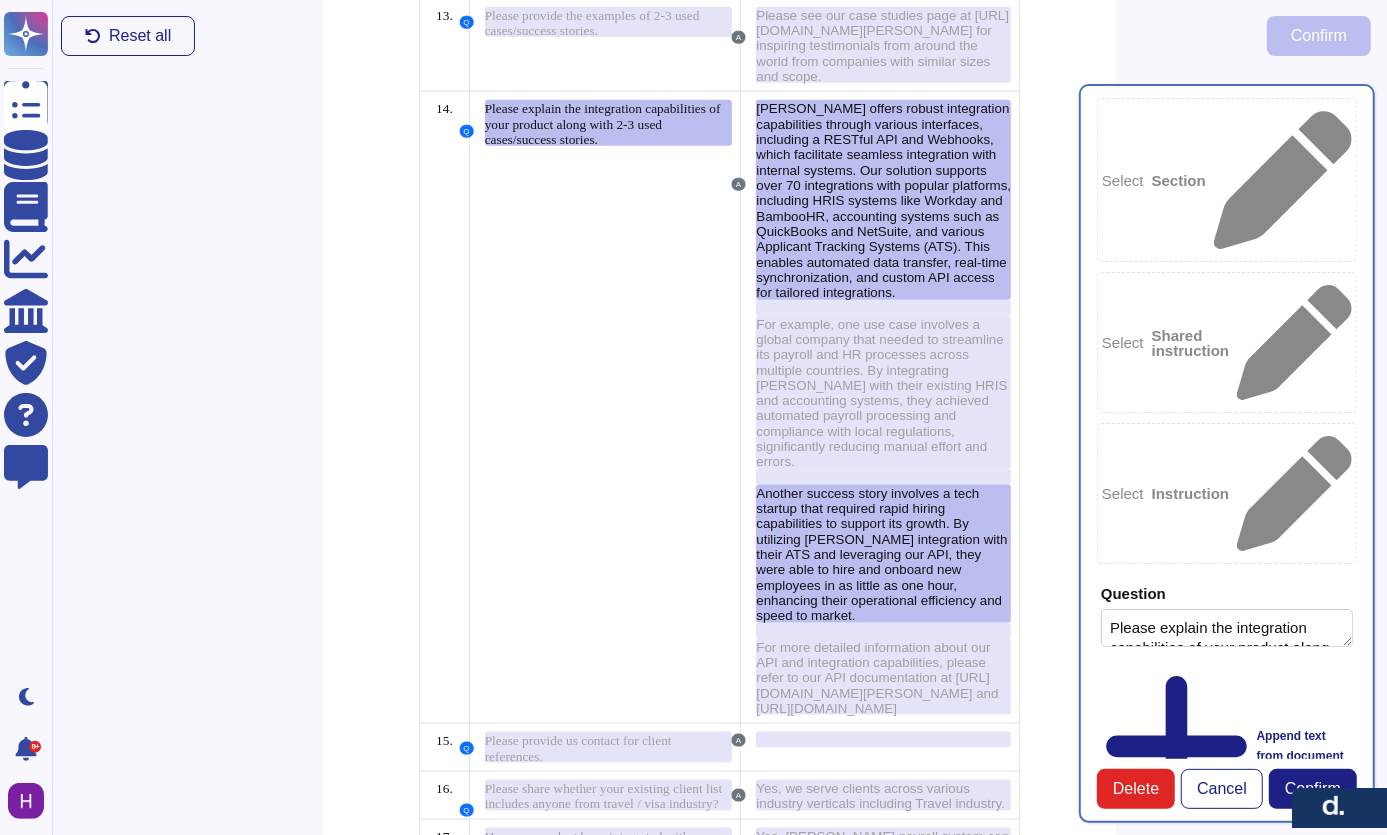 scroll, scrollTop: 1081, scrollLeft: 0, axis: vertical 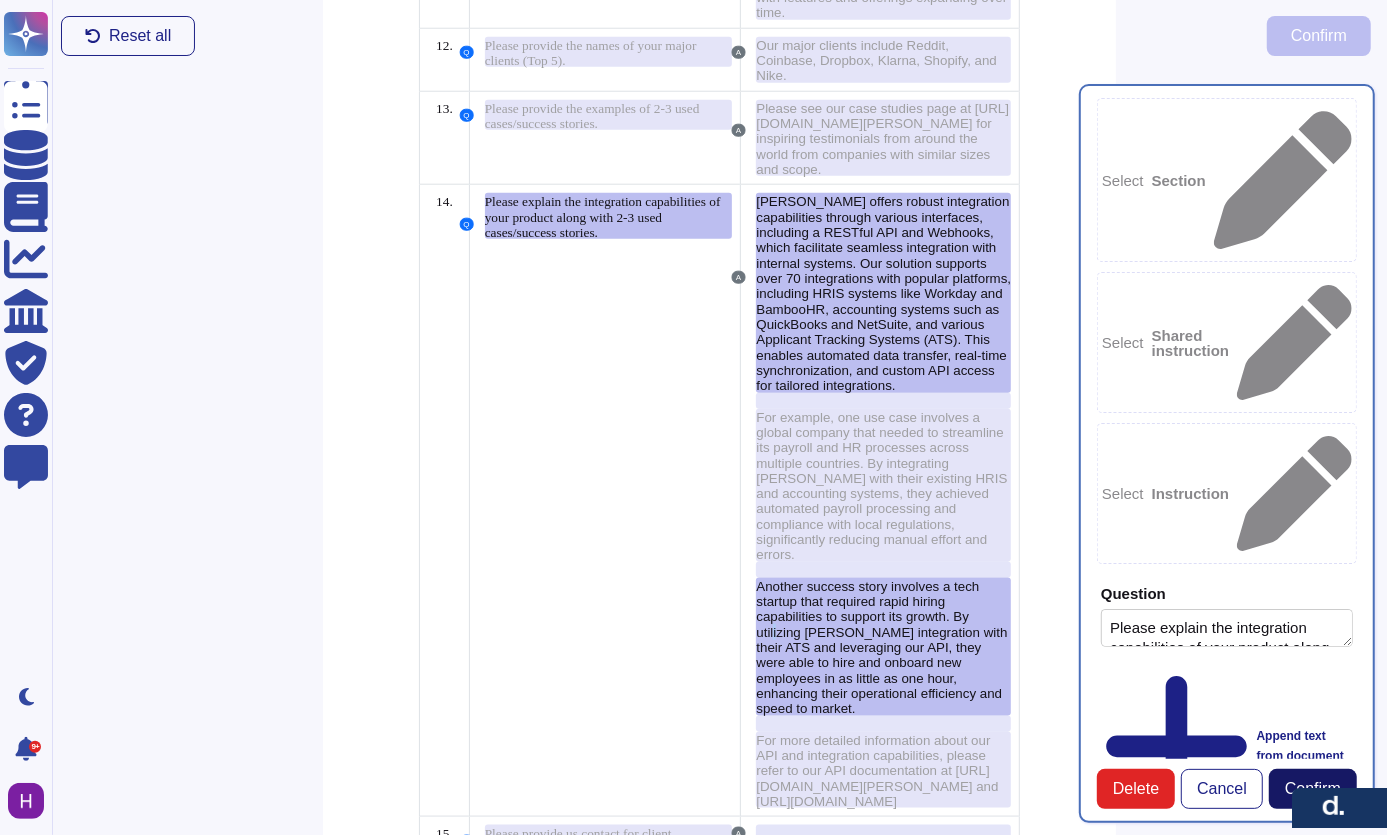 click on "Confirm" at bounding box center (1313, 789) 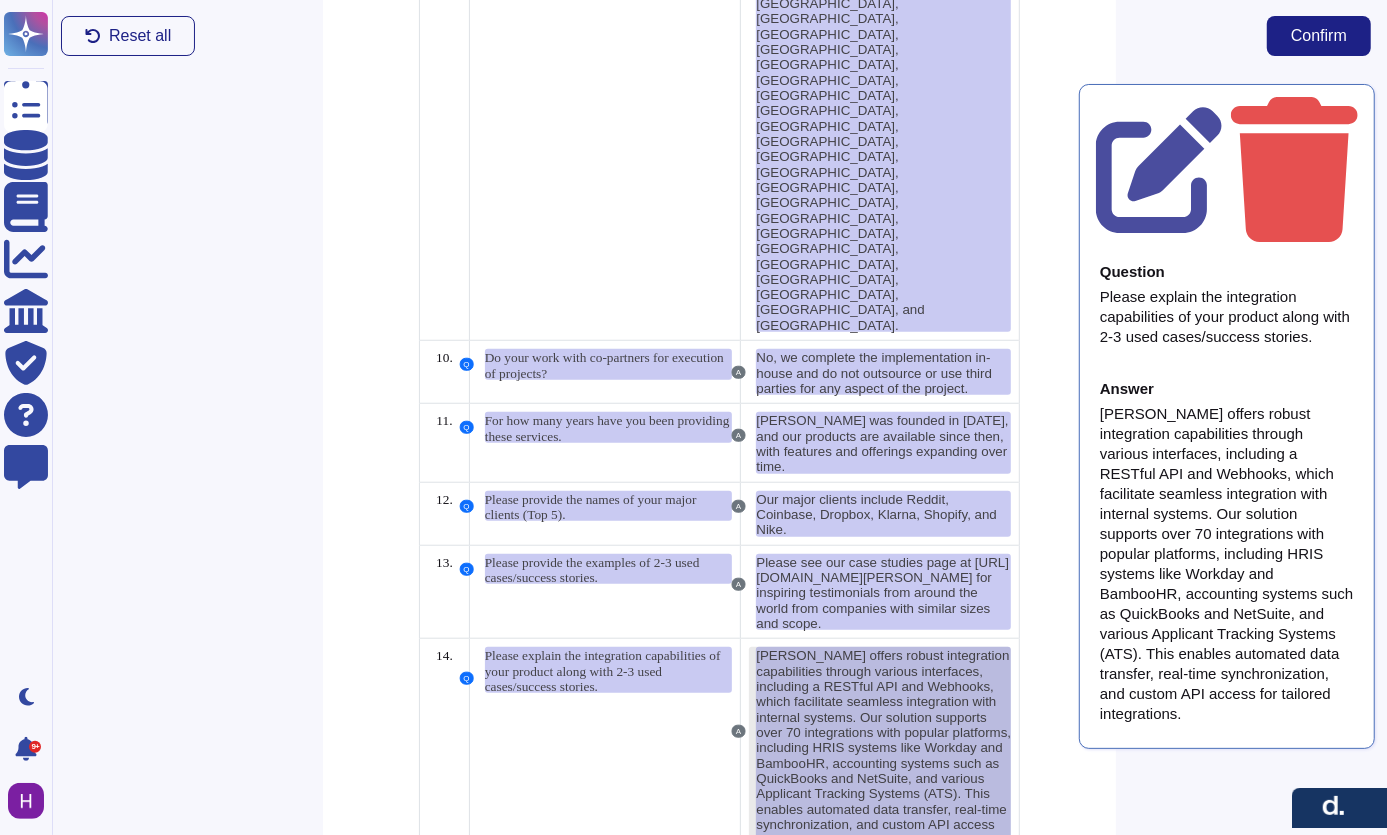 click on "[PERSON_NAME] offers robust integration capabilities through various interfaces, including a RESTful API and Webhooks, which facilitate seamless integration with internal systems. Our solution supports over 70 integrations with popular platforms, including HRIS systems like Workday and BambooHR, accounting systems such as QuickBooks and NetSuite, and various Applicant Tracking Systems (ATS). This enables automated data transfer, real-time synchronization, and custom API access for tailored integrations." at bounding box center (883, 747) 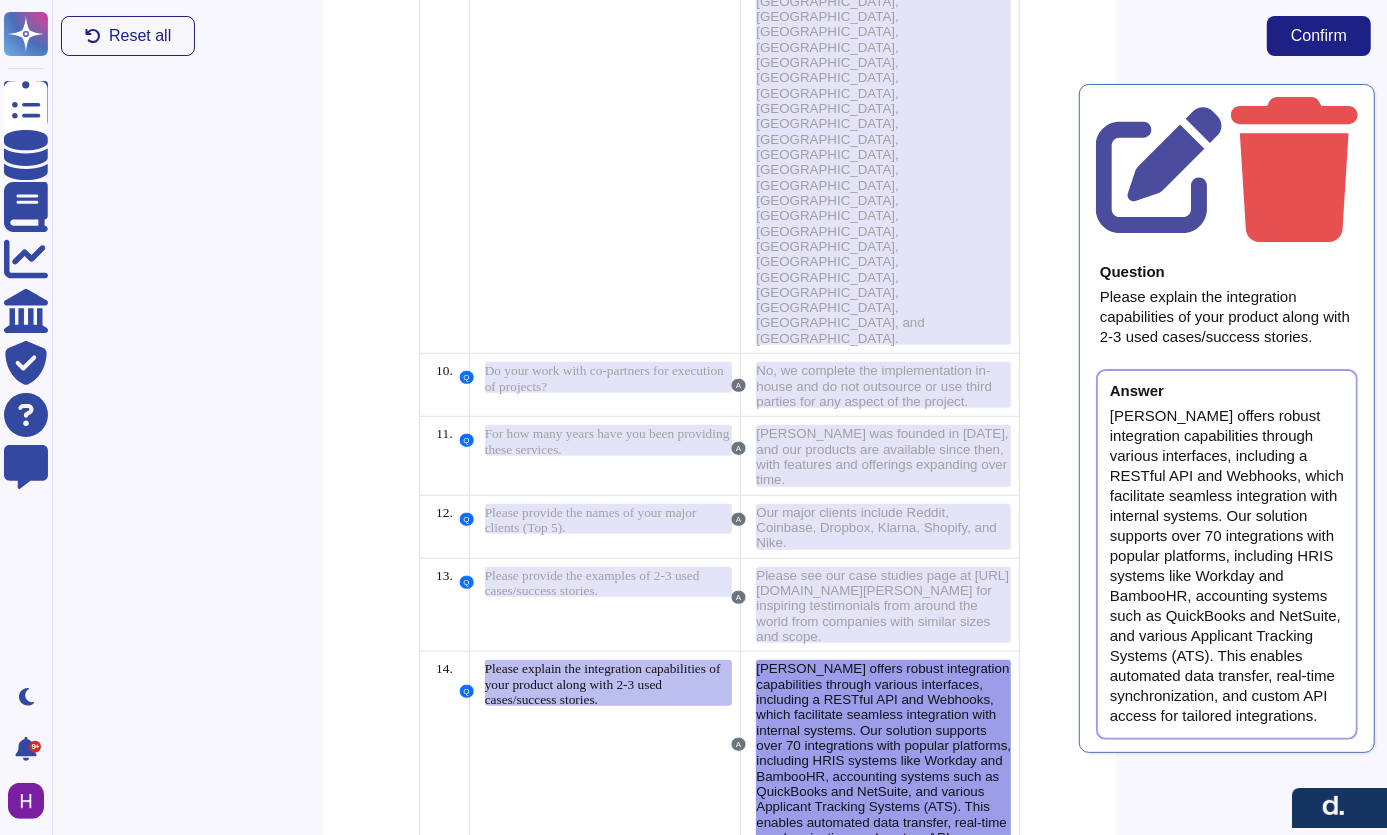 scroll, scrollTop: 1000, scrollLeft: 0, axis: vertical 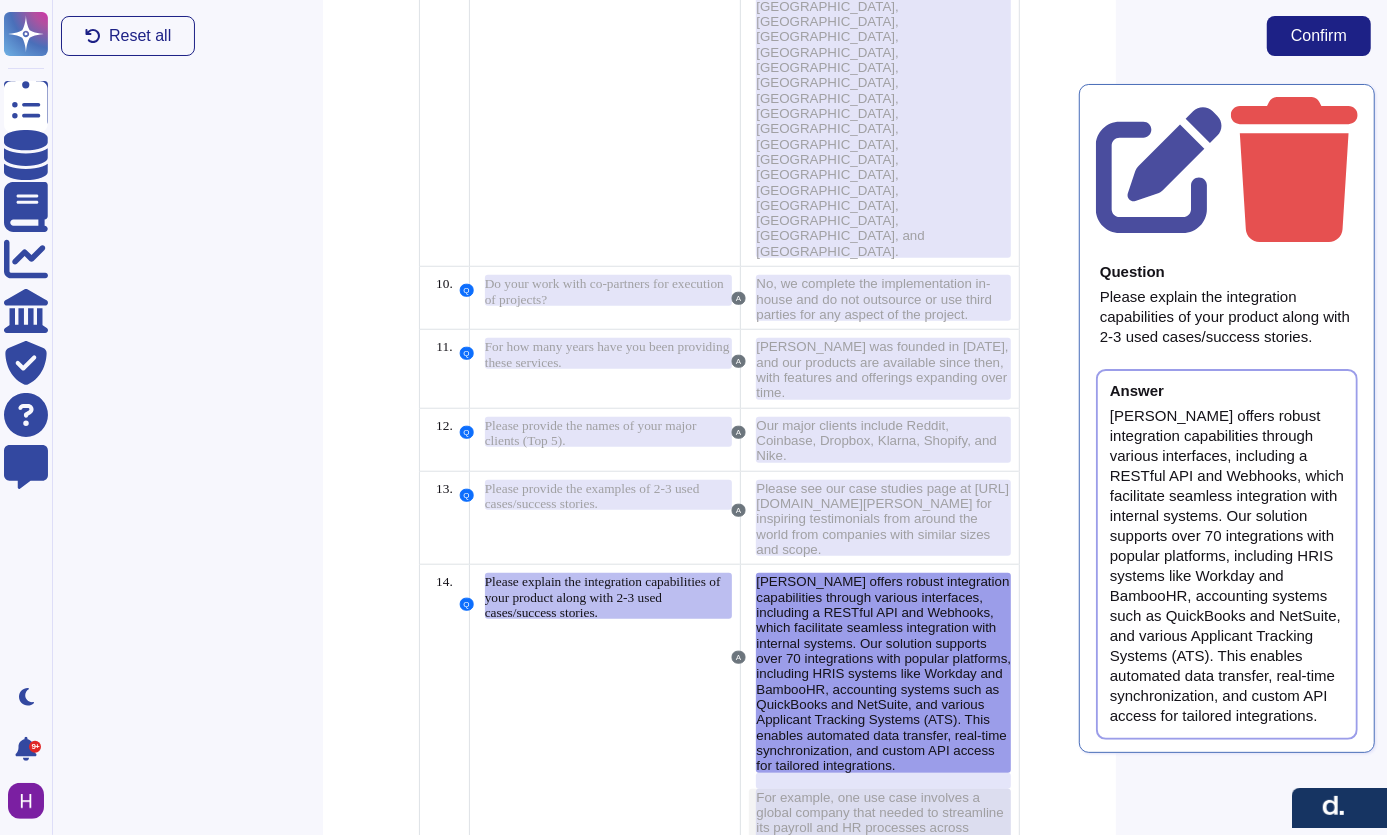 click on "For example, one use case involves a global company that needed to streamline its payroll and HR processes across multiple countries. By integrating [PERSON_NAME] with their existing HRIS and accounting systems, they achieved automated payroll processing and compliance with local regulations, significantly reducing manual effort and errors." at bounding box center [881, 866] 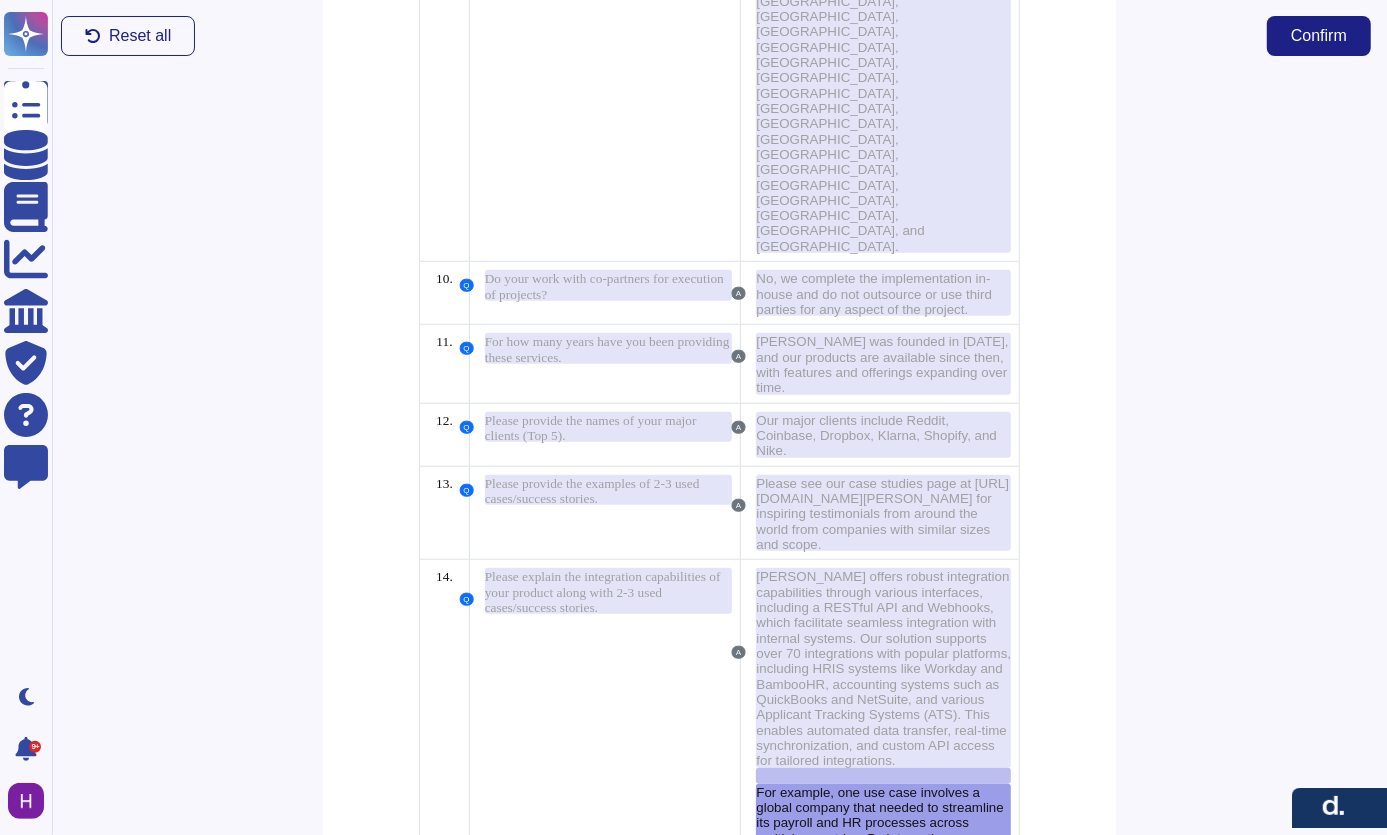 click on "Another success story involves a tech startup that required rapid hiring capabilities to support its growth. By utilizing [PERSON_NAME] integration with their ATS and leveraging our API, they were able to hire and onboard new employees in as little as one hour, enhancing their operational efficiency and speed to market." at bounding box center [881, 1023] 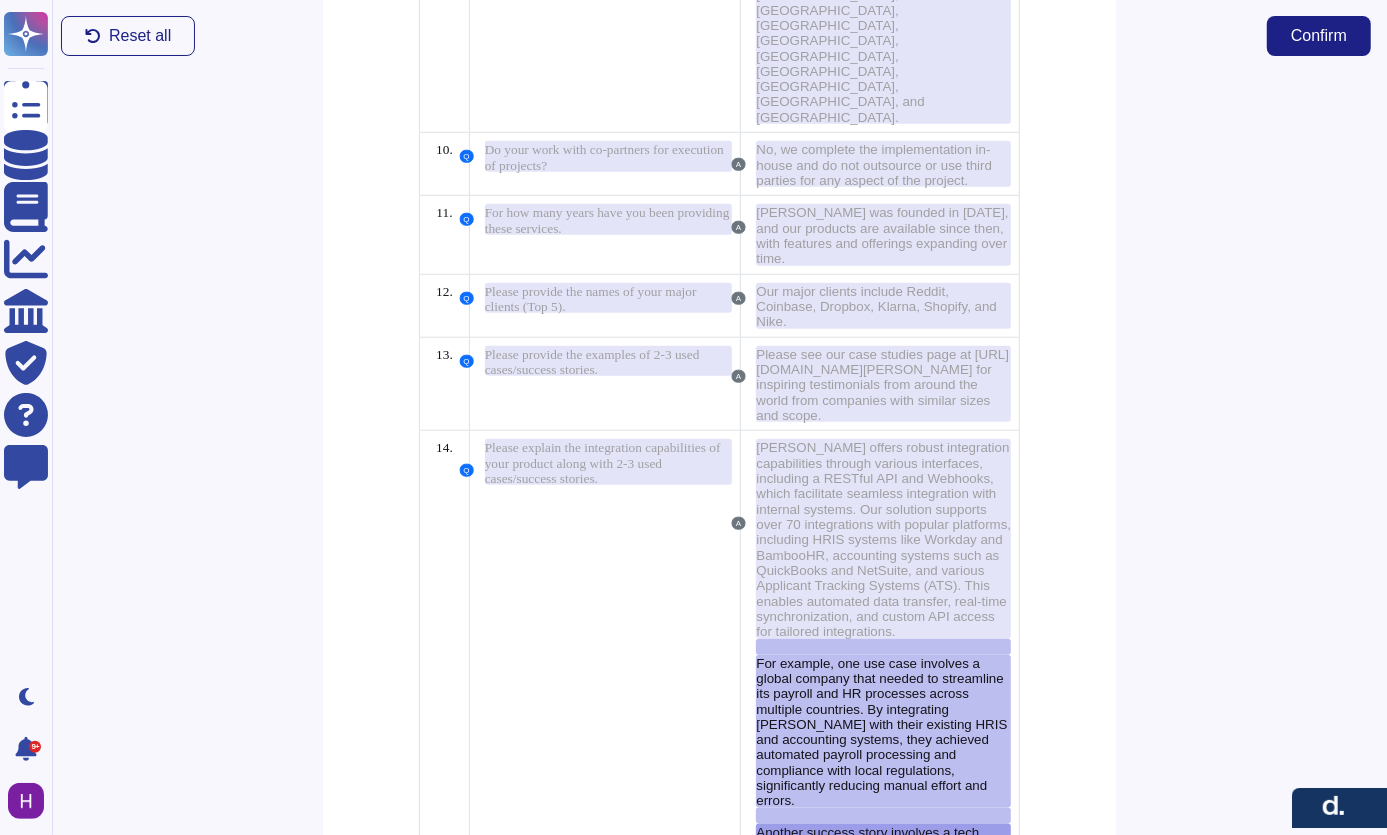 click on "For more detailed information about our API and integration capabilities, please refer to our API documentation at [URL][DOMAIN_NAME][PERSON_NAME] and [URL][DOMAIN_NAME]" at bounding box center [877, 1017] 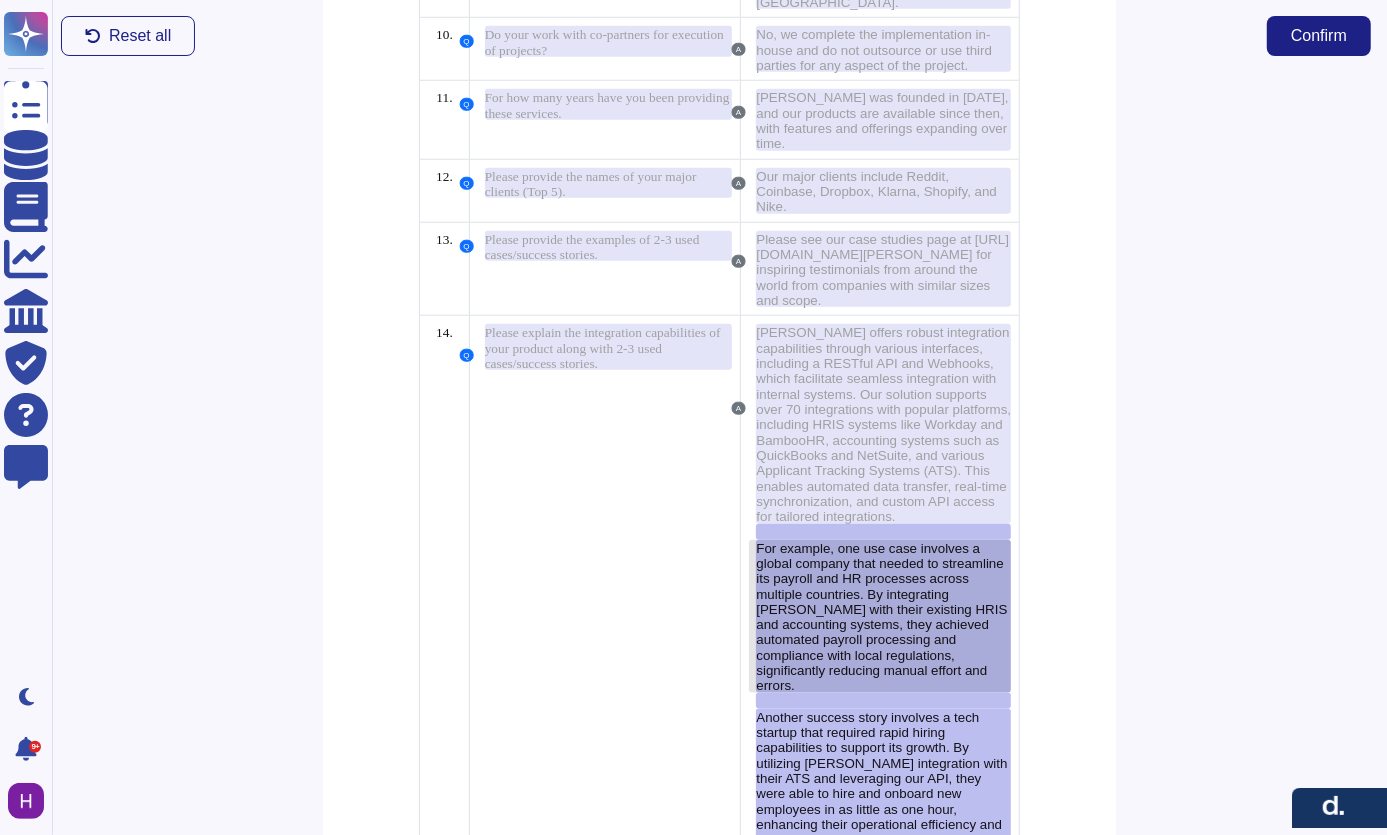 click on "For example, one use case involves a global company that needed to streamline its payroll and HR processes across multiple countries. By integrating [PERSON_NAME] with their existing HRIS and accounting systems, they achieved automated payroll processing and compliance with local regulations, significantly reducing manual effort and errors." at bounding box center [881, 617] 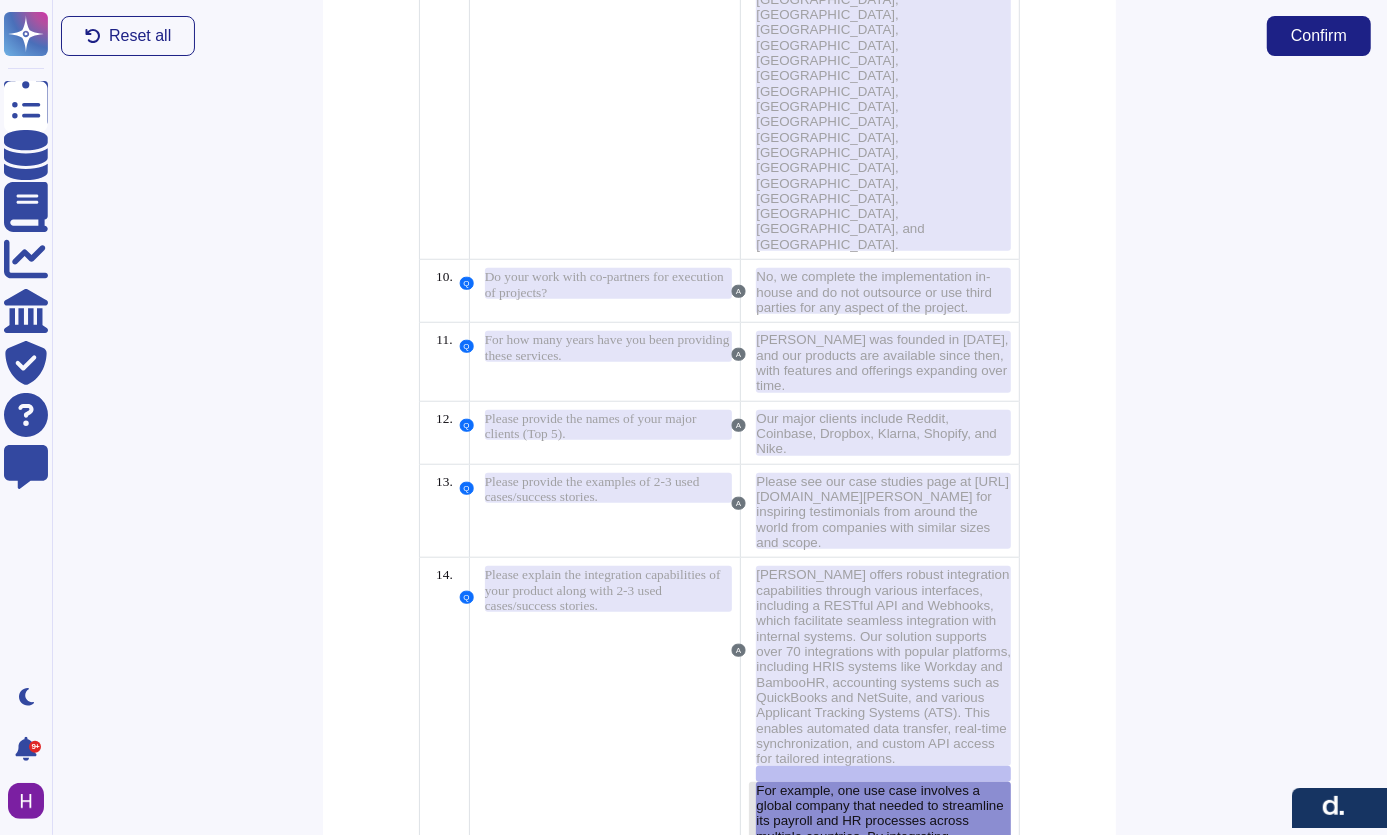 click at bounding box center (883, 774) 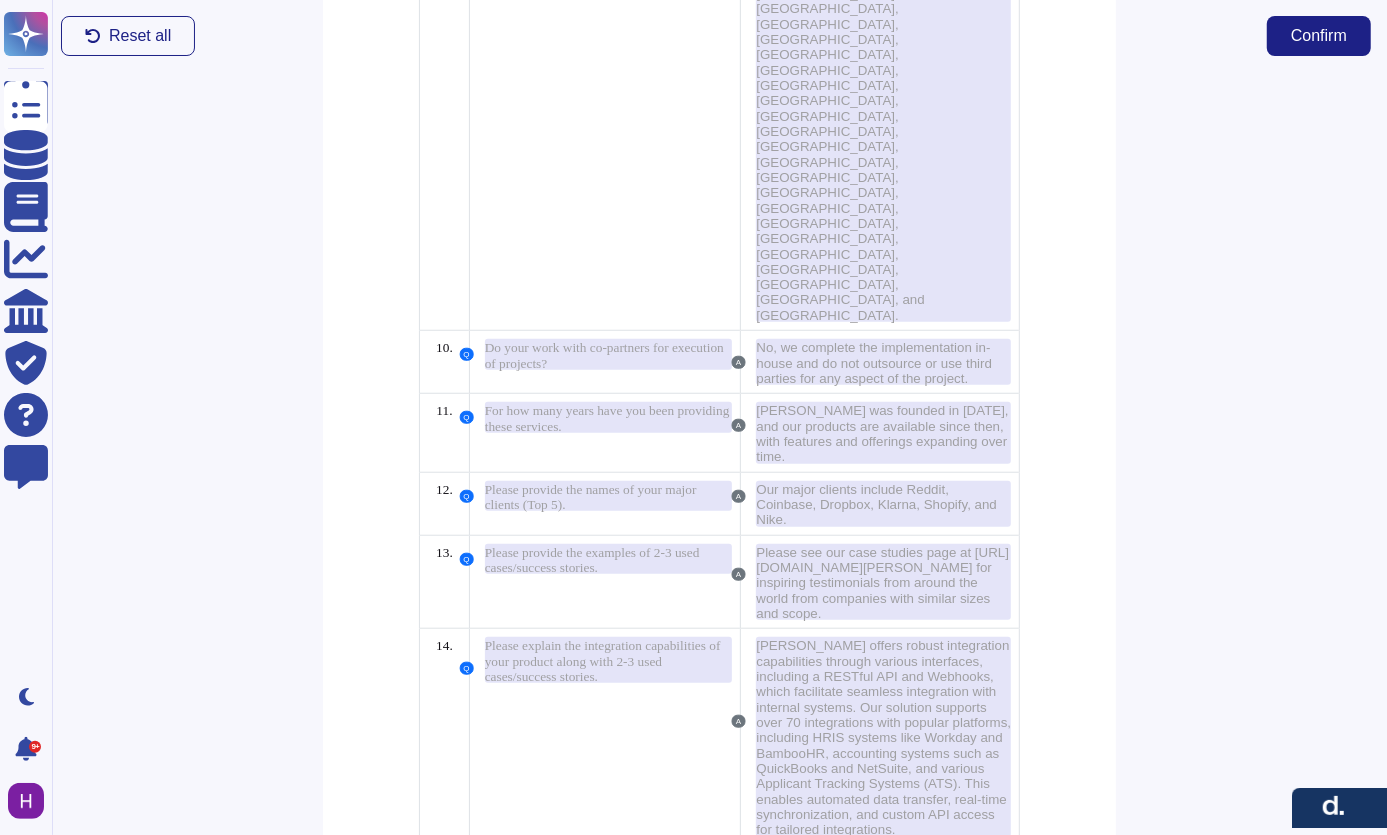 click on "For example, one use case involves a global company that needed to streamline its payroll and HR processes across multiple countries. By integrating [PERSON_NAME] with their existing HRIS and accounting systems, they achieved automated payroll processing and compliance with local regulations, significantly reducing manual effort and errors." at bounding box center (881, 930) 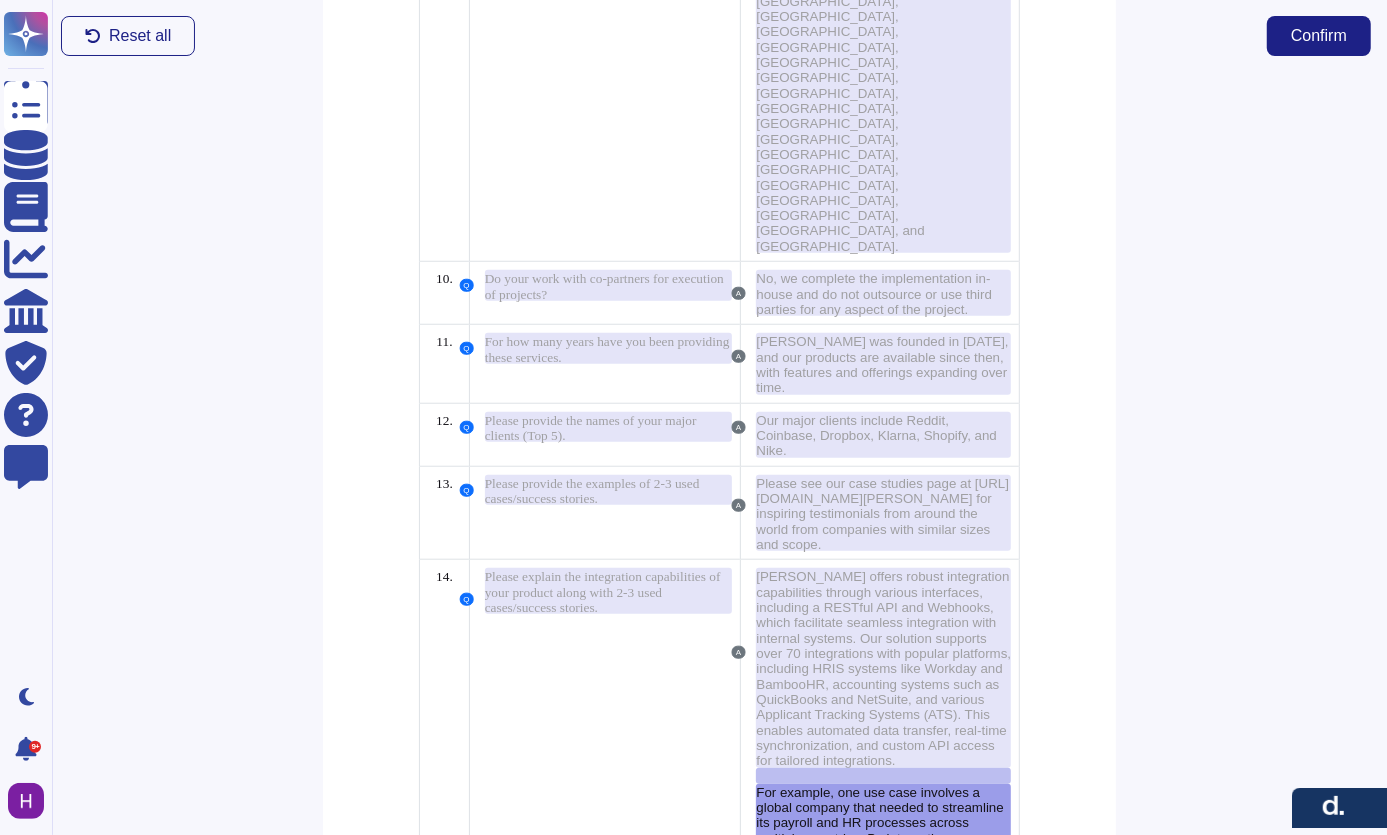 click on "Another success story involves a tech startup that required rapid hiring capabilities to support its growth. By utilizing [PERSON_NAME] integration with their ATS and leveraging our API, they were able to hire and onboard new employees in as little as one hour, enhancing their operational efficiency and speed to market." at bounding box center (881, 1023) 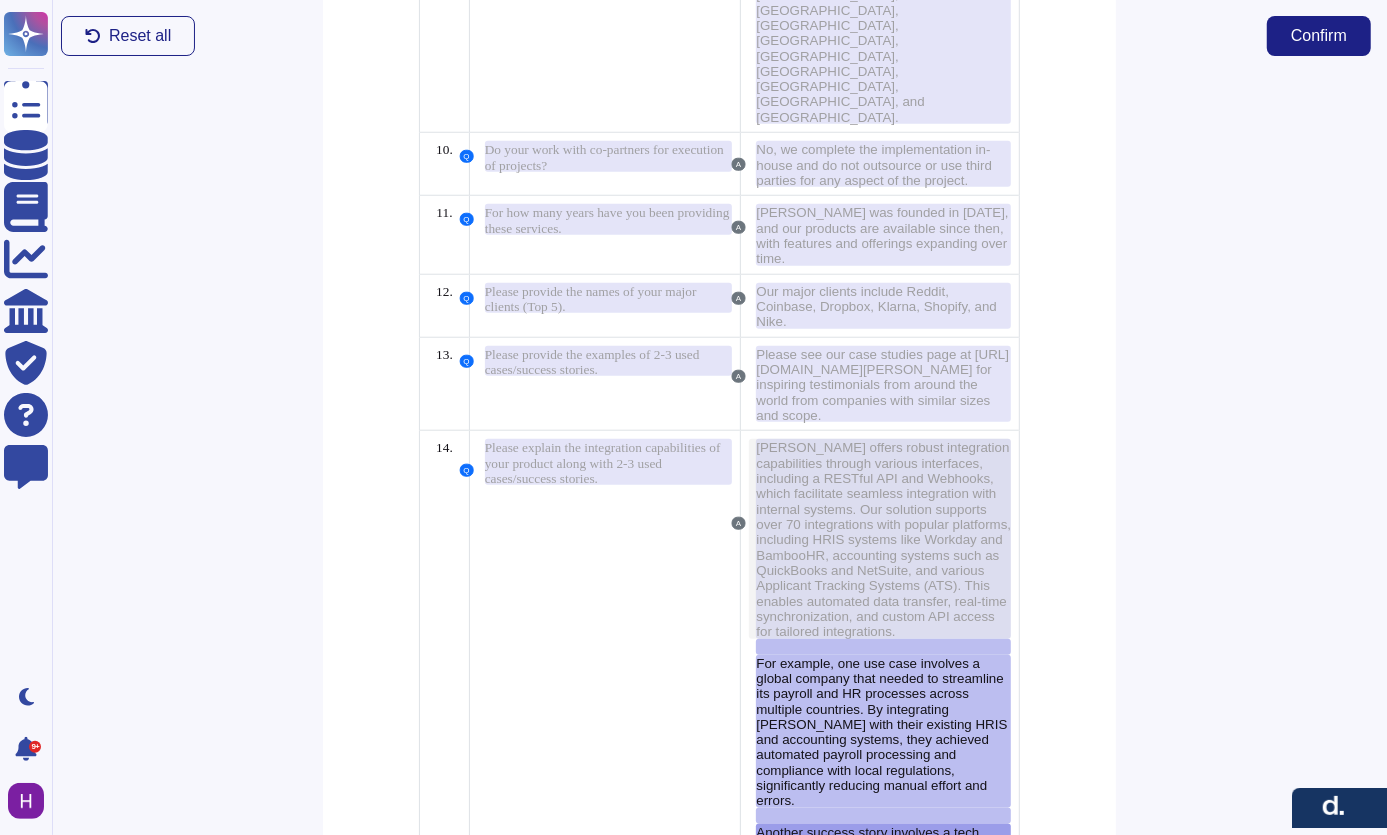 click on "[PERSON_NAME] offers robust integration capabilities through various interfaces, including a RESTful API and Webhooks, which facilitate seamless integration with internal systems. Our solution supports over 70 integrations with popular platforms, including HRIS systems like Workday and BambooHR, accounting systems such as QuickBooks and NetSuite, and various Applicant Tracking Systems (ATS). This enables automated data transfer, real-time synchronization, and custom API access for tailored integrations." at bounding box center [883, 539] 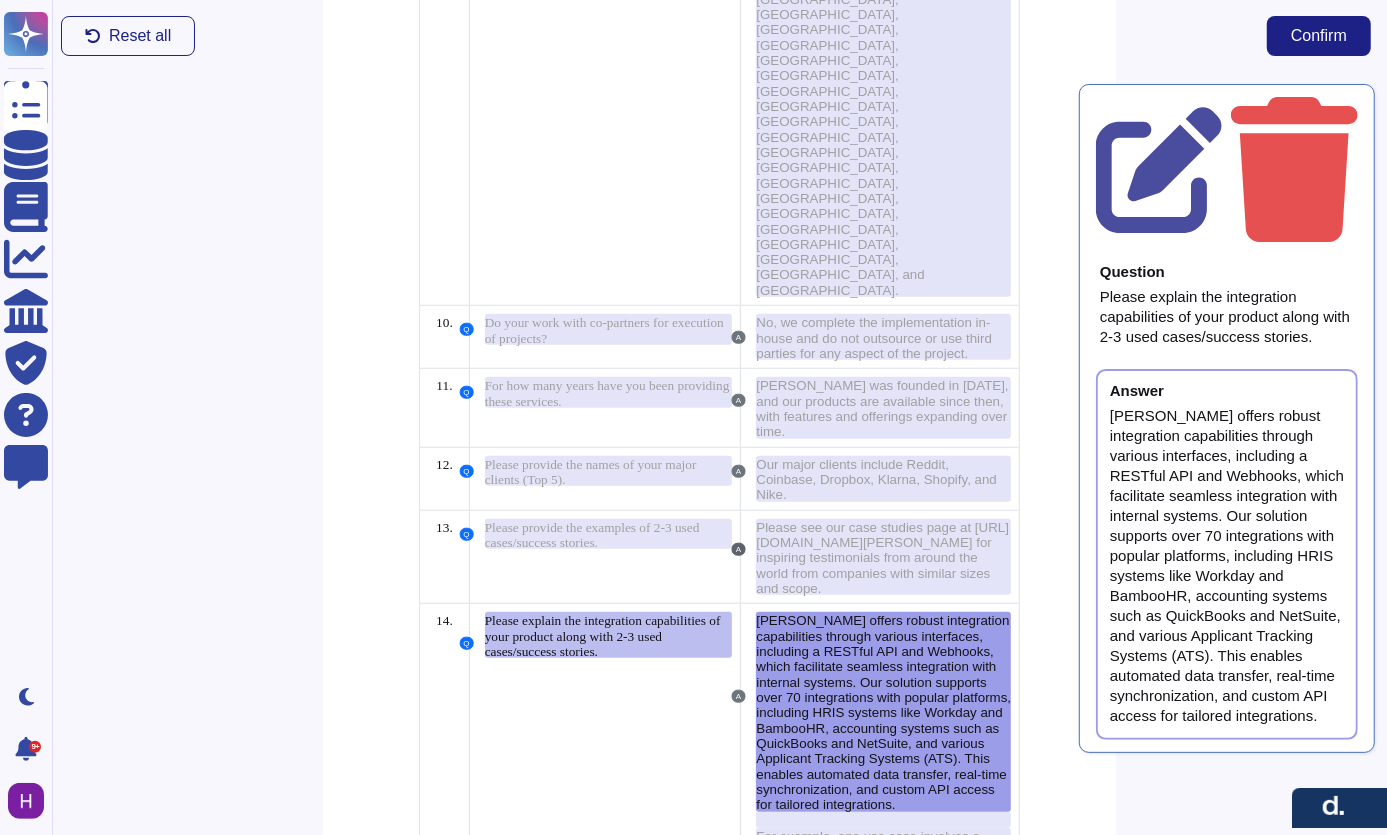 scroll, scrollTop: 845, scrollLeft: 0, axis: vertical 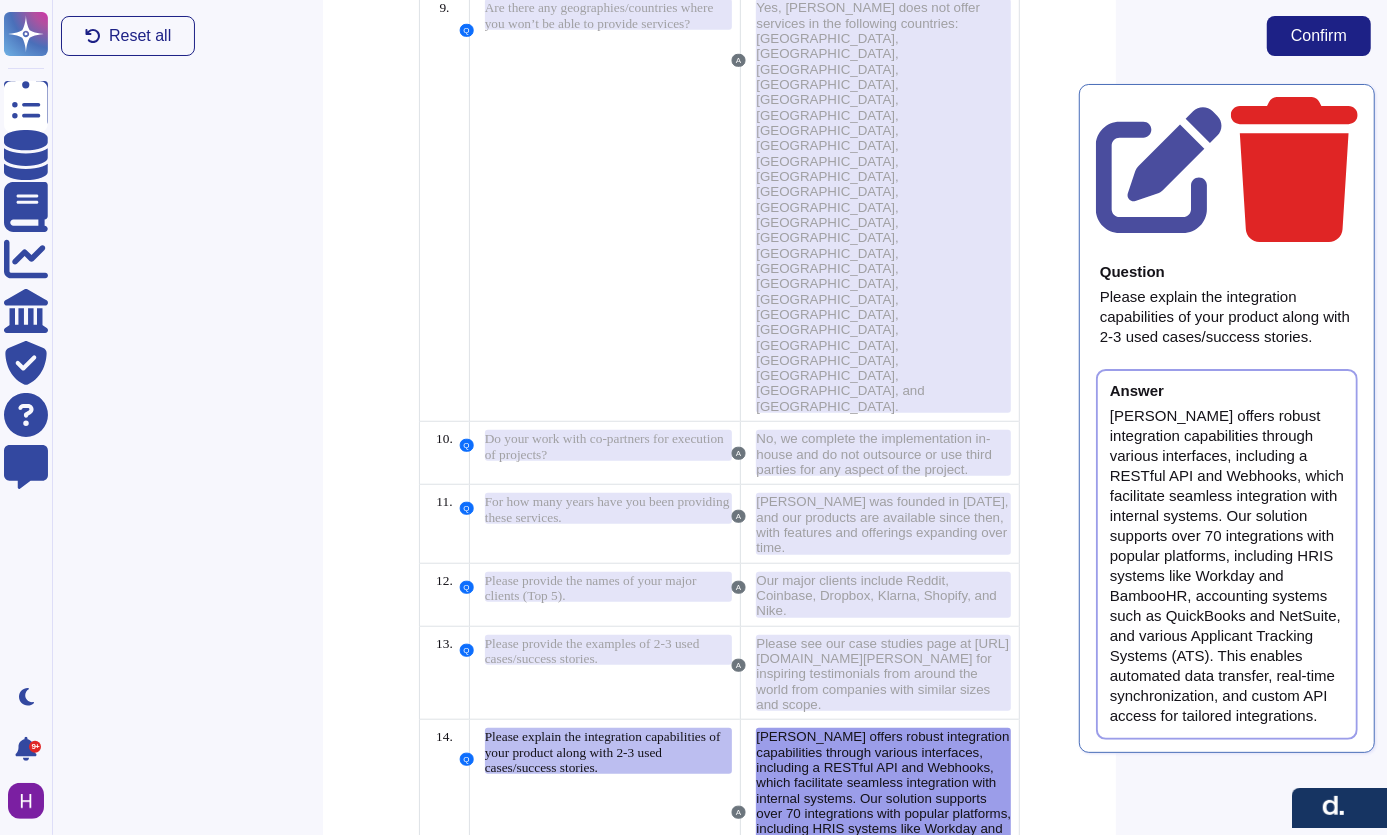 click 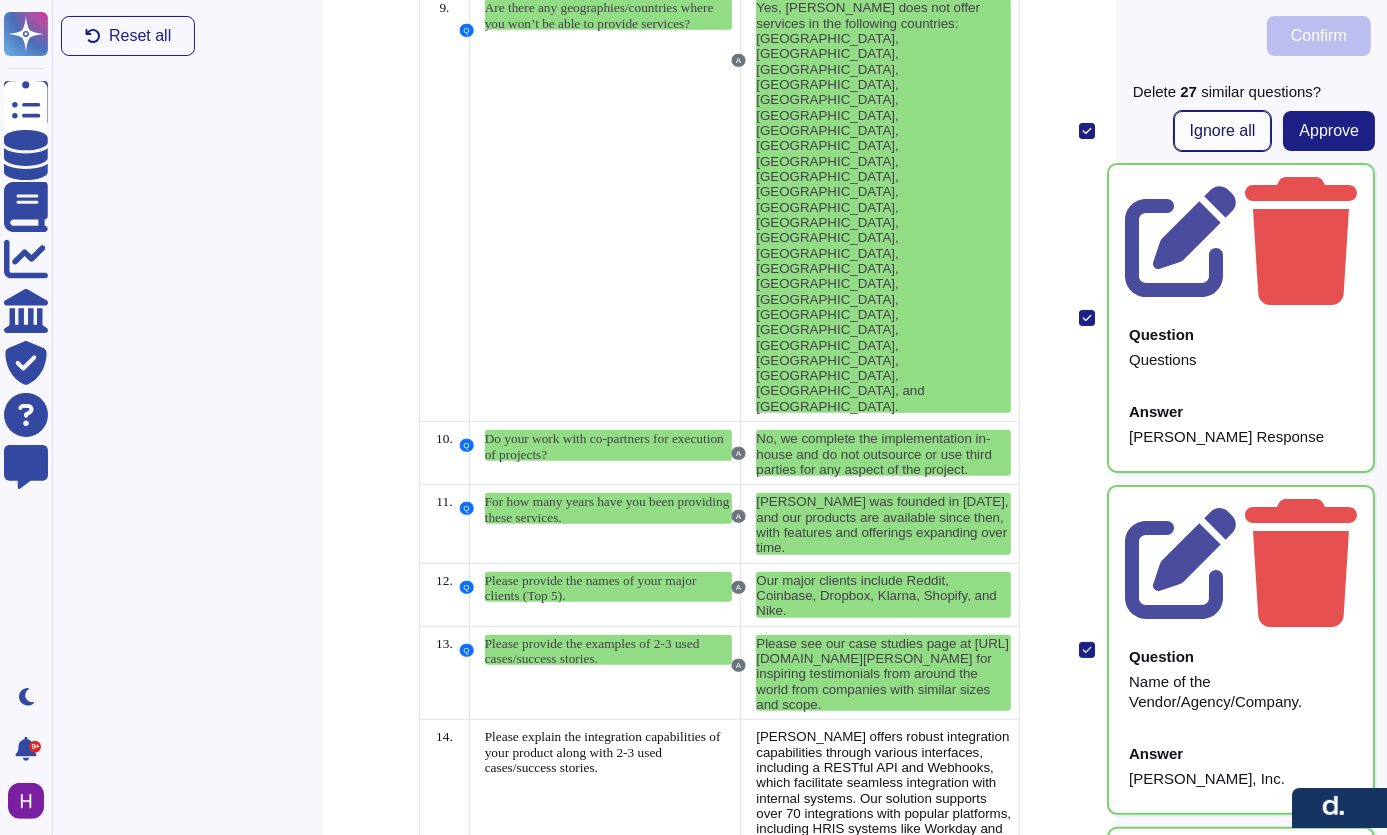 click on "Ignore all" at bounding box center (1223, 131) 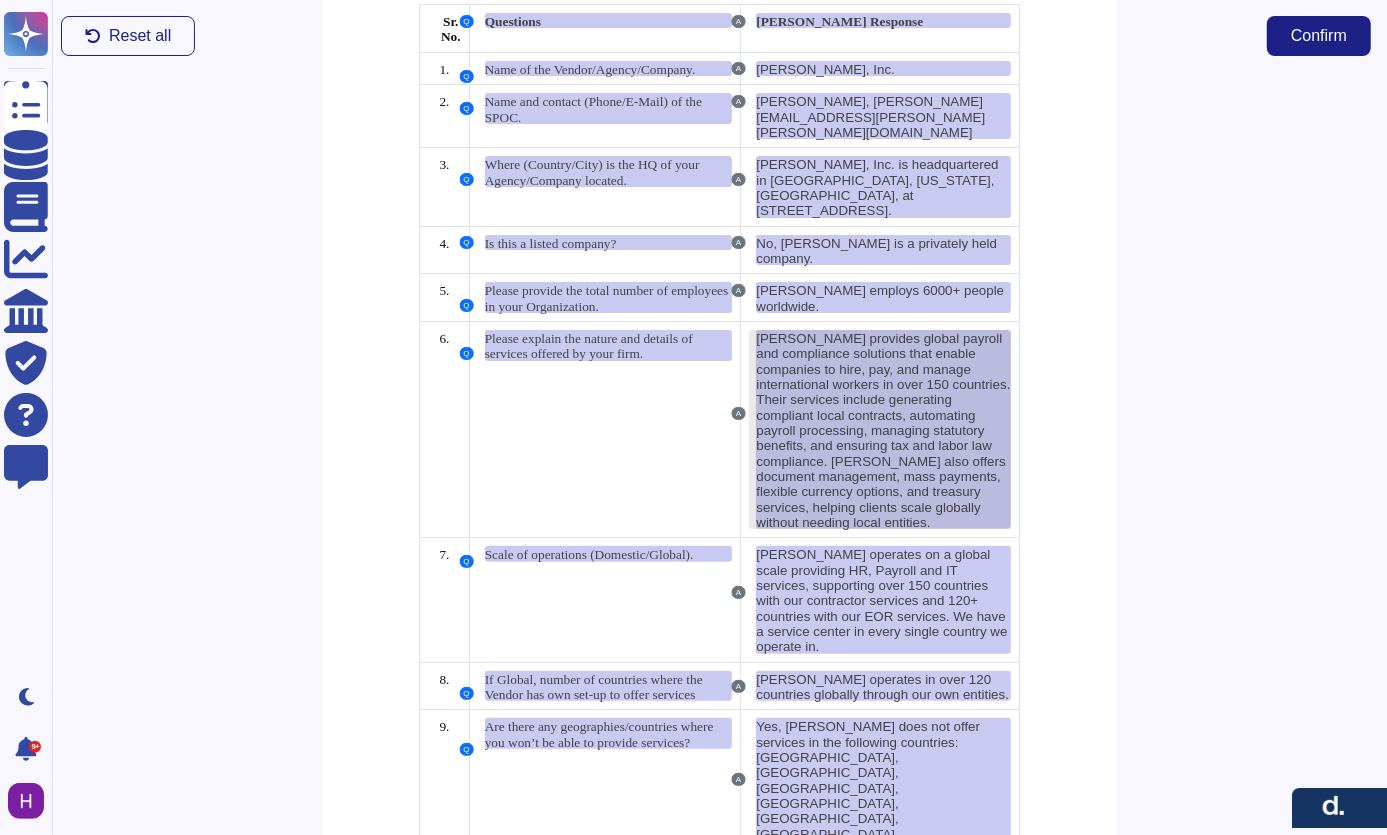 scroll, scrollTop: 0, scrollLeft: 0, axis: both 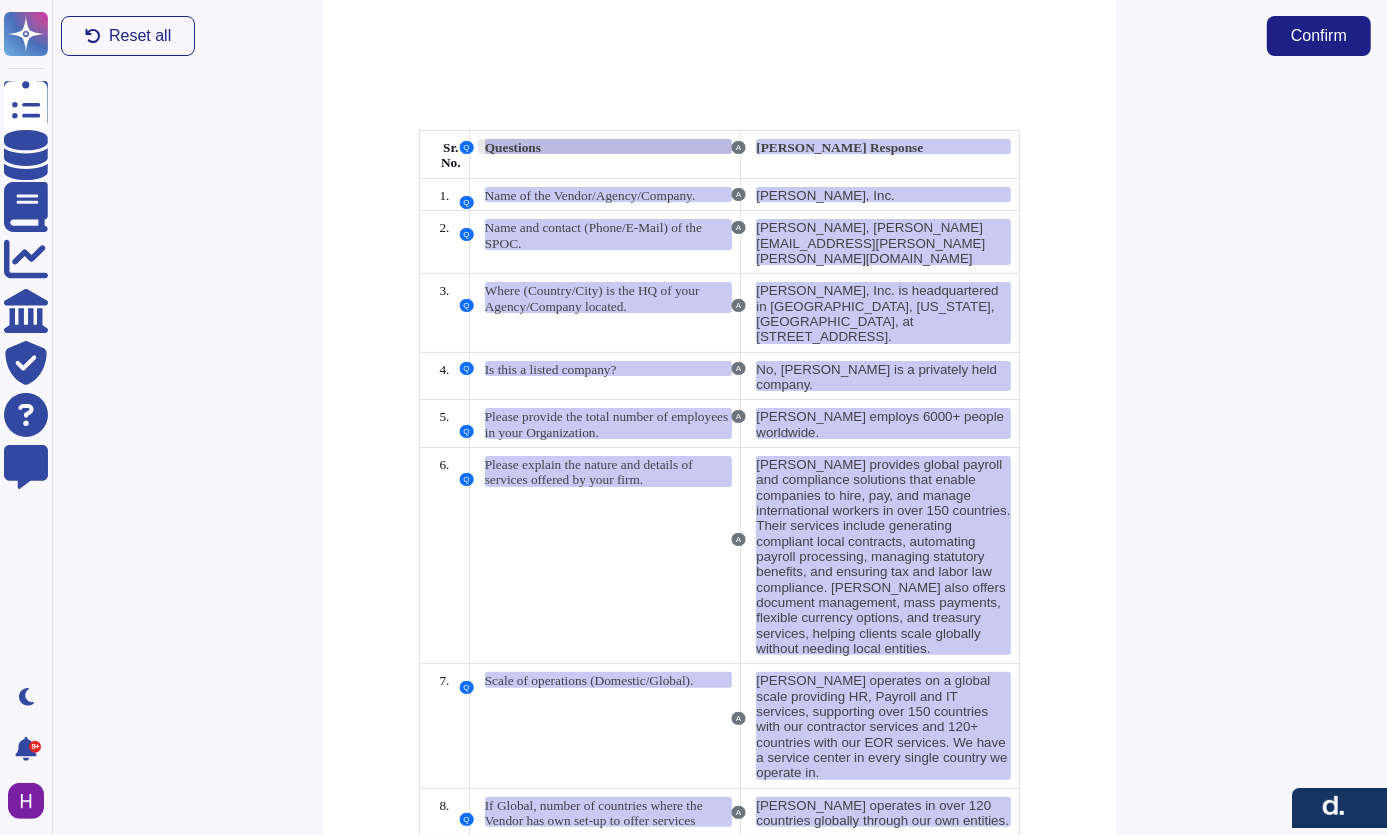 click on "Questions" at bounding box center (513, 147) 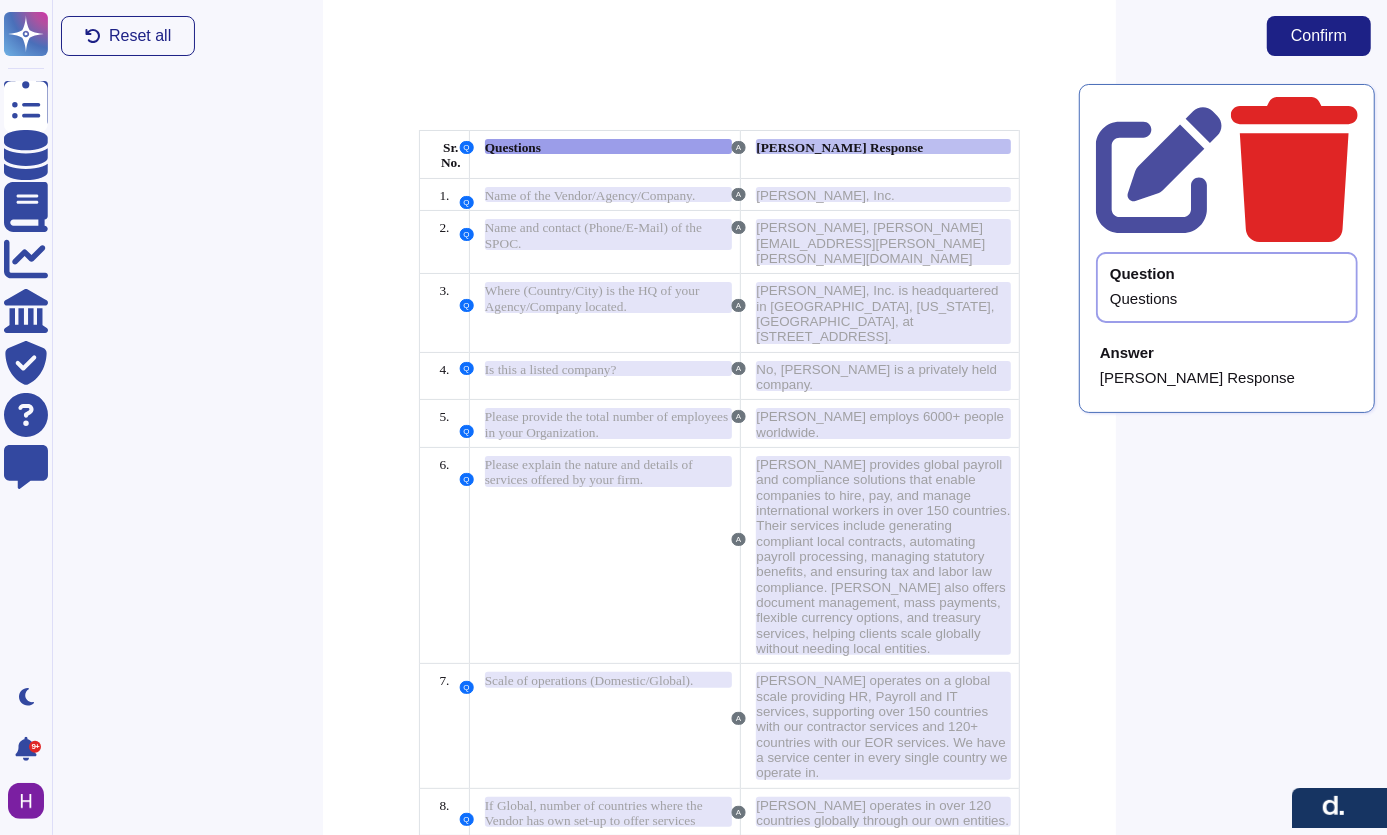 click 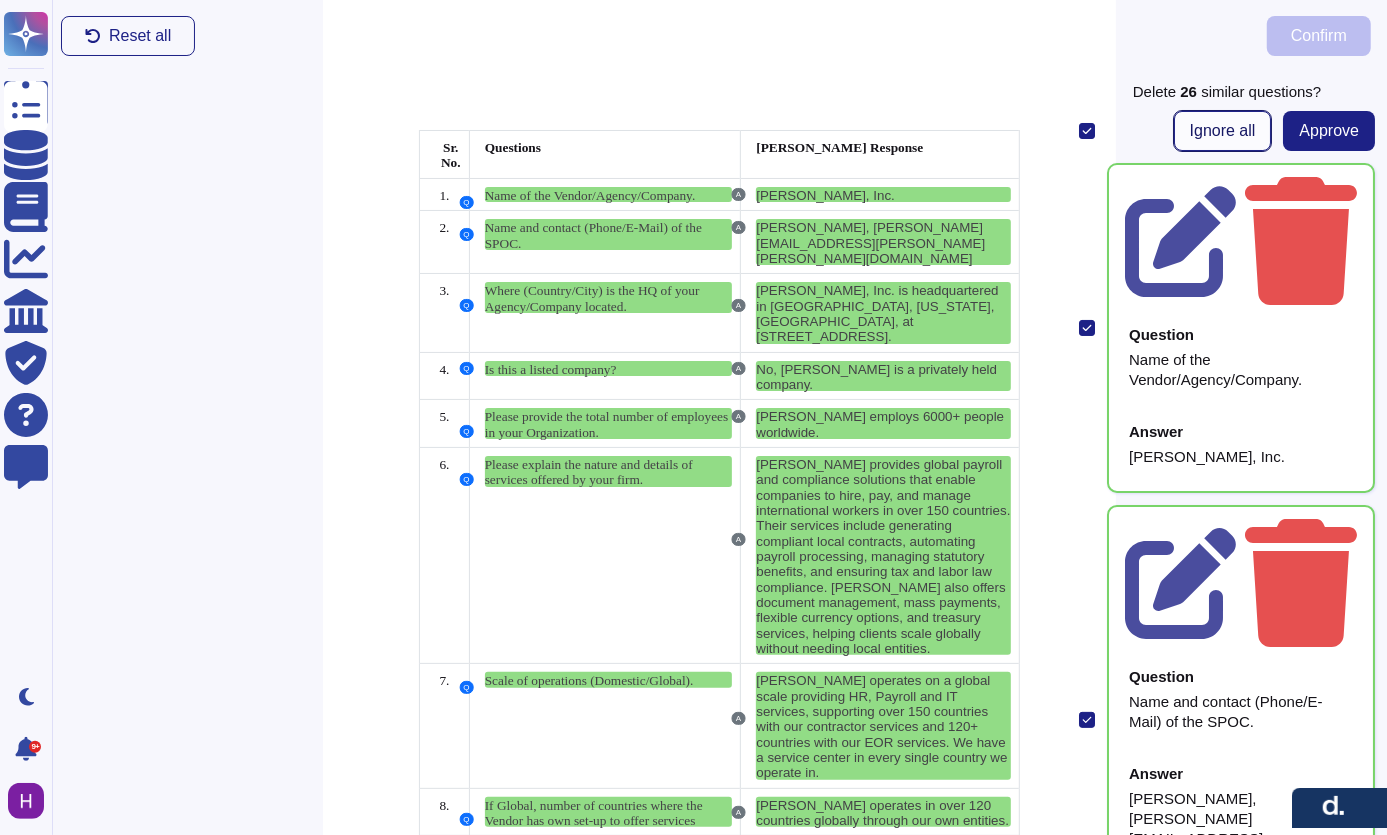 click on "Ignore all" at bounding box center (1223, 131) 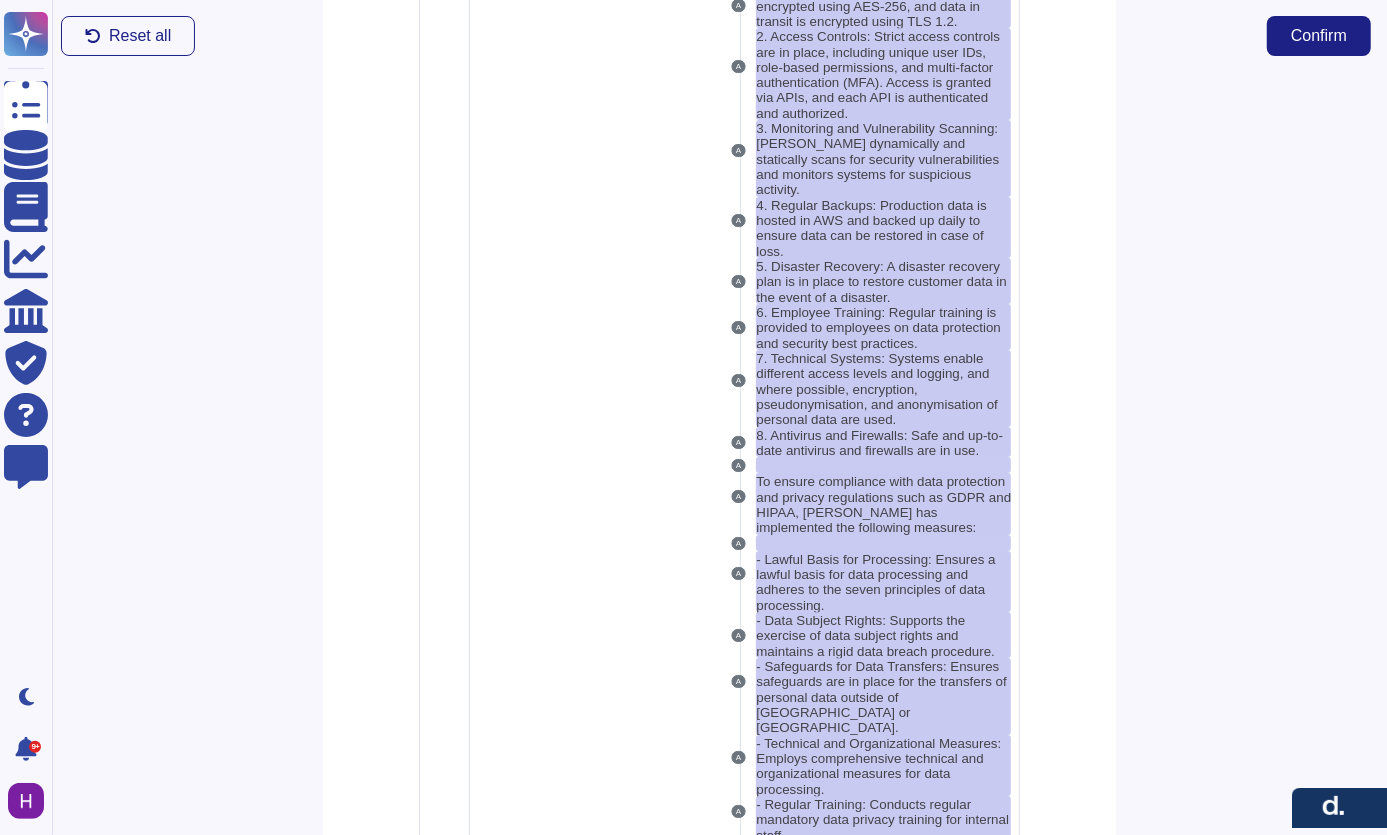 scroll, scrollTop: 4823, scrollLeft: 0, axis: vertical 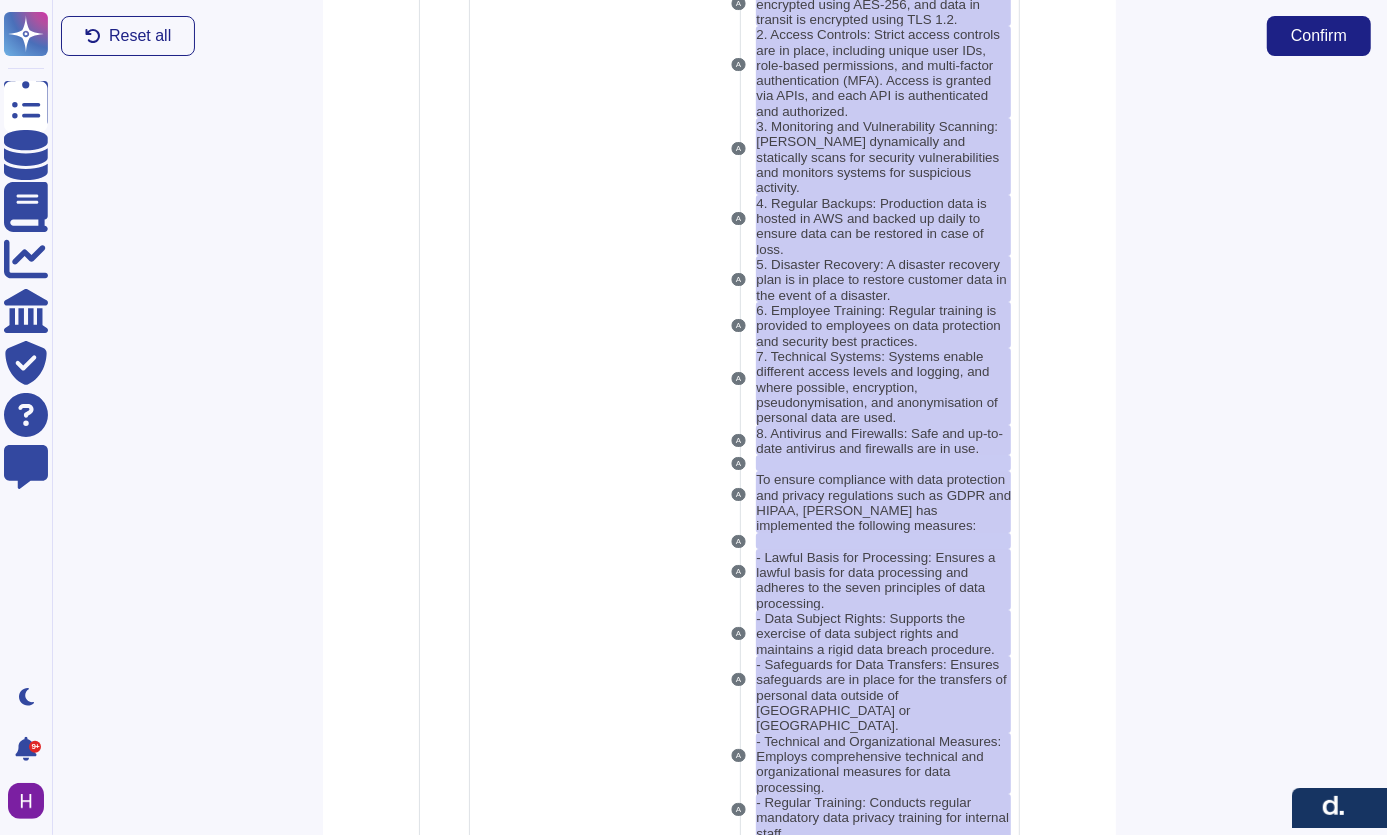 click on "The platform is updated approximately twice a week. The process for applying updates includes the following steps:" at bounding box center (870, 1375) 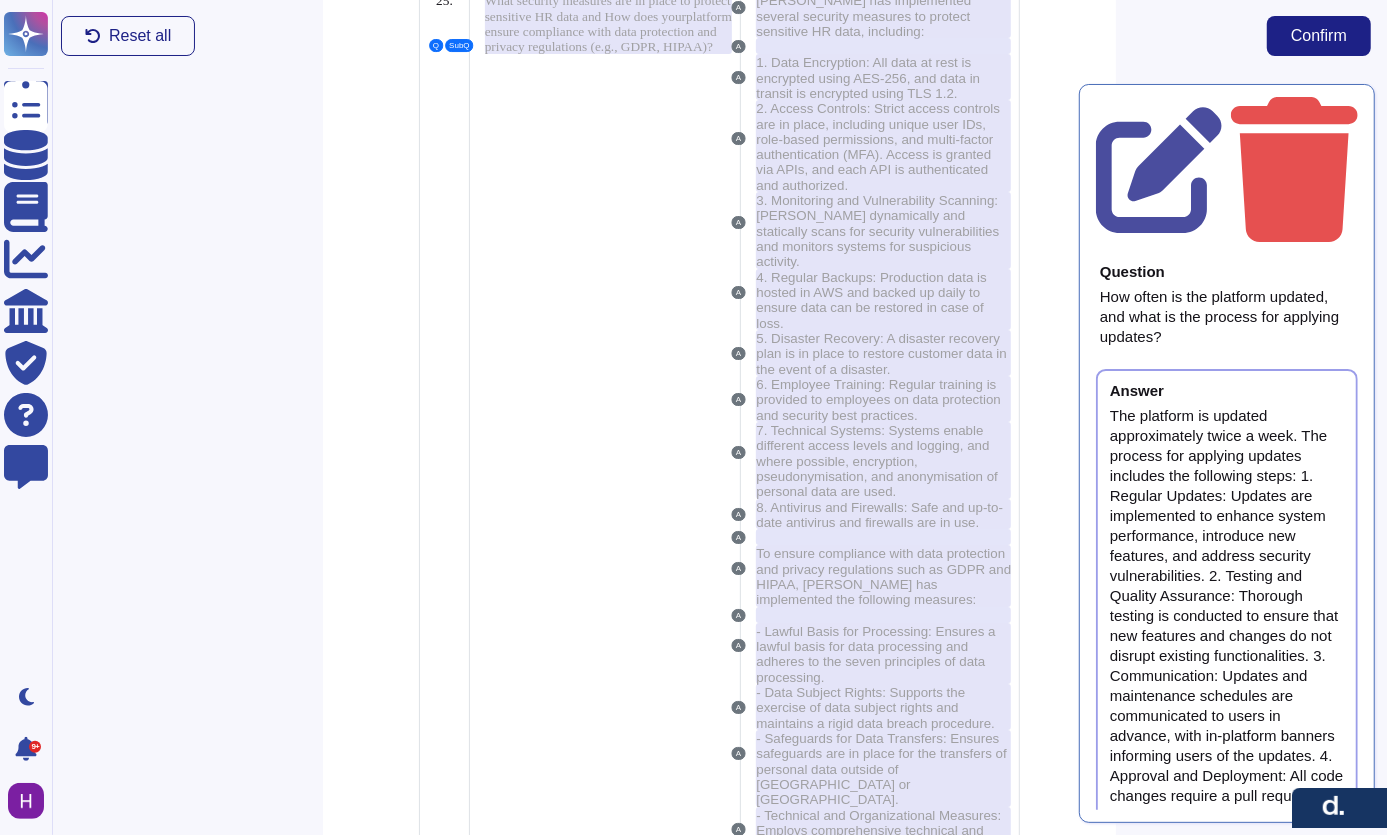 scroll, scrollTop: 4730, scrollLeft: 0, axis: vertical 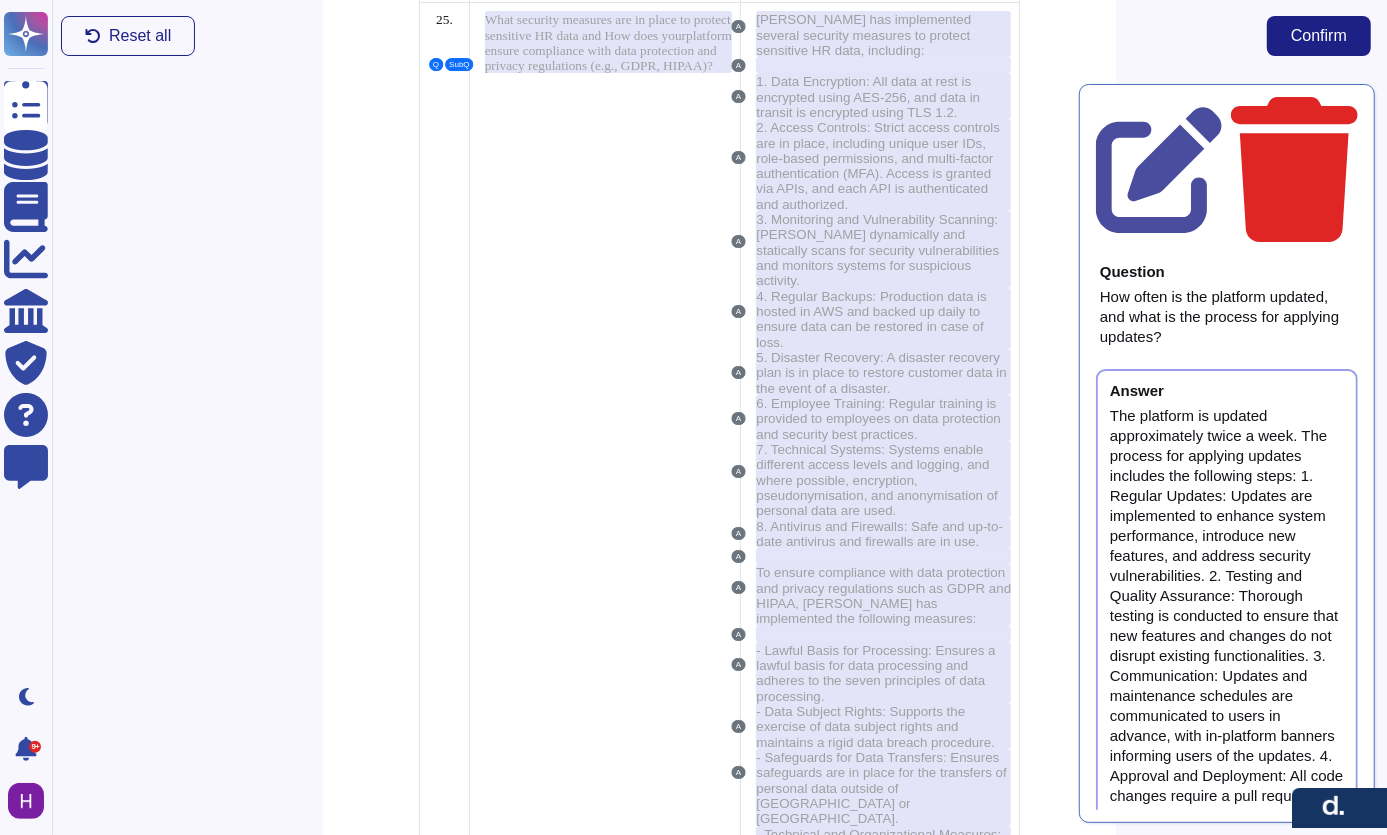 click 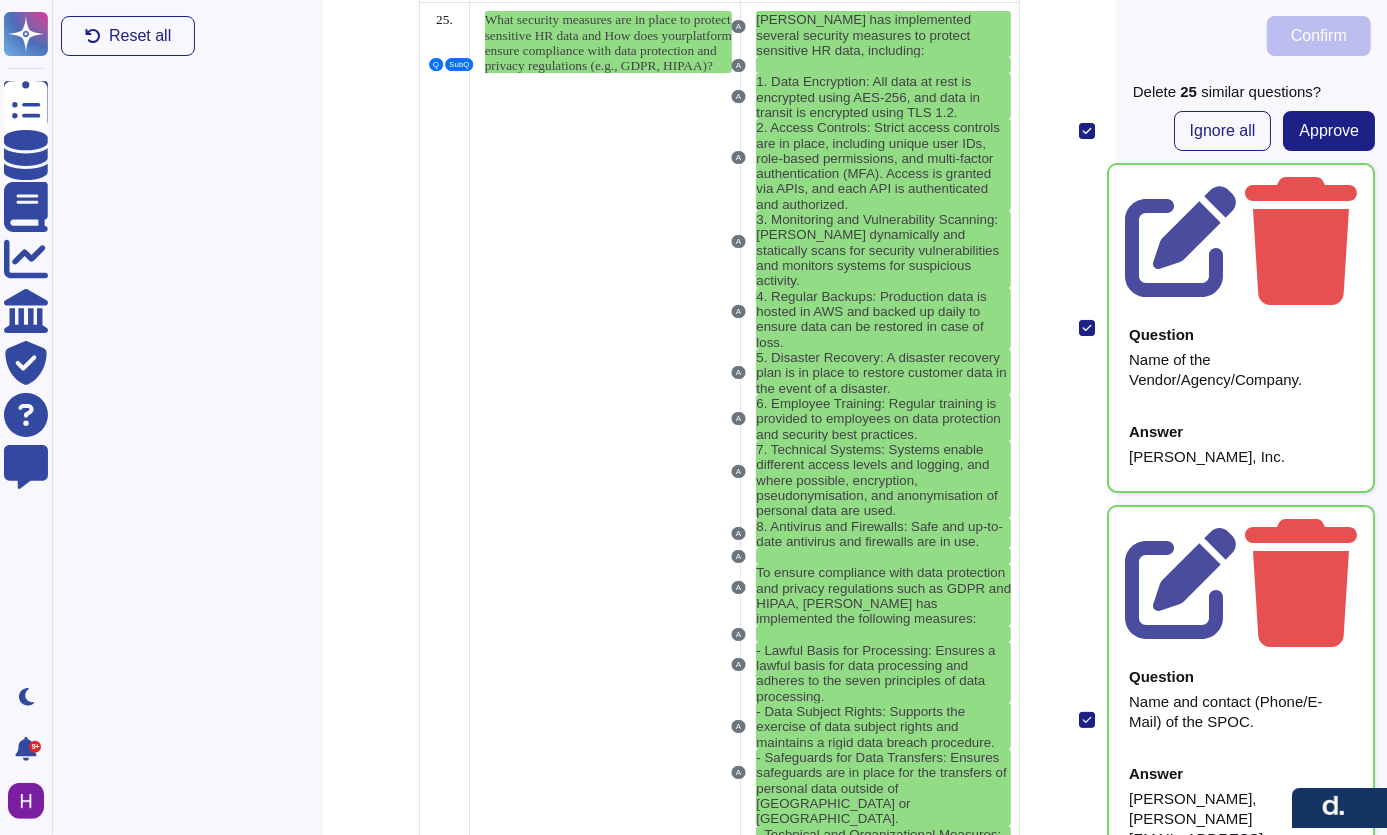 click on "How often is the platform updated, and what is the process for applying updates?" at bounding box center (604, 1460) 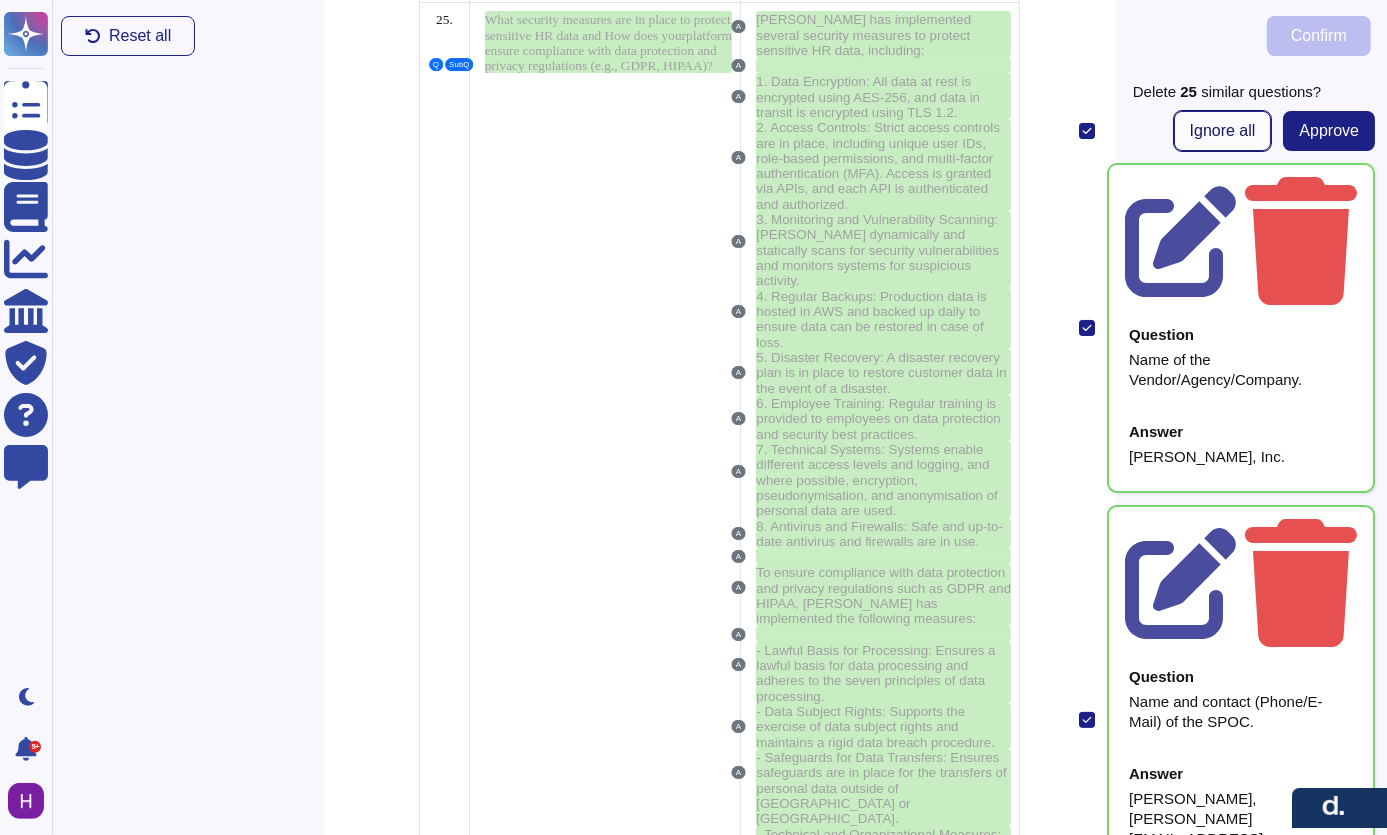 click on "Ignore all" at bounding box center (1223, 131) 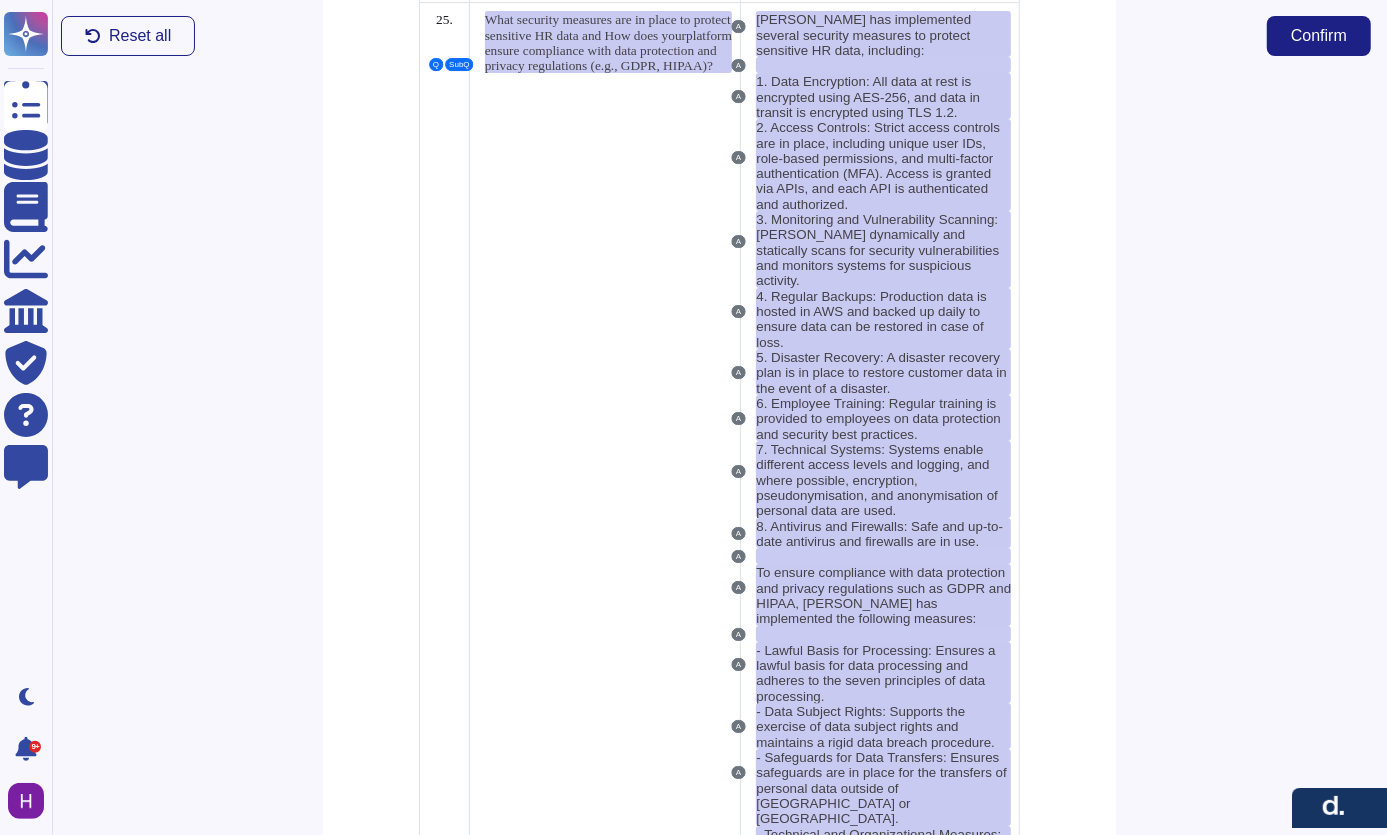 click on "How often is the platform updated, and what is the process for applying updates?" at bounding box center (604, 1460) 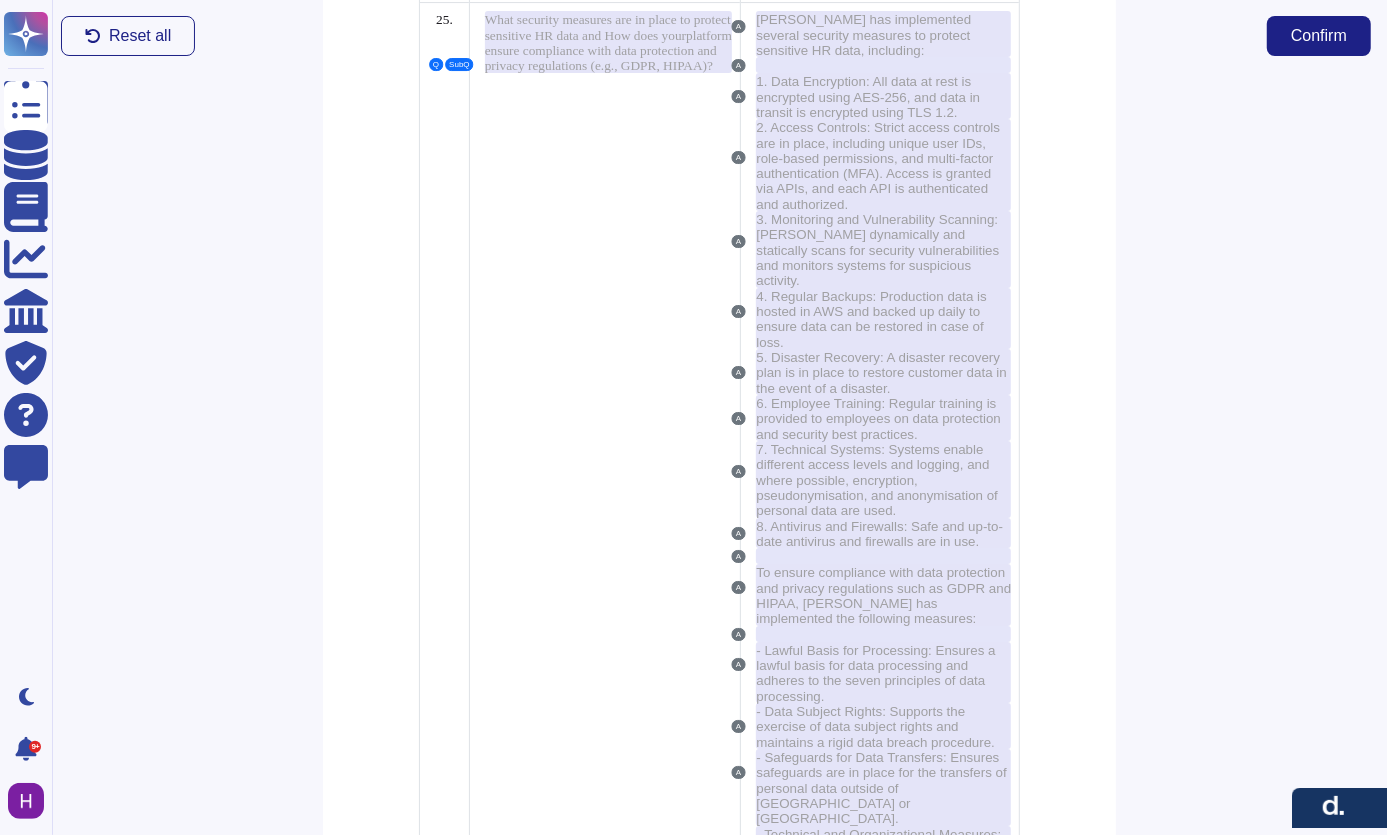 click on "New question Question Answer Short answer (Yes / No) Section Advanced options Question + Answer   (same cell or line) Sub-question Sub-question + Answer   (same cell or line) Text checkbox Instruction Shared instruction" at bounding box center [905, 1629] 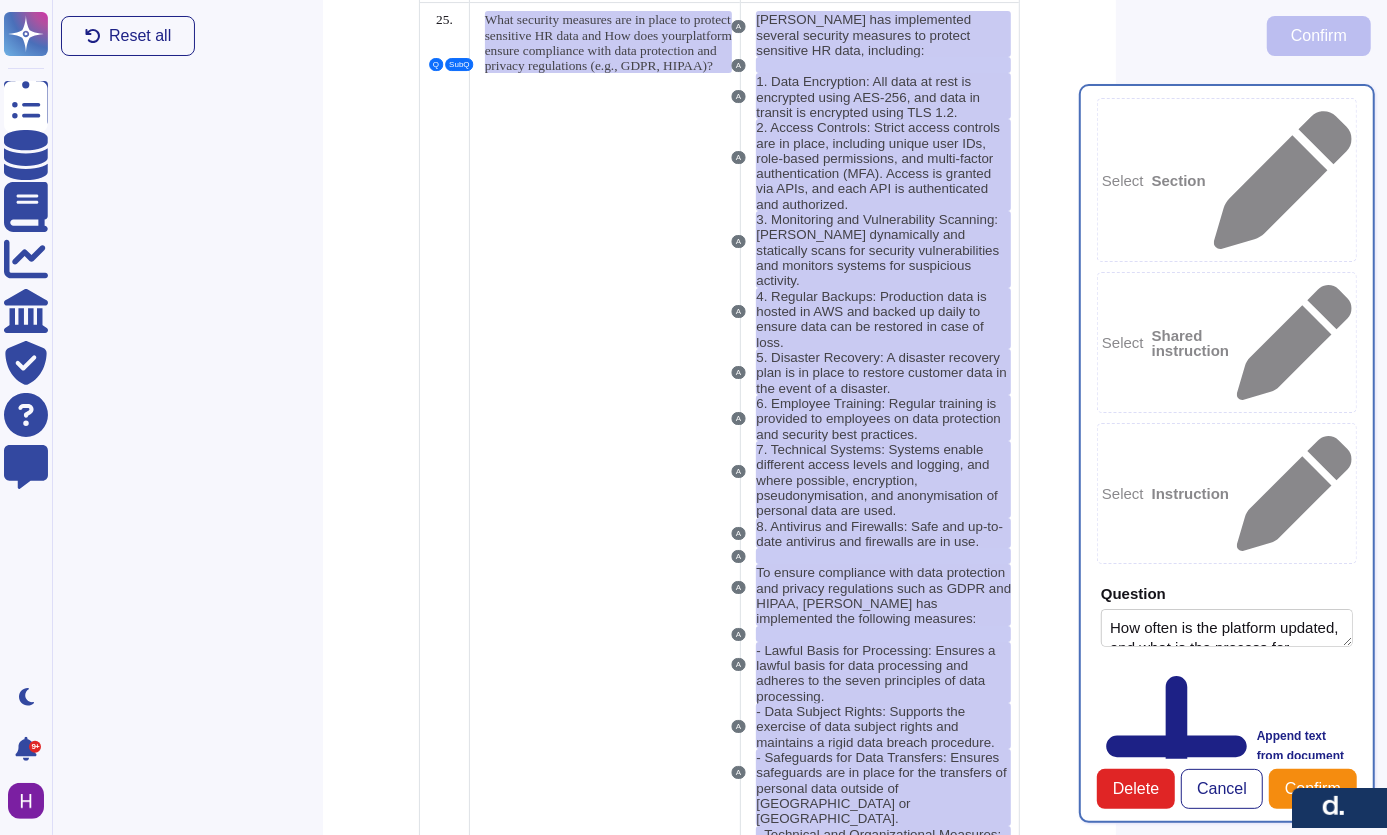 type on "How often is the platform updated, and what is the process for applying updates?" 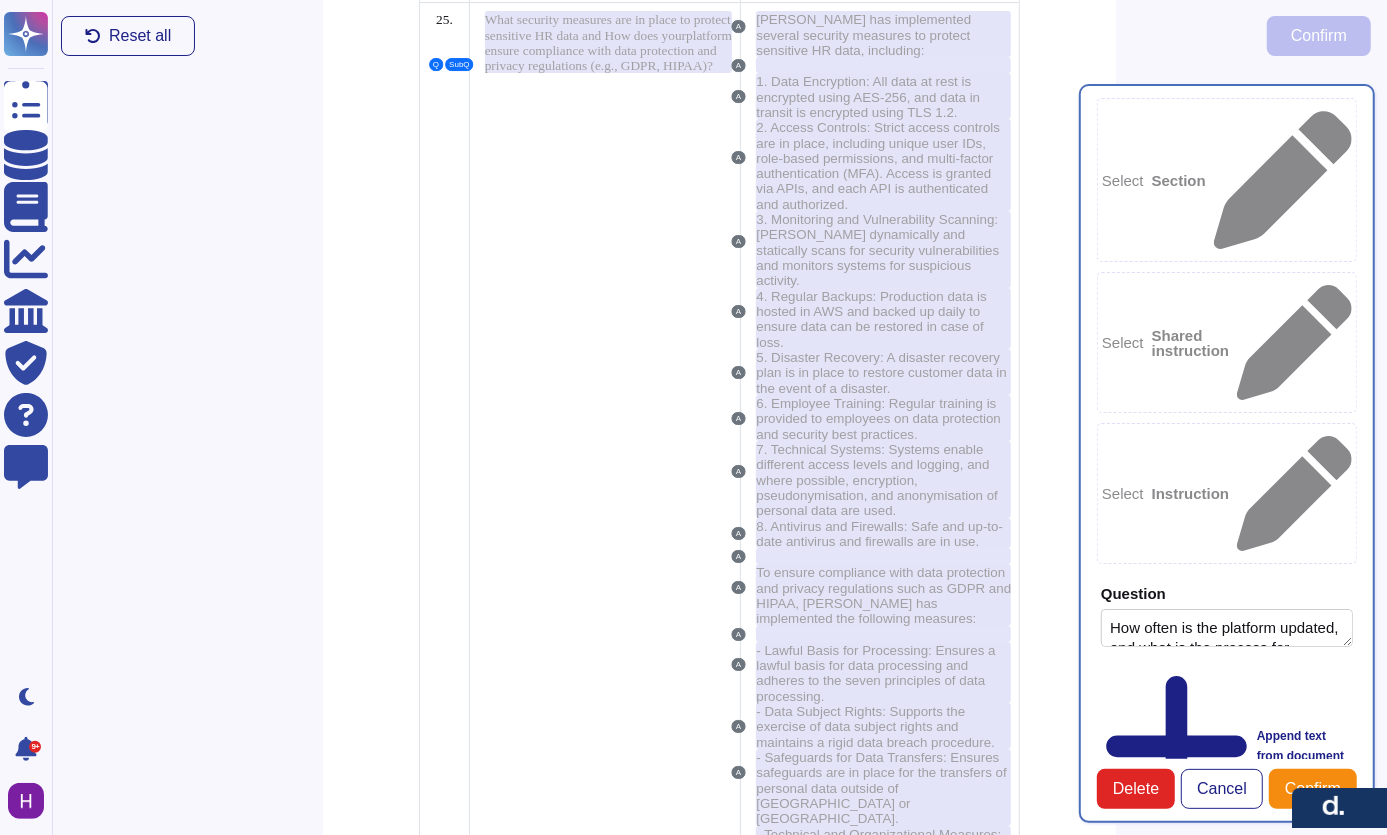 click on "Answer" at bounding box center [1184, 1493] 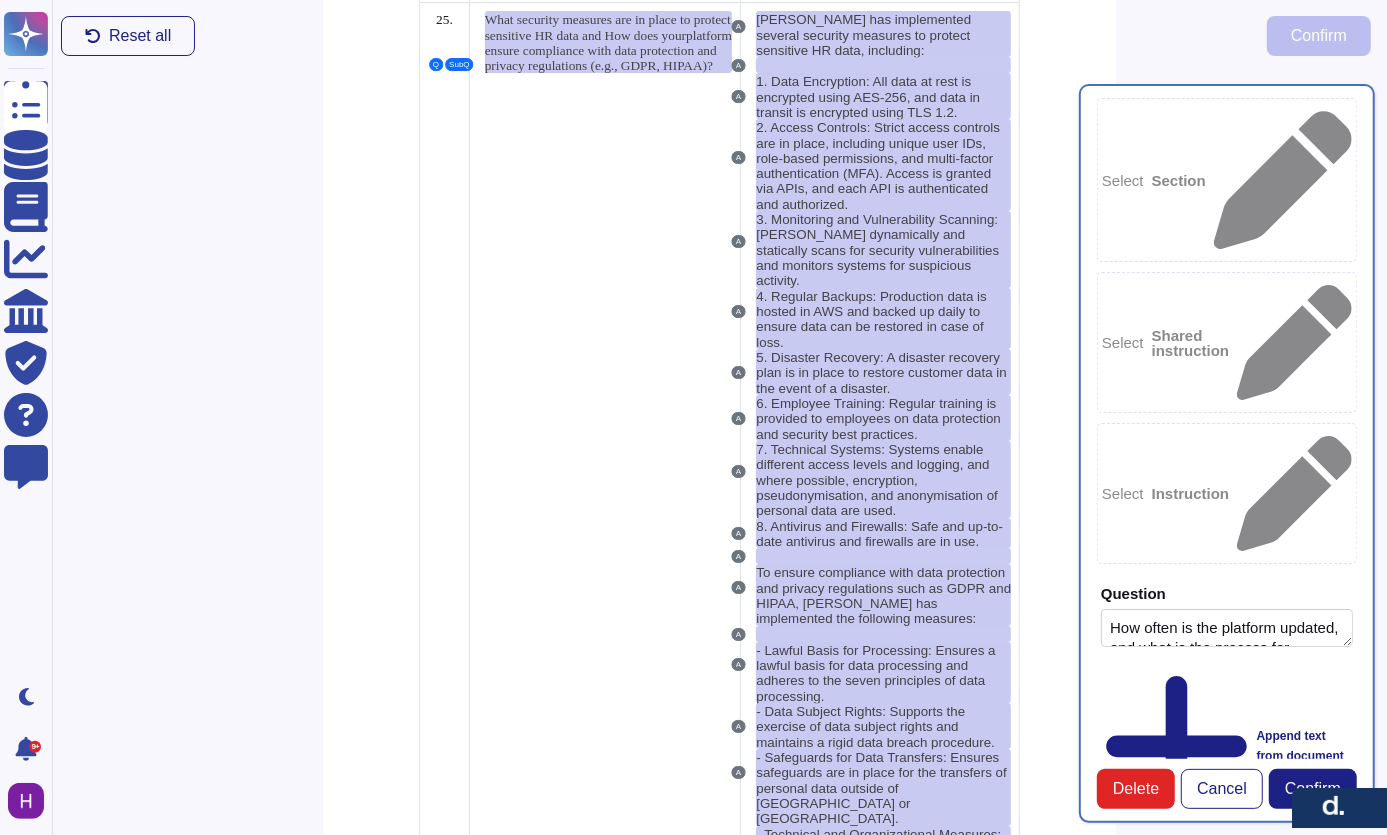 click on "1. Regular Updates: Updates are implemented to enhance system performance, introduce new features, and address security vulnerabilities." at bounding box center (879, 1537) 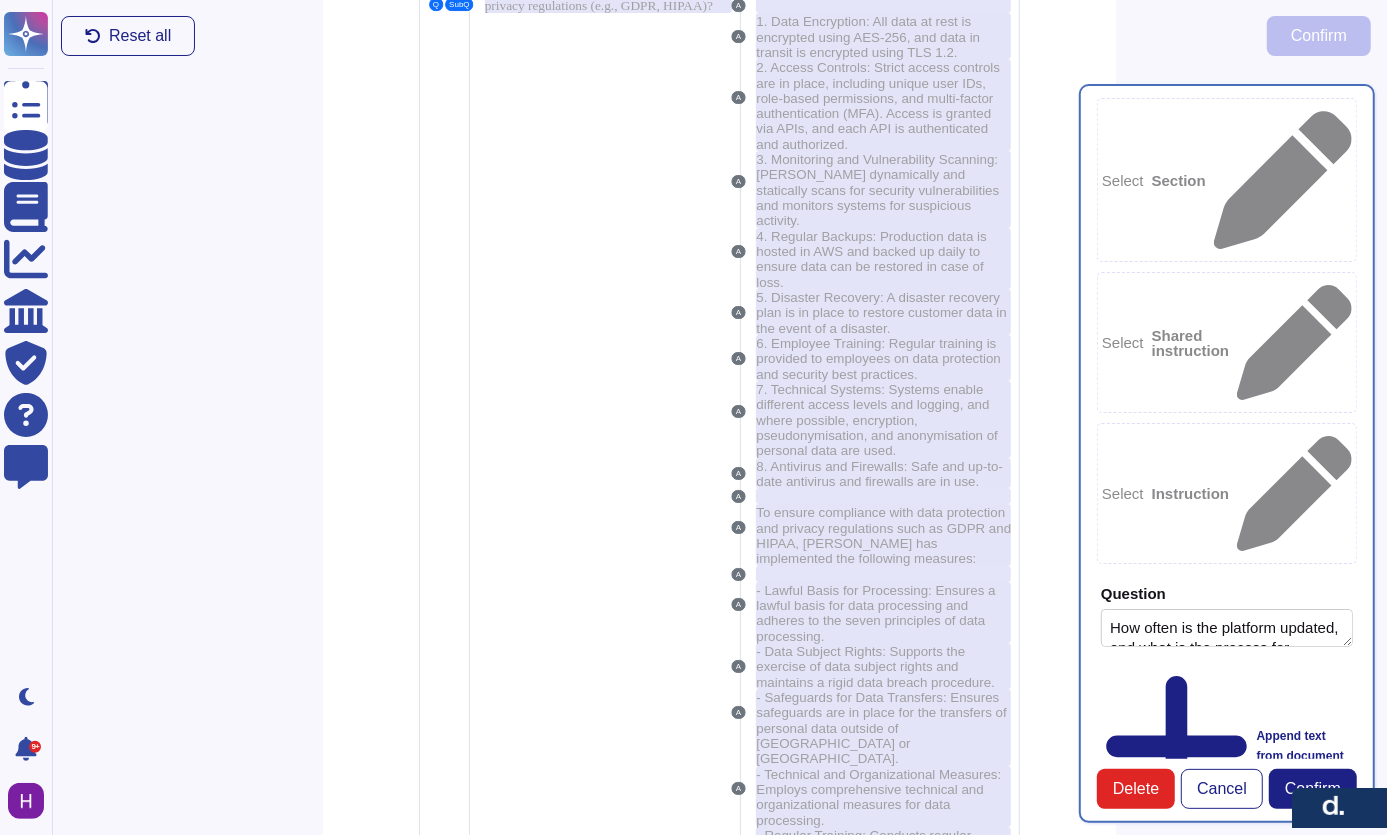 scroll, scrollTop: 4792, scrollLeft: 0, axis: vertical 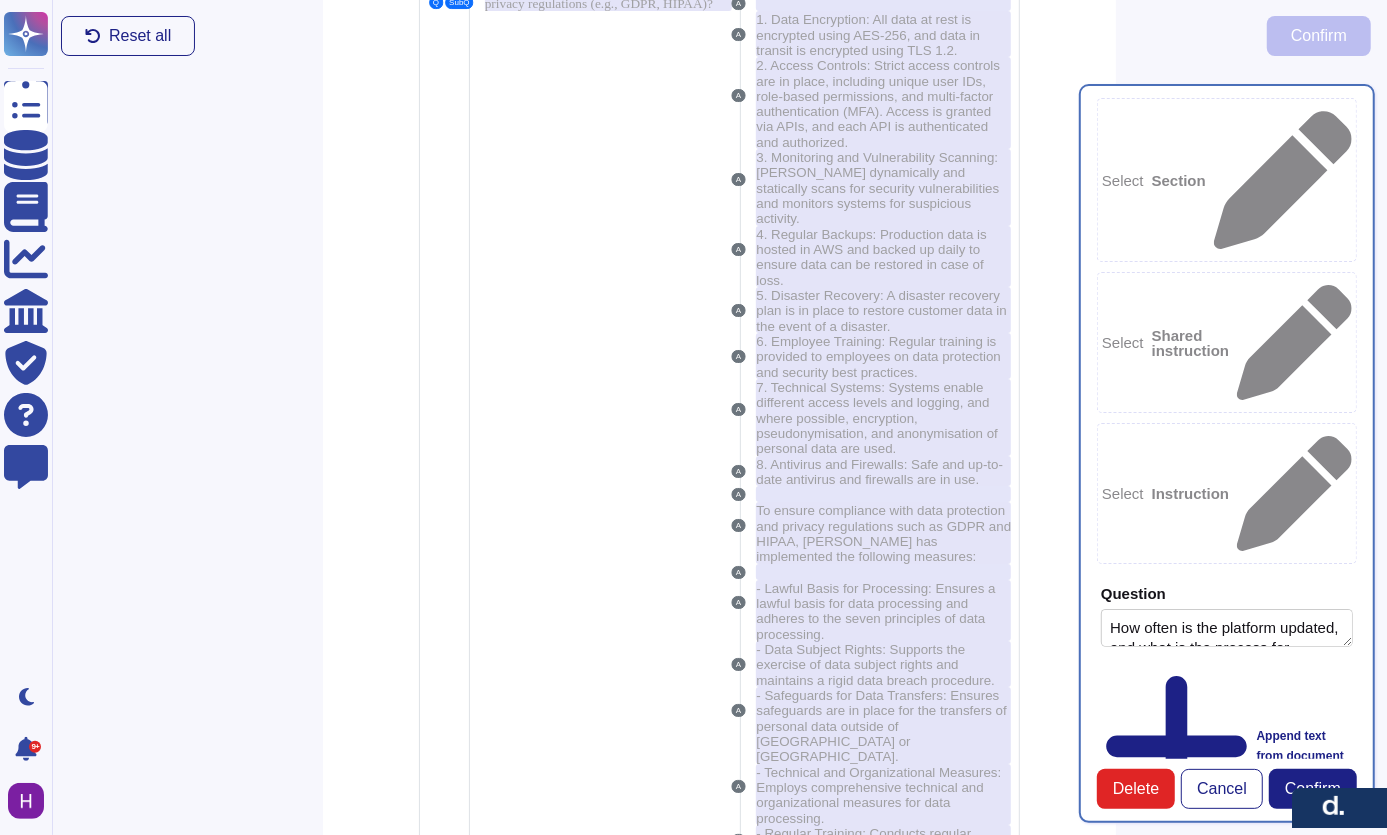 click on "2. Testing and Quality Assurance: Thorough testing is conducted to ensure that new features and changes do not disrupt existing functionalities." at bounding box center [875, 1537] 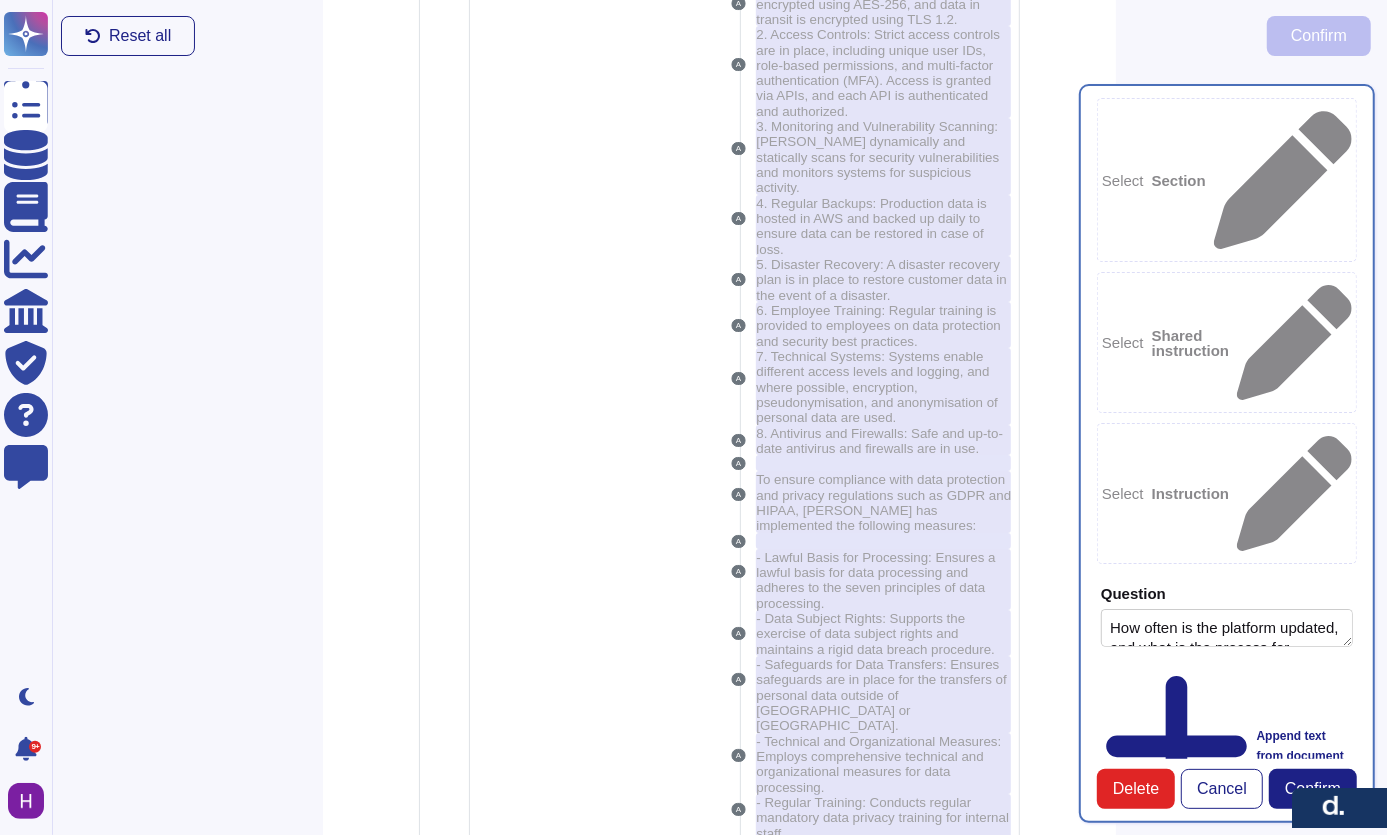 click on "3. Communication: Updates and maintenance schedules are communicated to users in advance, with in-platform banners informing users of the updates." at bounding box center (882, 1567) 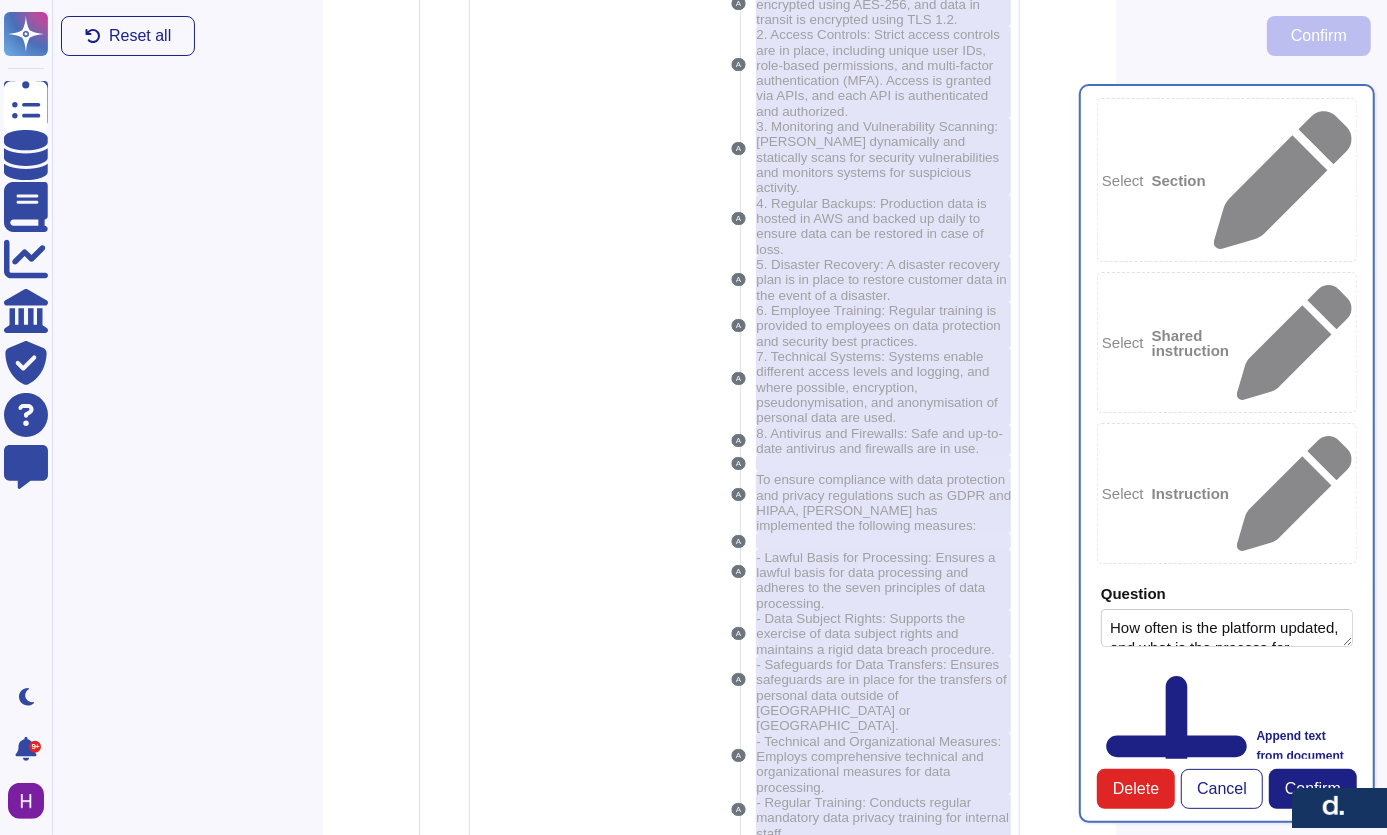 click on "The platform is updated approximately twice a week. The process for applying updates includes the following steps:" at bounding box center [870, 1375] 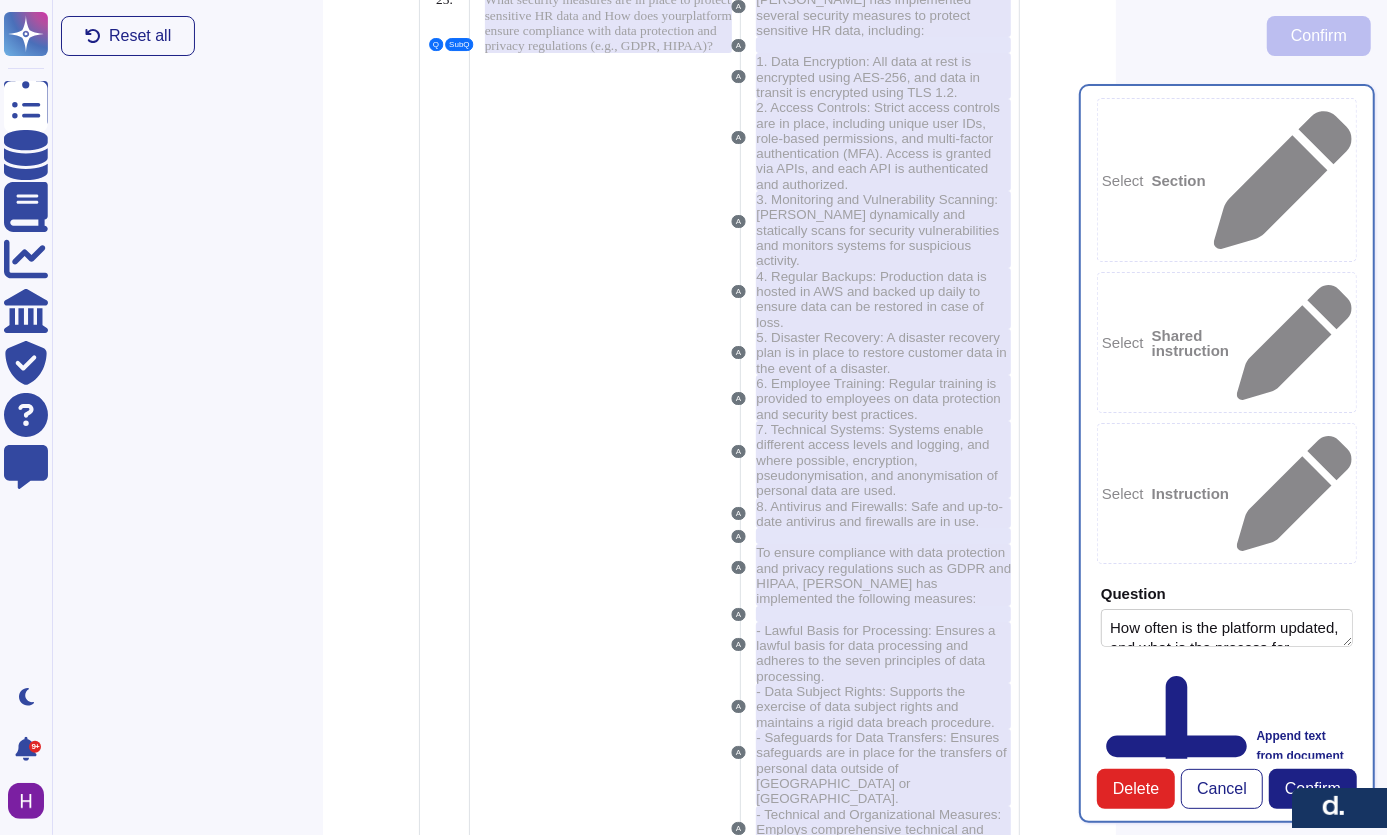 scroll, scrollTop: 4730, scrollLeft: 0, axis: vertical 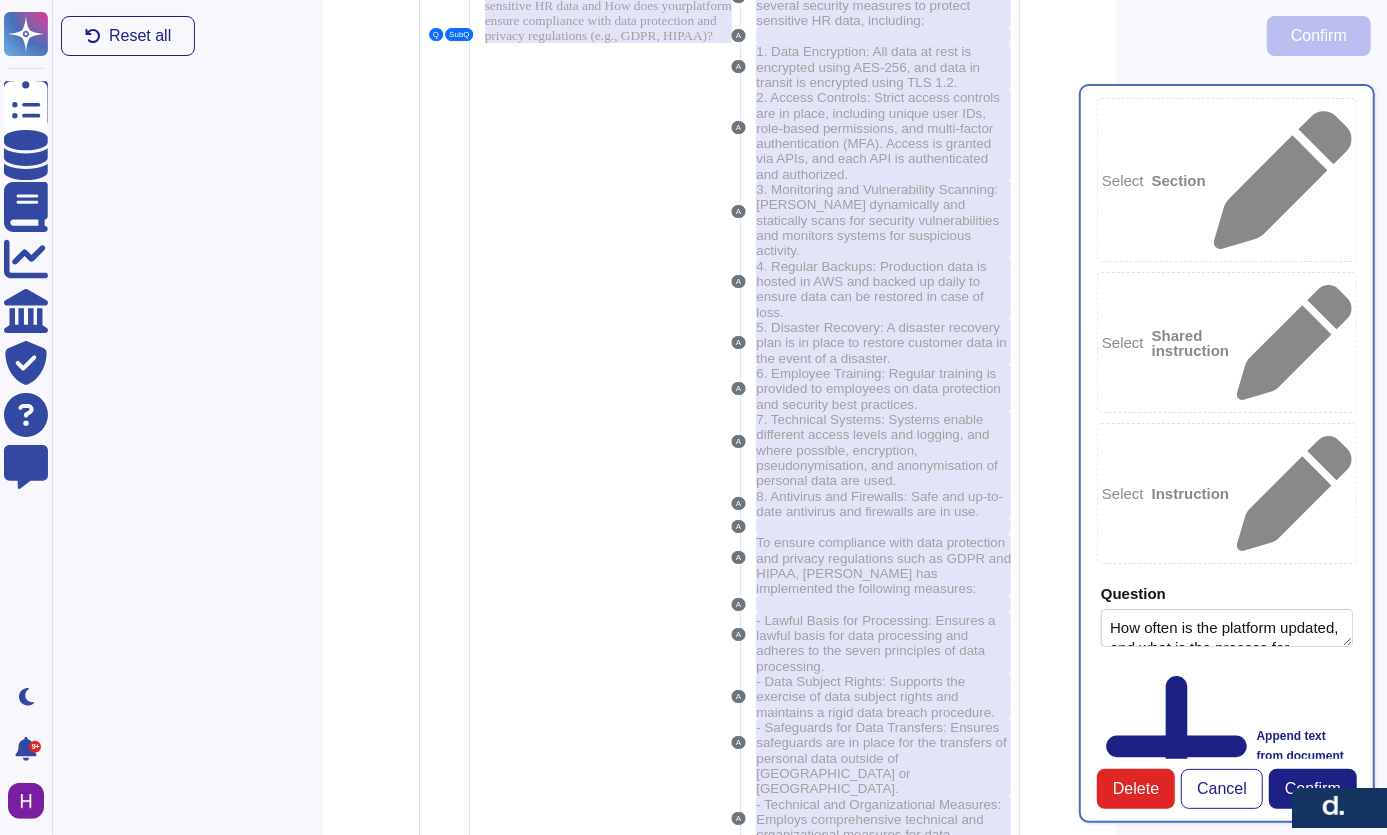 click on "3. Communication: Updates and maintenance schedules are communicated to users in advance, with in-platform banners informing users of the updates." at bounding box center [882, 1630] 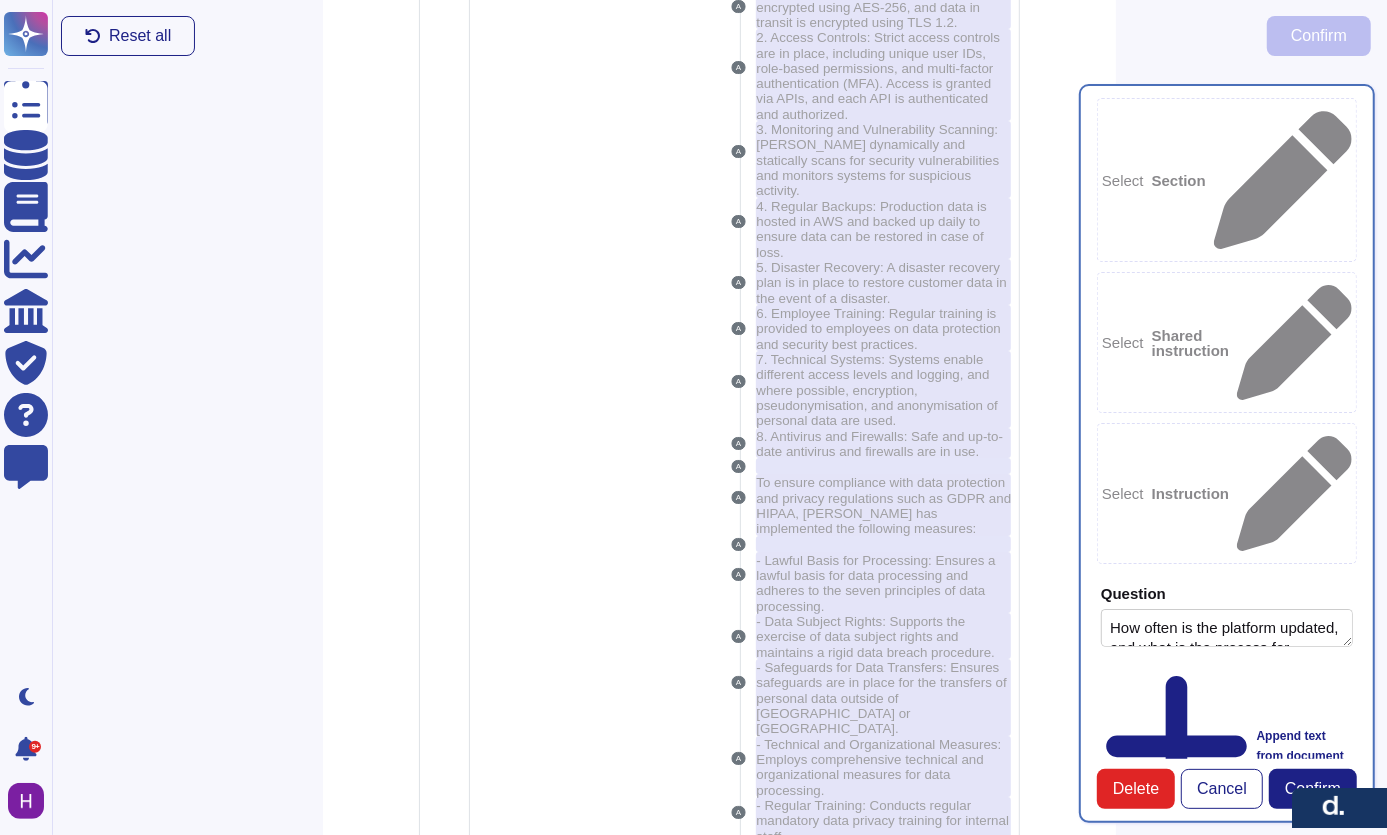 scroll, scrollTop: 4823, scrollLeft: 0, axis: vertical 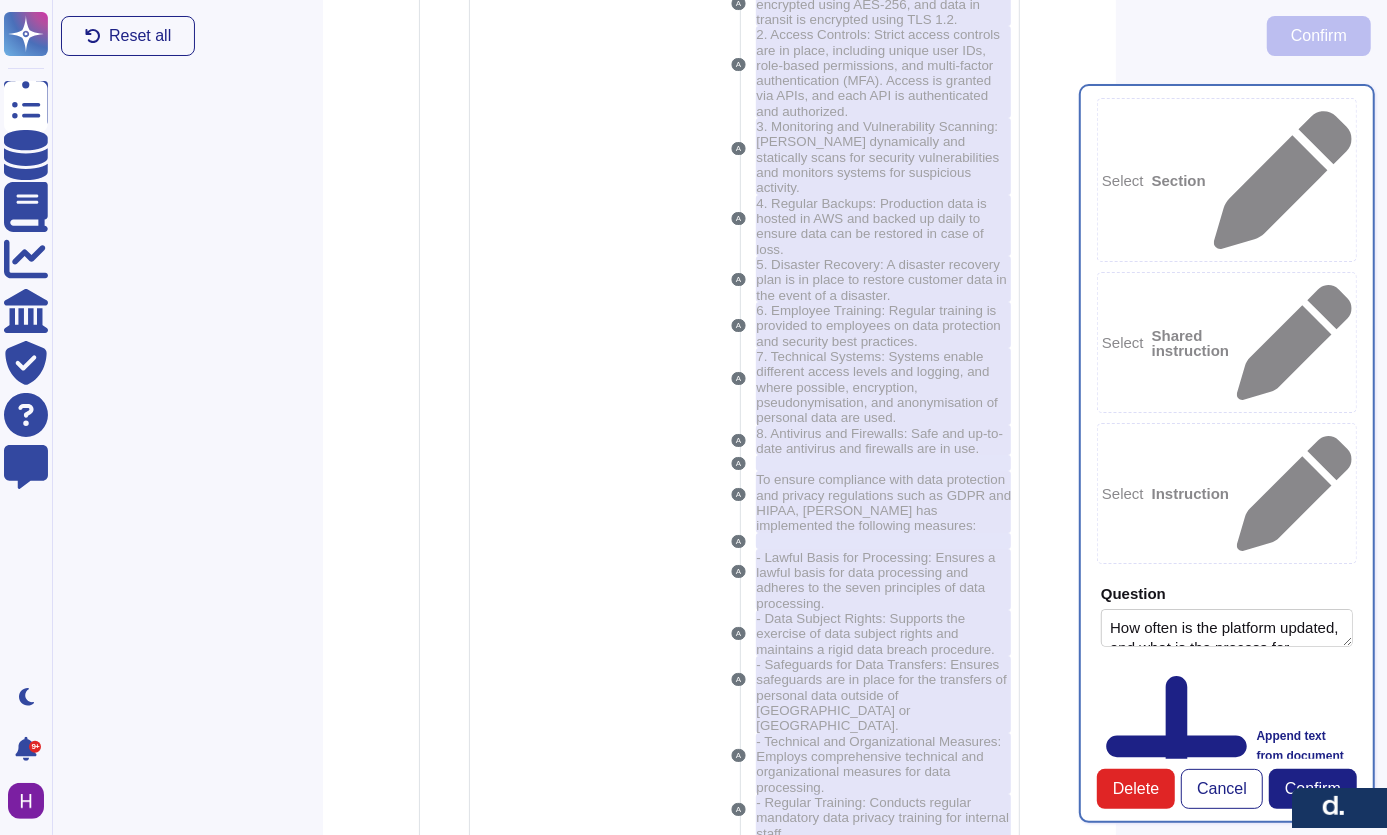 drag, startPoint x: 772, startPoint y: 689, endPoint x: 708, endPoint y: 312, distance: 382.39377 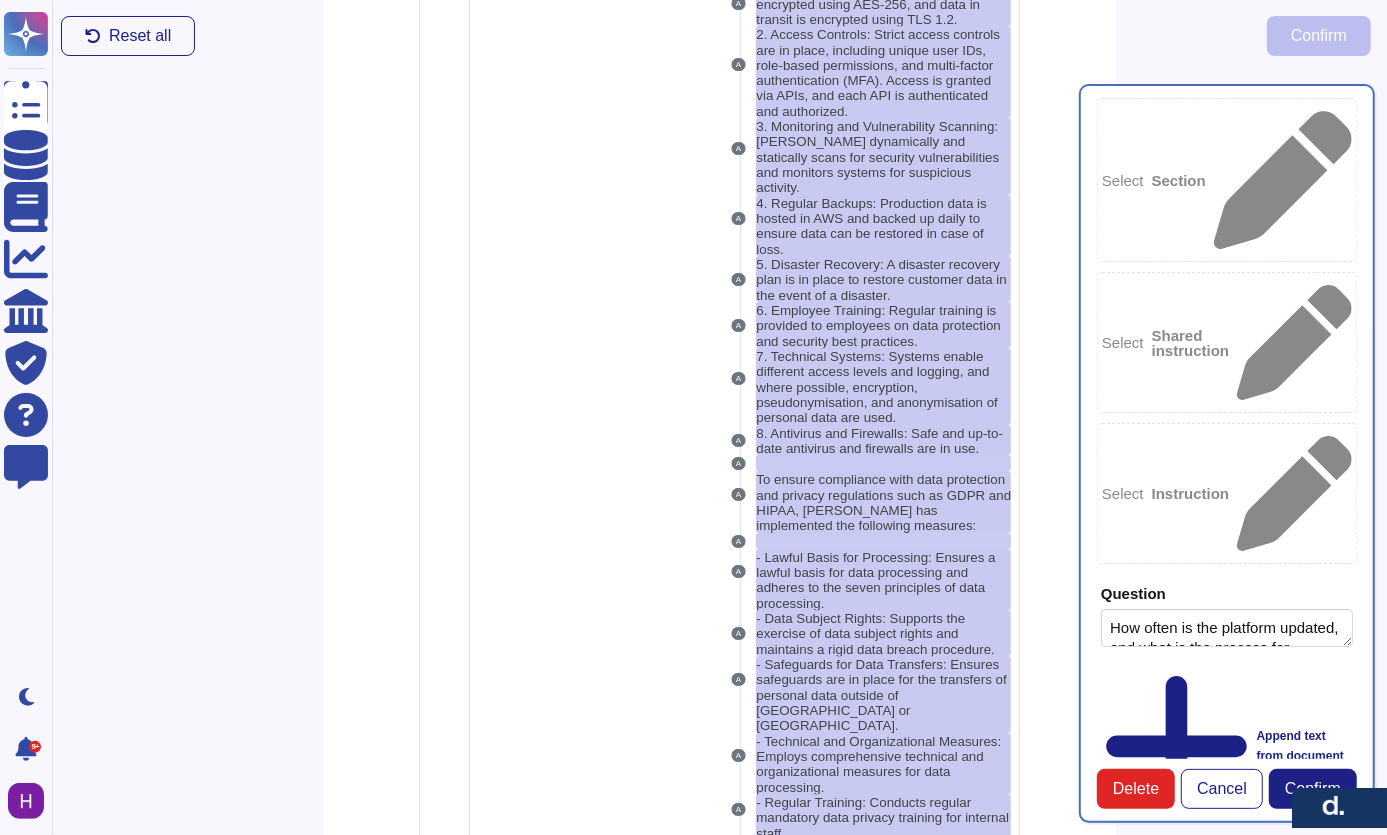 copy on "The platform is updated approximately twice a week. The process for applying updates includes the following steps: 1. Regular Updates: Updates are implemented to enhance system performance, introduce new features, and address security vulnerabilities. 2. Testing and Quality Assurance: Thorough testing is conducted to ensure that new features and changes do not disrupt existing functionalities. 3. Communication: Updates and maintenance schedules are communicated to users in advance, with in-platform banners informing users of the updates. 4. Approval and Deployment: All code changes require a pull request and a 4-eyes review. All patch deployments are fully automatic and require manager approval to be executed. 5. Feedback: User feedback is actively sought to identify areas for improvement and prioritize updates based on client needs.  Overall, the updates are managed in-house, and the process is structured to ensure security and efficiency." 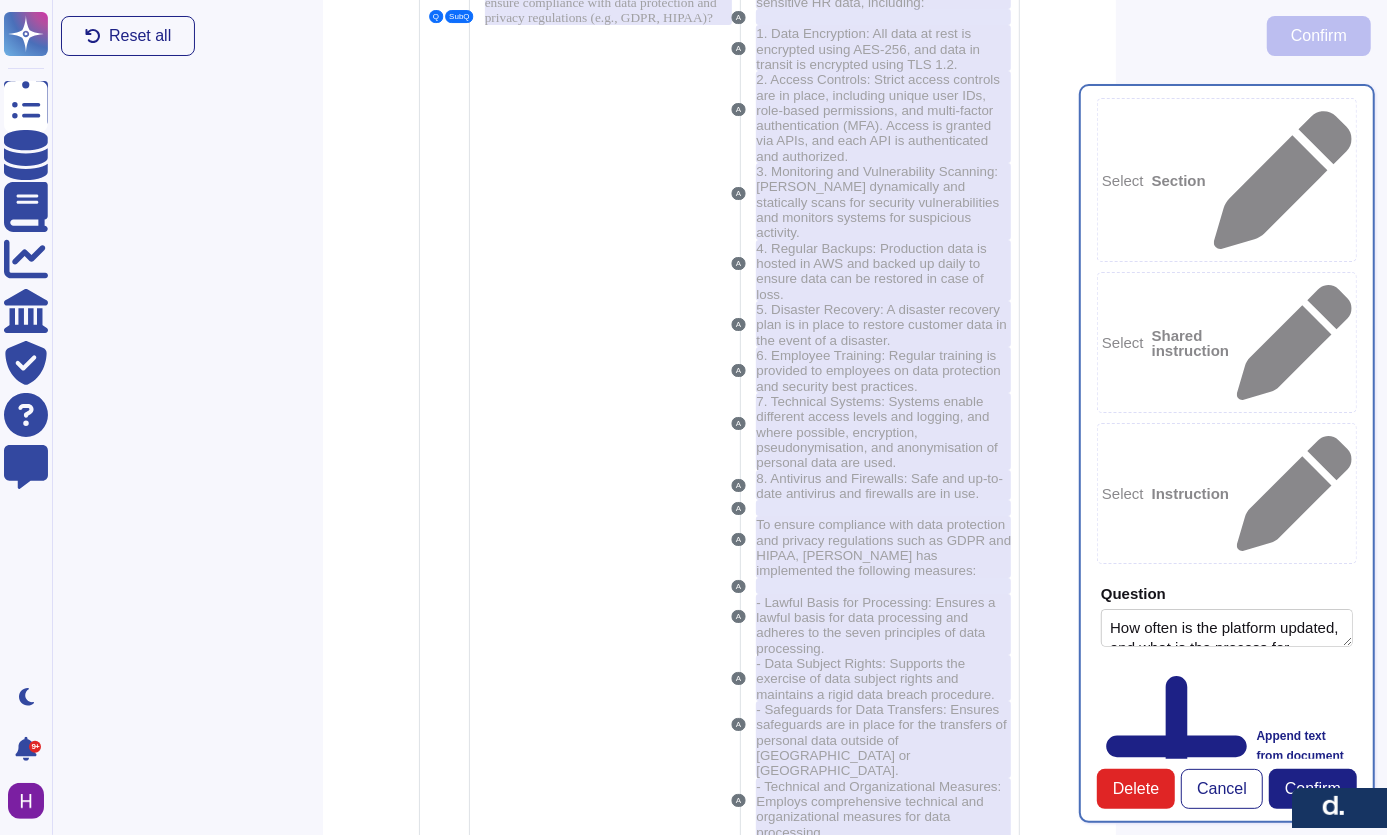scroll, scrollTop: 4730, scrollLeft: 0, axis: vertical 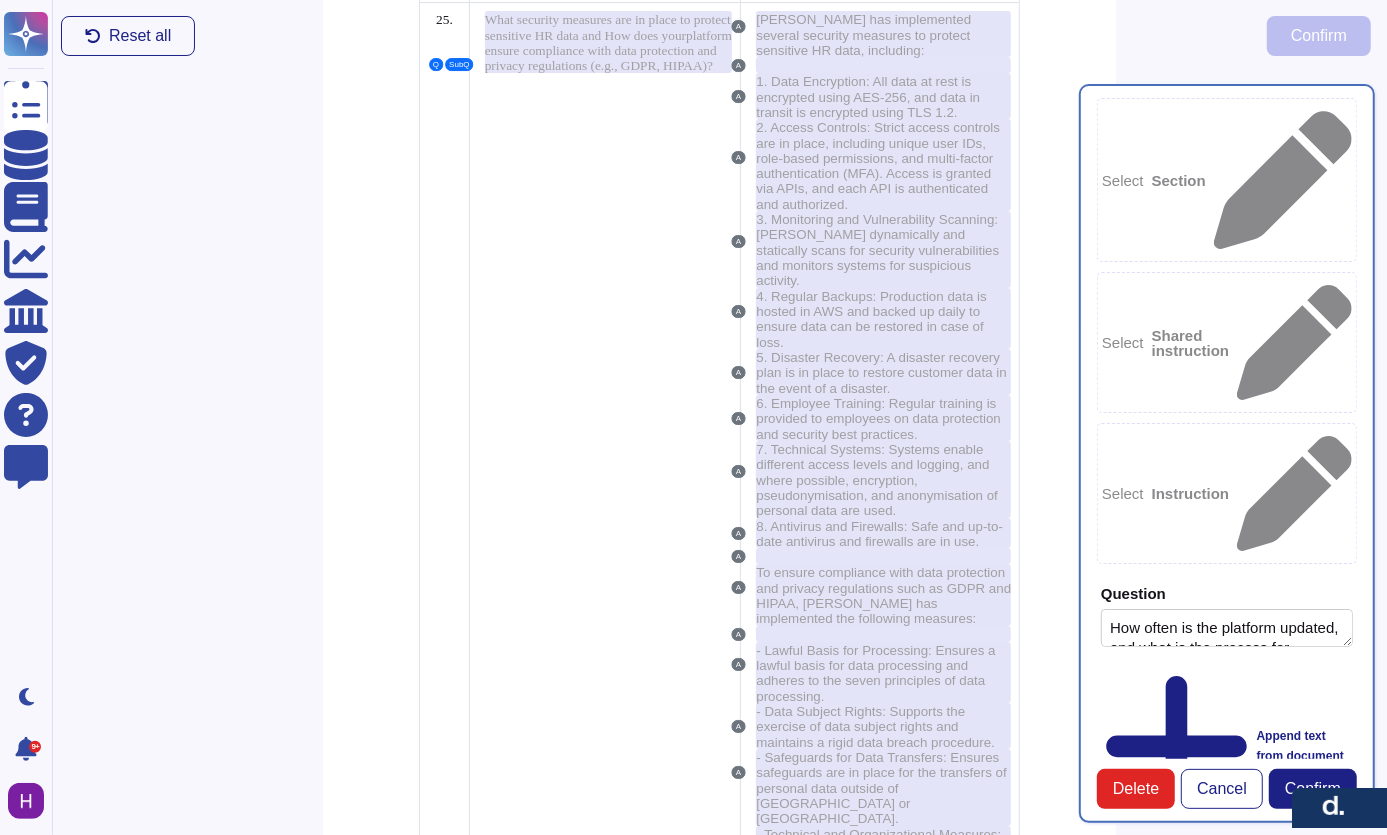 paste on "1. Regular Updates: Updates are implemented to enhance system performance, introduce new features, and address security vulnerabilities.
2. Testing and Quality Assurance: Thorough testing is conducted to ensure that new features and changes do not disrupt existing functionalities.
3. Communication: Updates and maintenance schedules are communicated to users in advance, with in-platform banners informing users of the updates.
4. Approval and Deployment: All code changes require a pull request and a 4-eyes review. All patch deployments are fully automatic and require manager approval to be executed.
5. Feedback: User feedback is actively sought to identify areas for improvement and prioritize updates based on client needs.
Overall, the updates are managed in-house, and the process is structured to ensure security and efficiency." 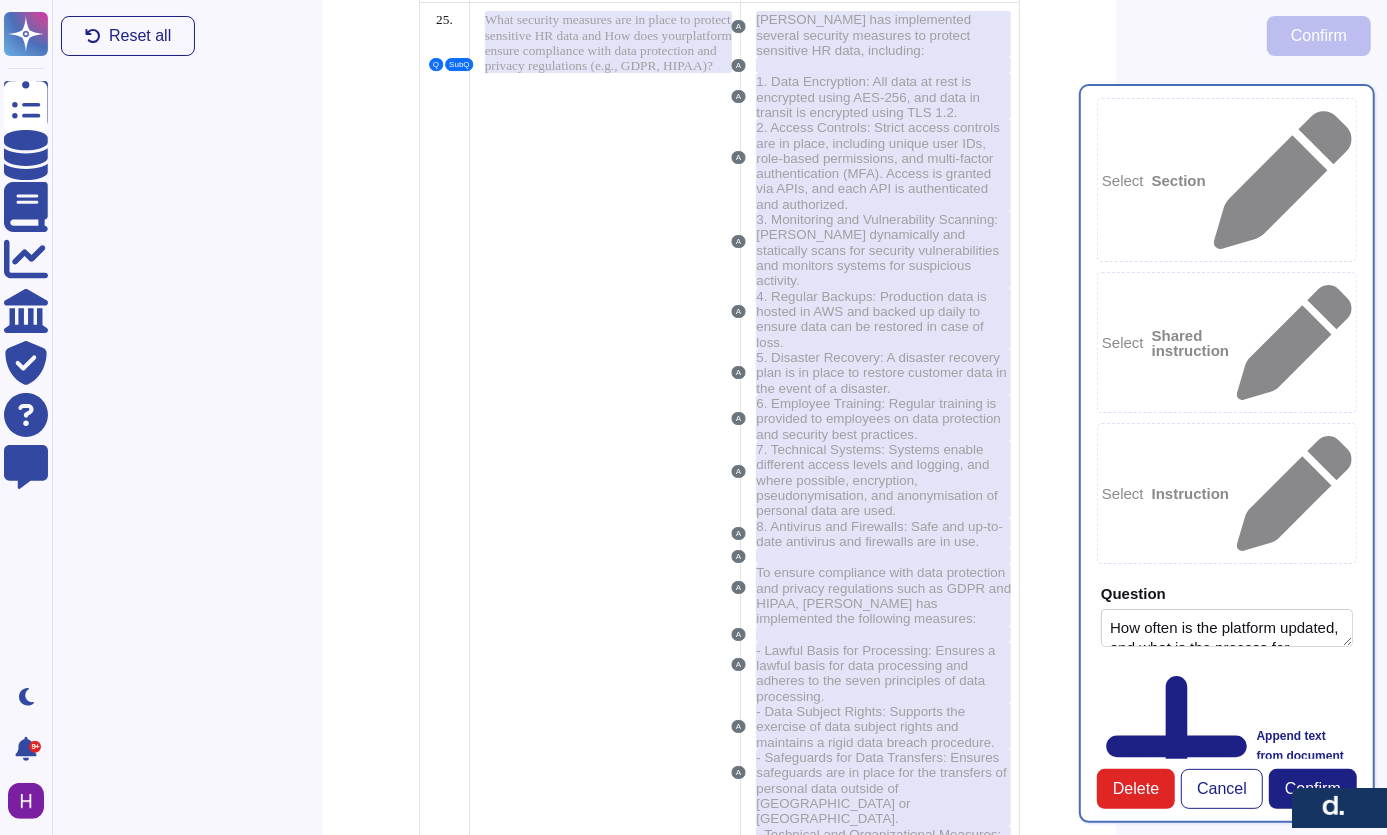 scroll, scrollTop: 0, scrollLeft: 0, axis: both 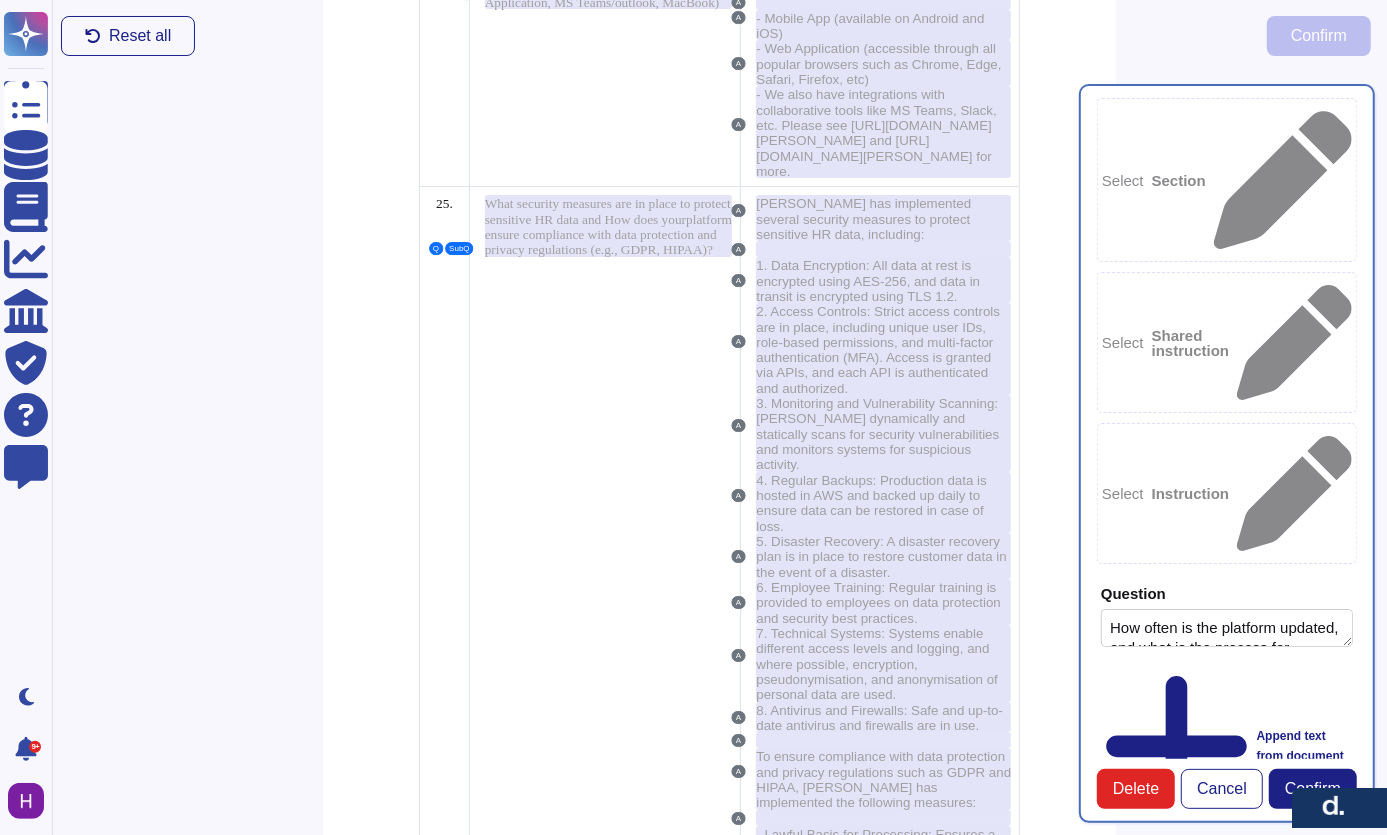 click on "The platform is updated approximately twice a week. The process for applying updates includes the following steps:
1. Regular Updates: Updates are implemented to enhance system performance, introduce new features, and address security vulnerabilities.
2. Testing and Quality Assurance: Thorough testing is conducted to ensure that new features and changes do not disrupt existing functionalities.
3. Communication: Updates and maintenance schedules are communicated to users in advance, with in-platform banners informing users of the updates.
4. Approval and Deployment: All code changes require a pull request and a 4-eyes review. All patch deployments are fully automatic and require manager approval to be executed.
5. Feedback: User feedback is actively sought to identify areas for improvement and prioritize updates based on client needs.
Overall, the updates are managed in-house, and the process is structured to ensure security and efficiency." at bounding box center [1227, 961] 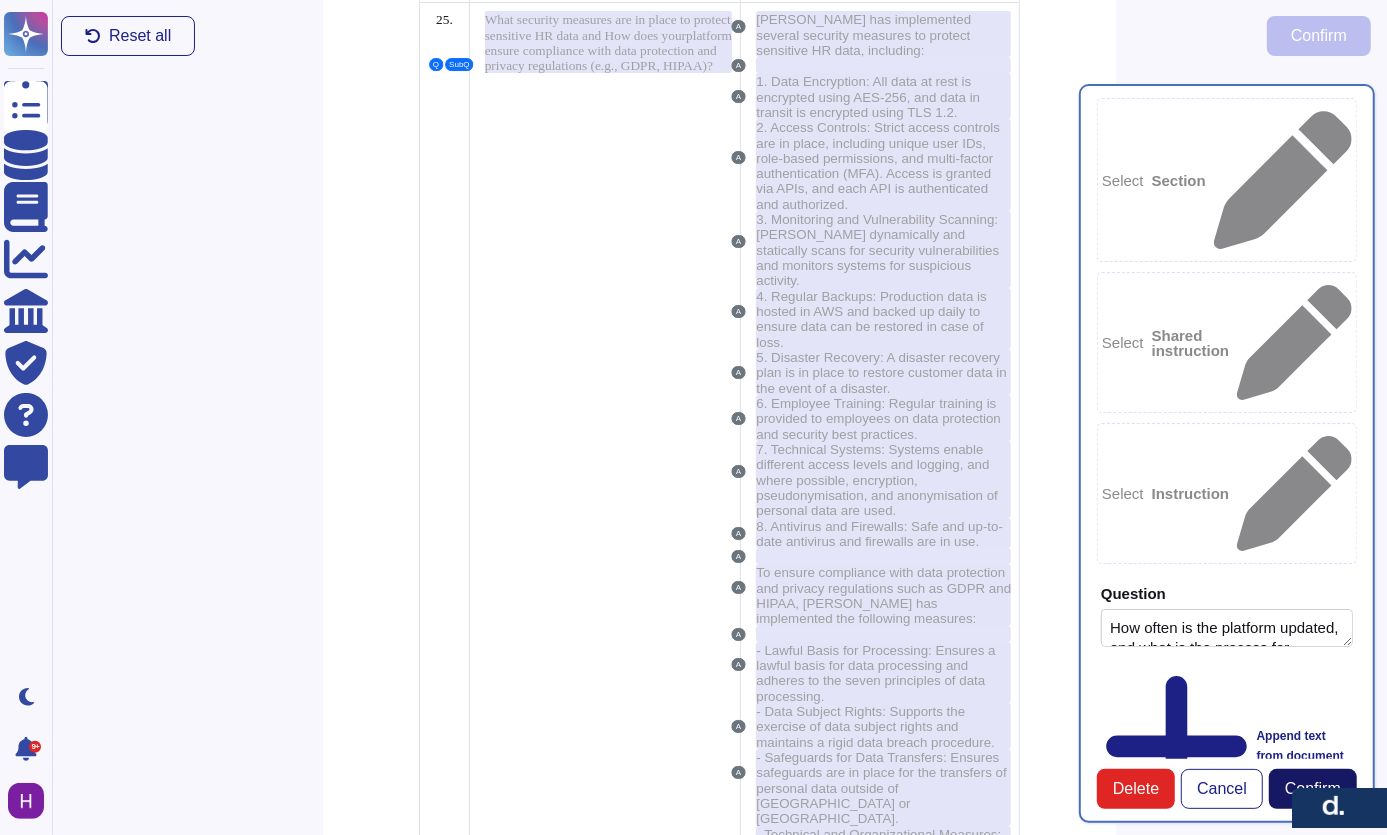 type on "The platform is updated approximately twice a week. The process for applying updates includes the following steps:
1. Regular Updates: Updates are implemented to enhance system performance, introduce new features, and address security vulnerabilities.
2. Testing and Quality Assurance: Thorough testing is conducted to ensure that new features and changes do not disrupt existing functionalities.
3. Communication: Updates and maintenance schedules are communicated to users in advance, with in-platform banners informing users of the updates.
4. Approval and Deployment: All code changes require a pull request and a 4-eyes review. All patch deployments are fully automatic and require manager approval to be executed.
5. Feedback: User feedback is actively sought to identify areas for improvement and prioritize updates based on client needs.
Overall, the updates are managed in-house, and the process is structured to ensure security and efficiency." 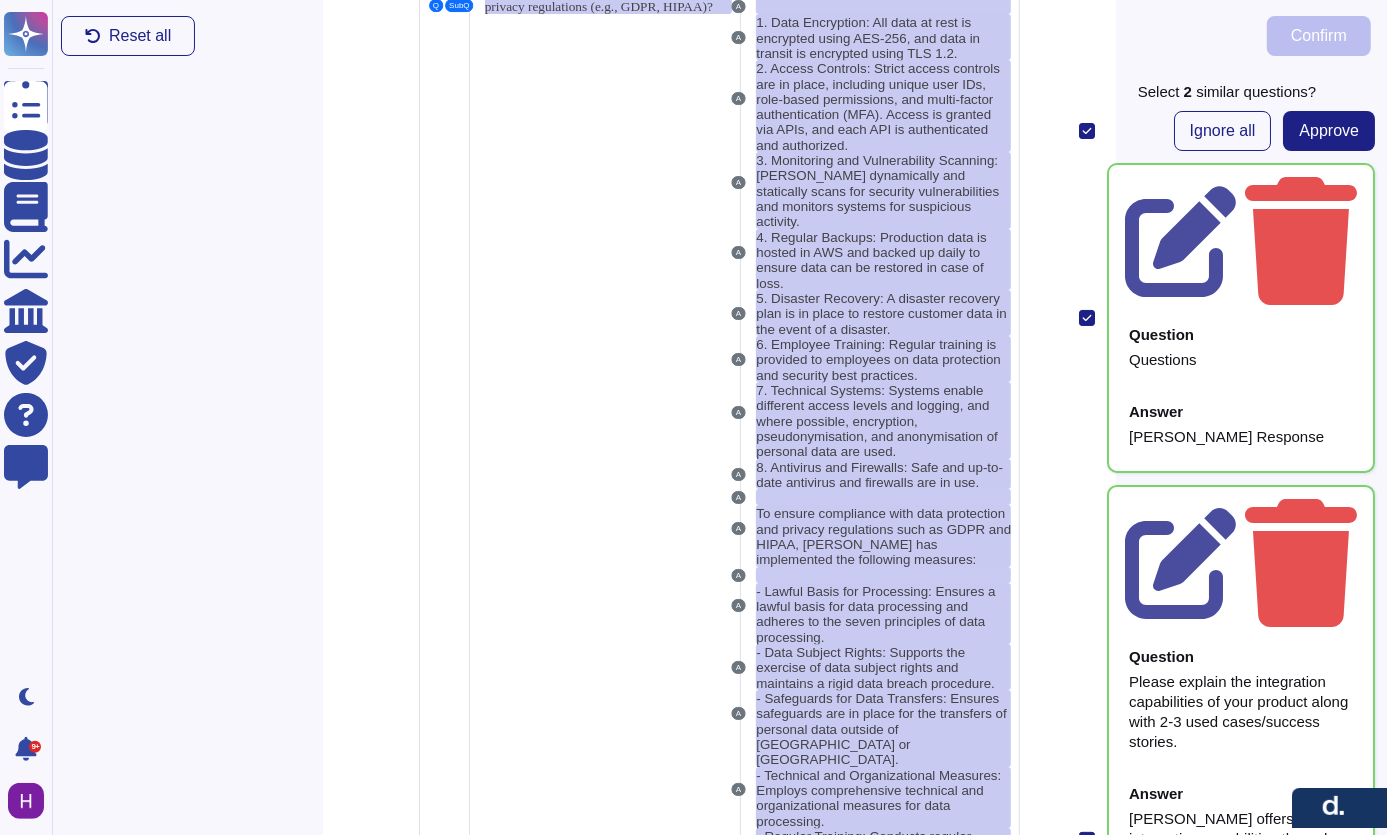 scroll, scrollTop: 4823, scrollLeft: 0, axis: vertical 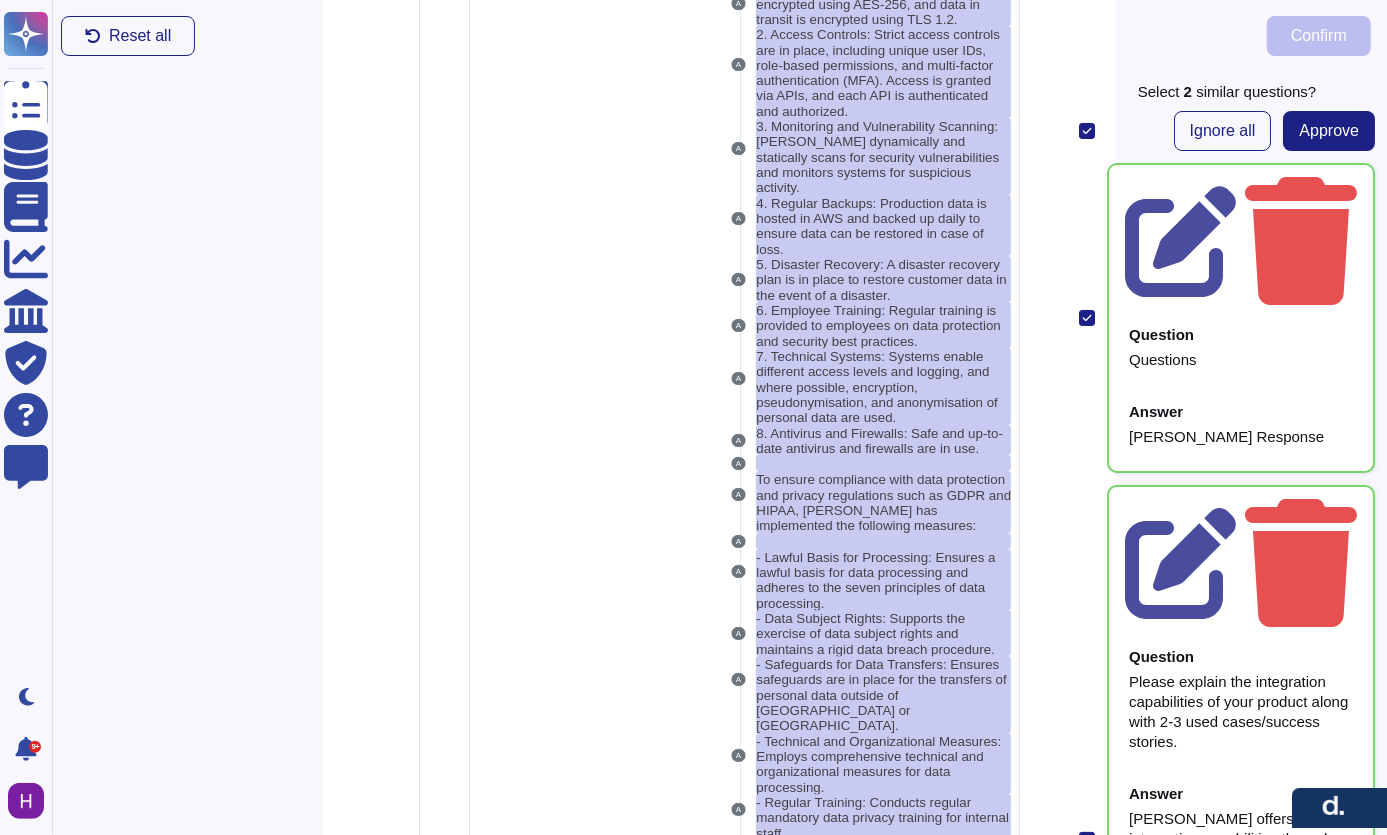 click on "Overall, the updates are managed in-house, and the process is structured to ensure security and efficiency." at bounding box center (871, 1775) 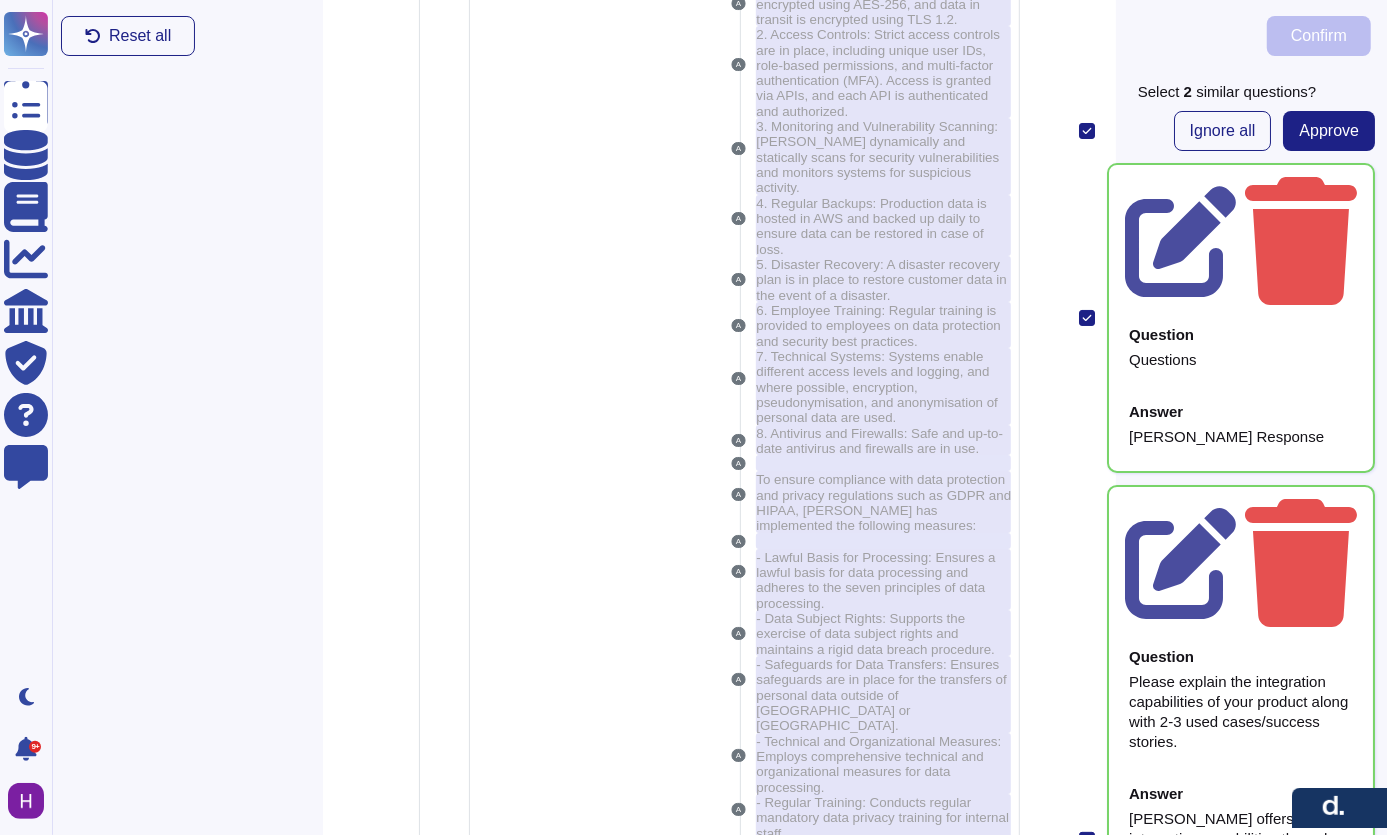 click on "The platform is updated approximately twice a week. The process for applying updates includes the following steps:" at bounding box center (870, 1375) 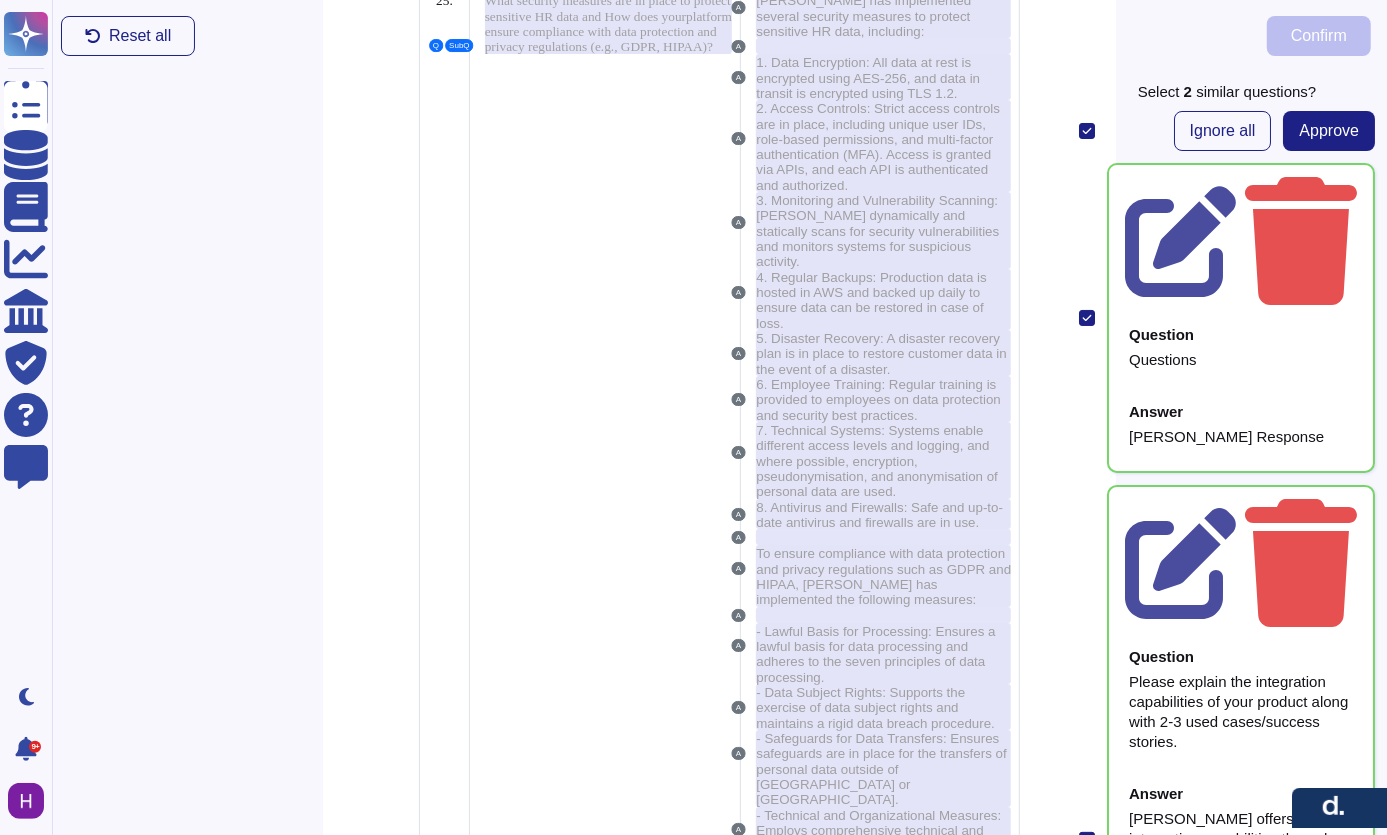 scroll, scrollTop: 4730, scrollLeft: 0, axis: vertical 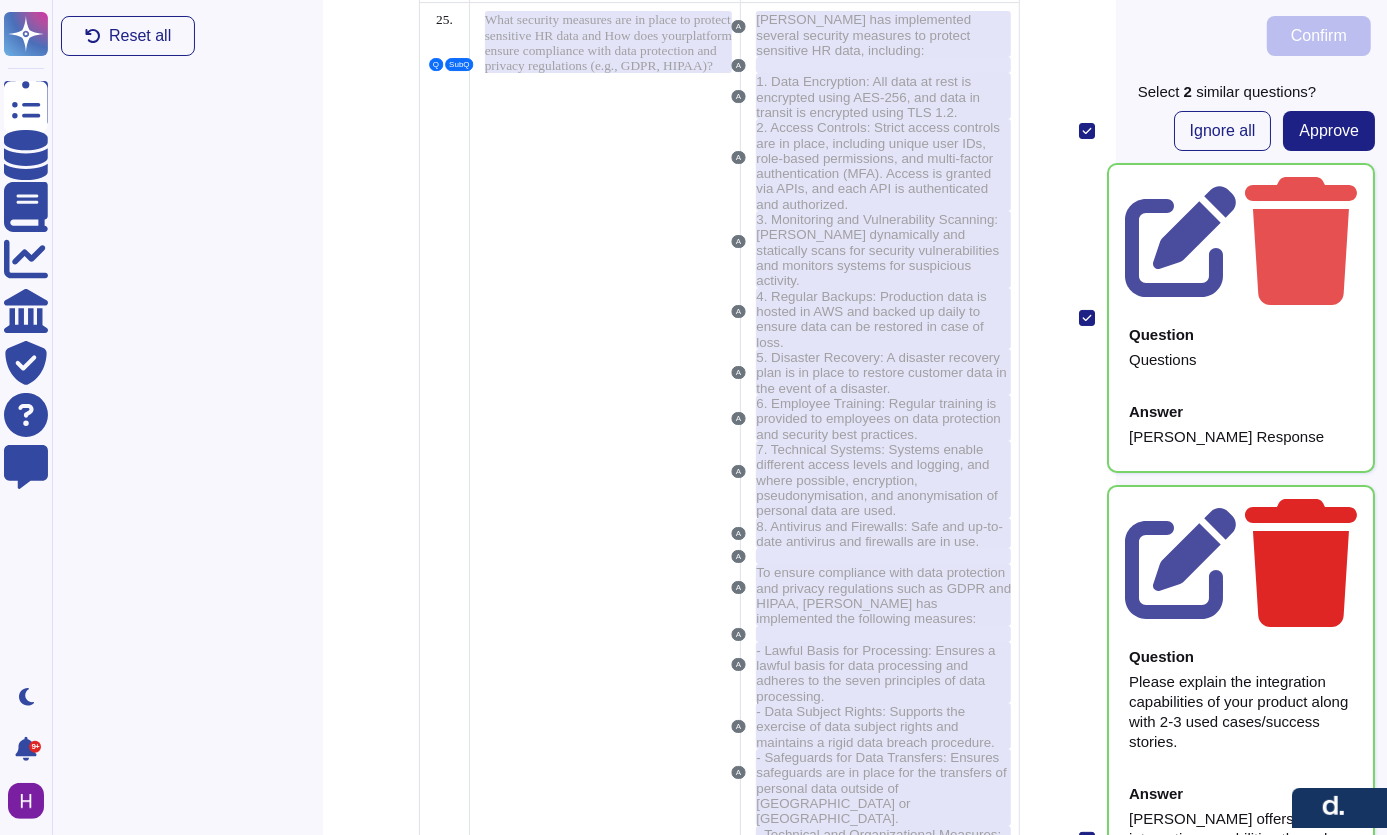click 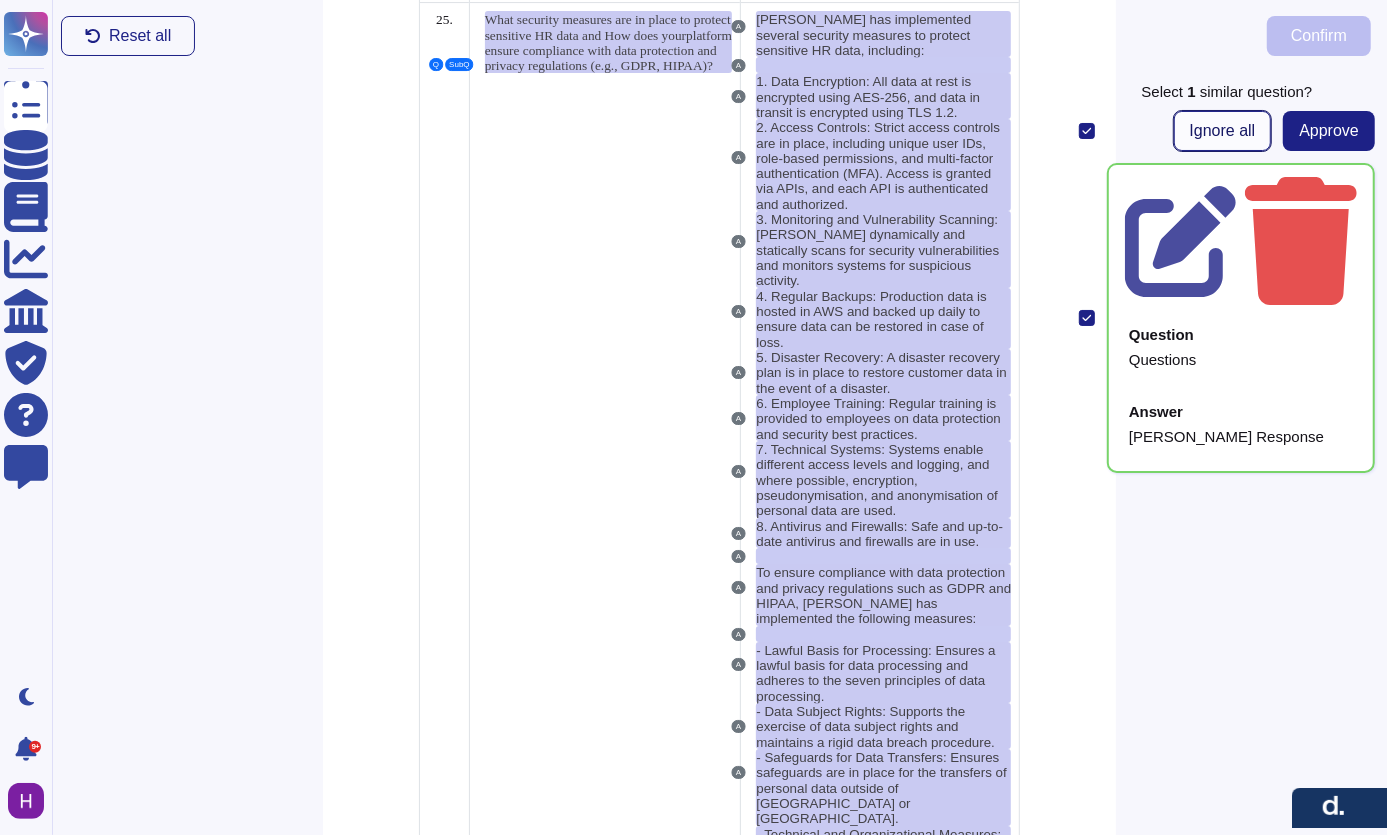 click on "Ignore all" at bounding box center [1223, 131] 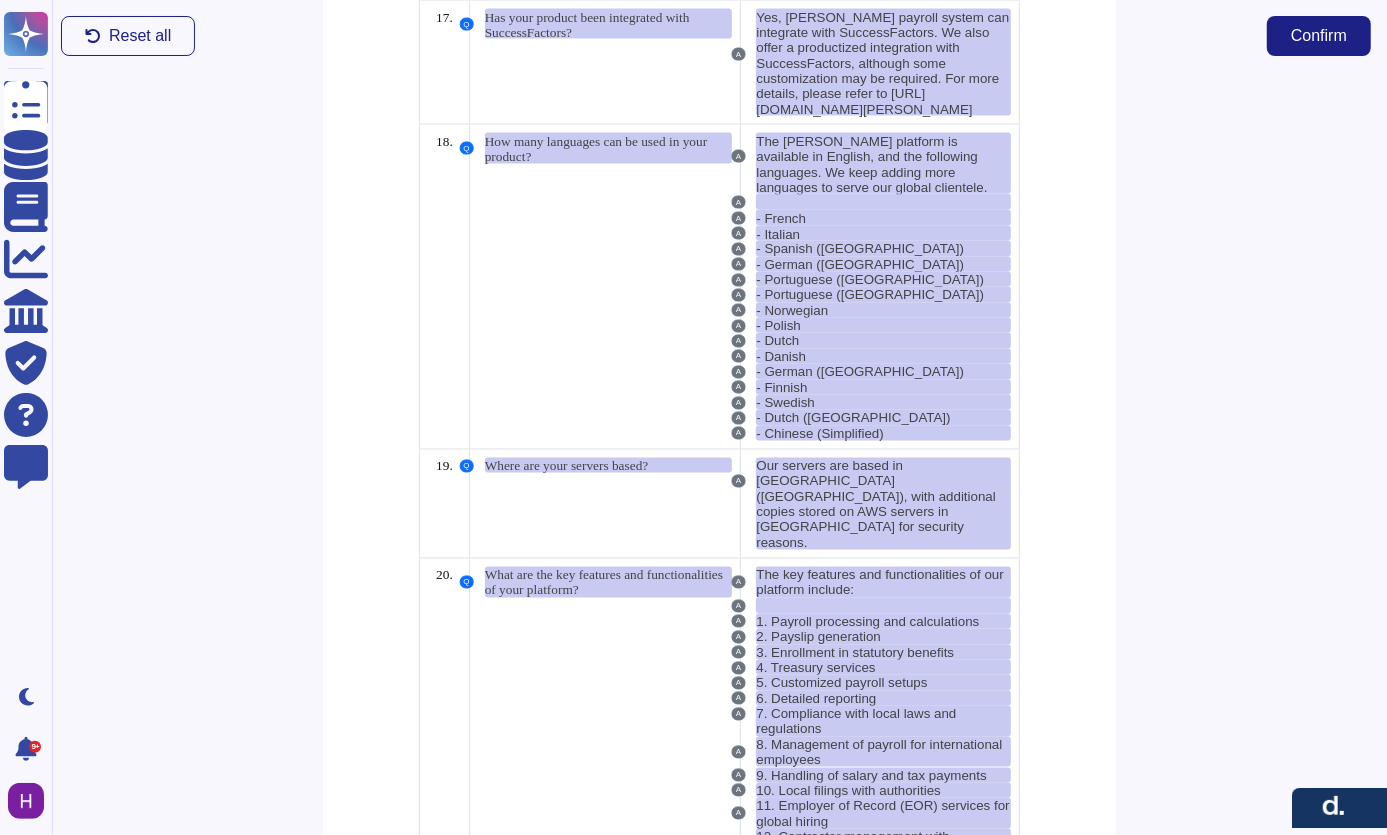 scroll, scrollTop: 2267, scrollLeft: 0, axis: vertical 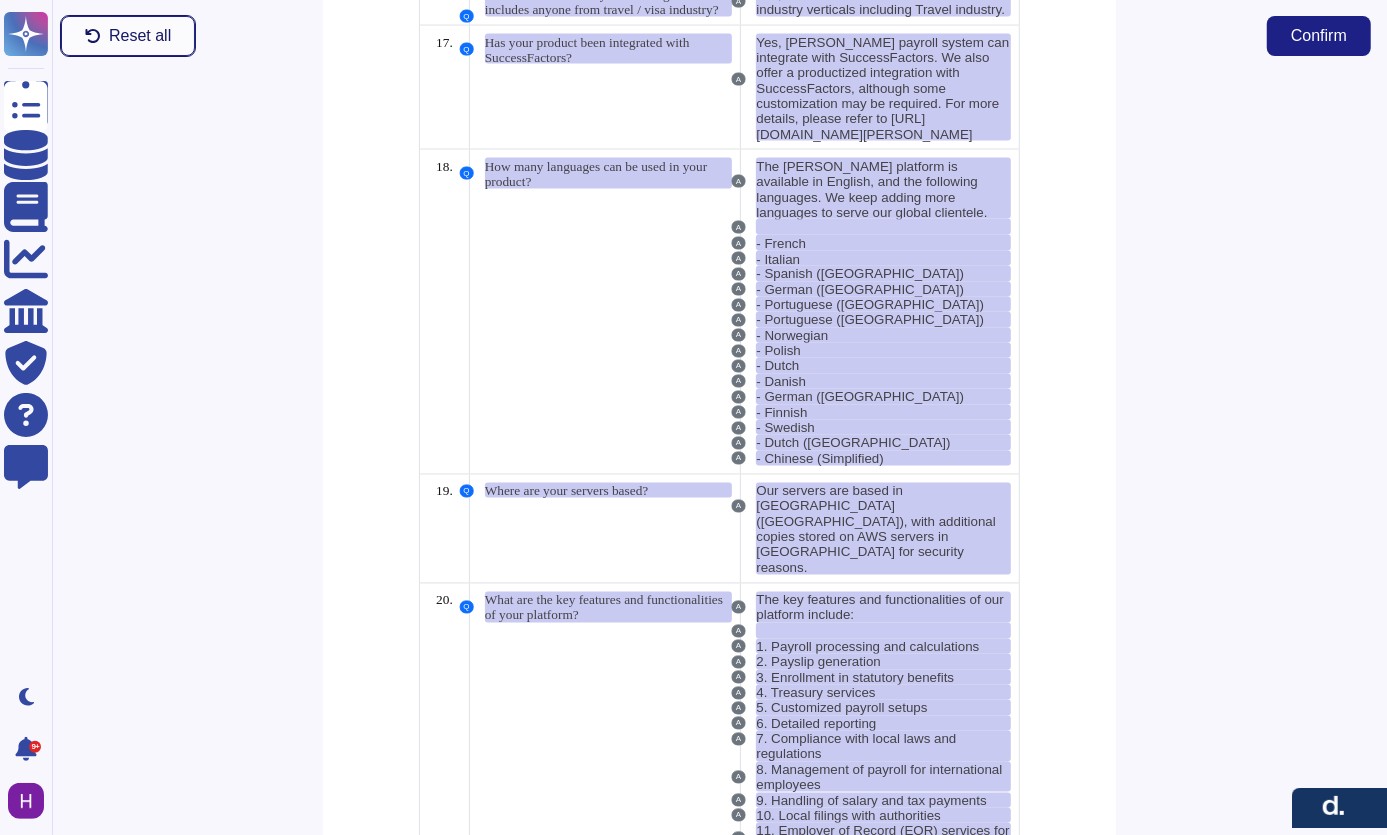 click on "Reset all" at bounding box center (140, 36) 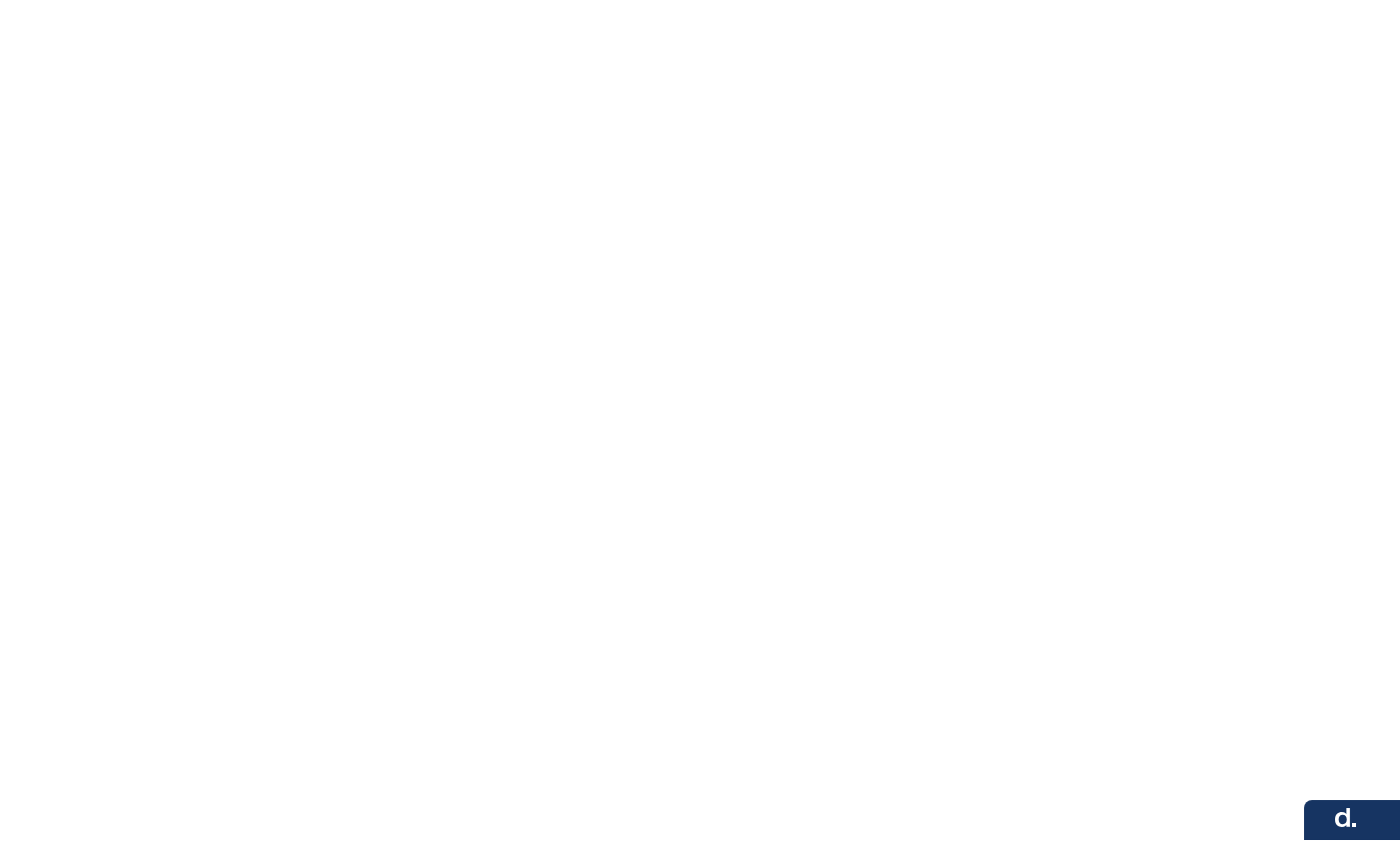 scroll, scrollTop: 0, scrollLeft: 0, axis: both 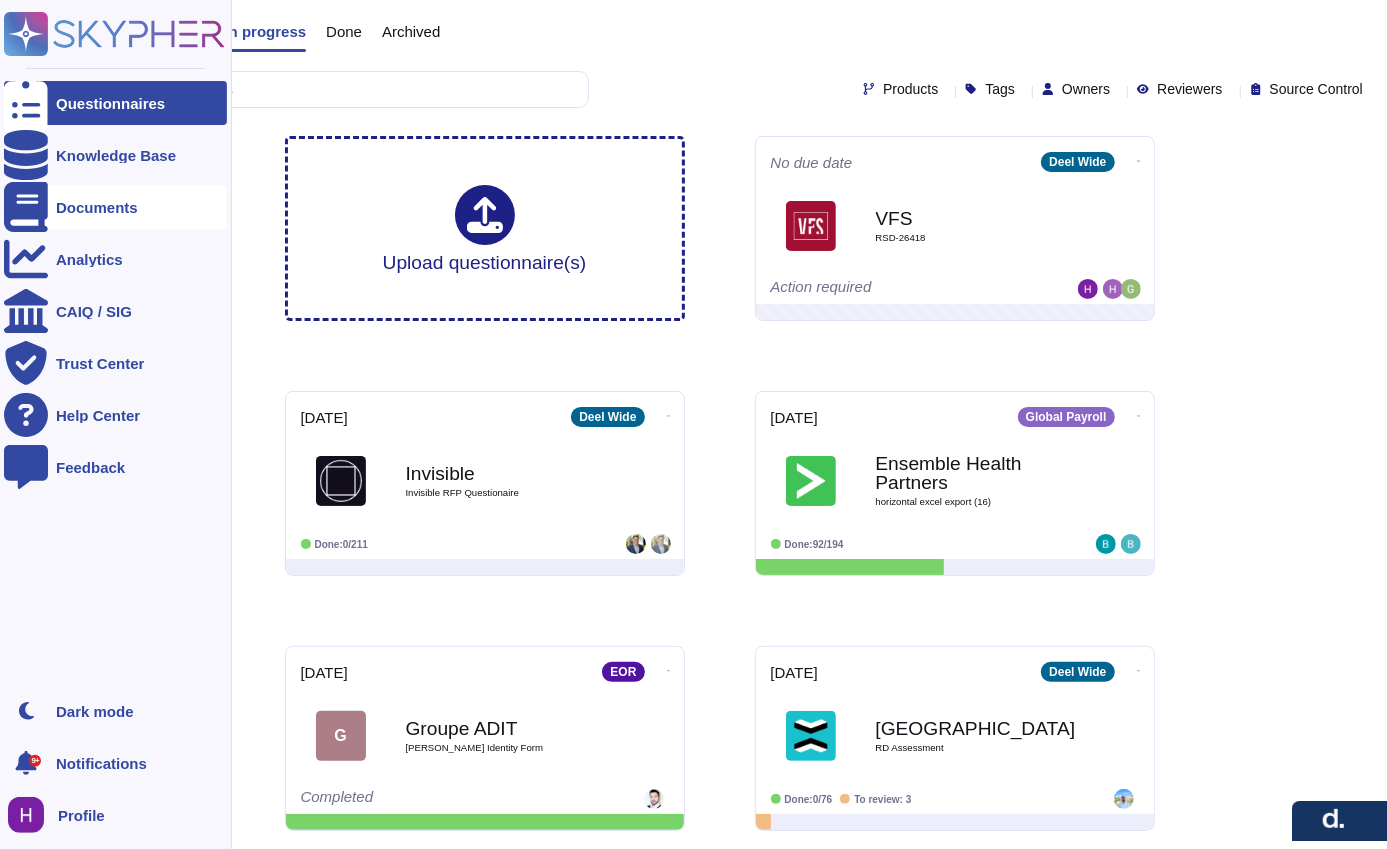 click on "Documents" at bounding box center (115, 207) 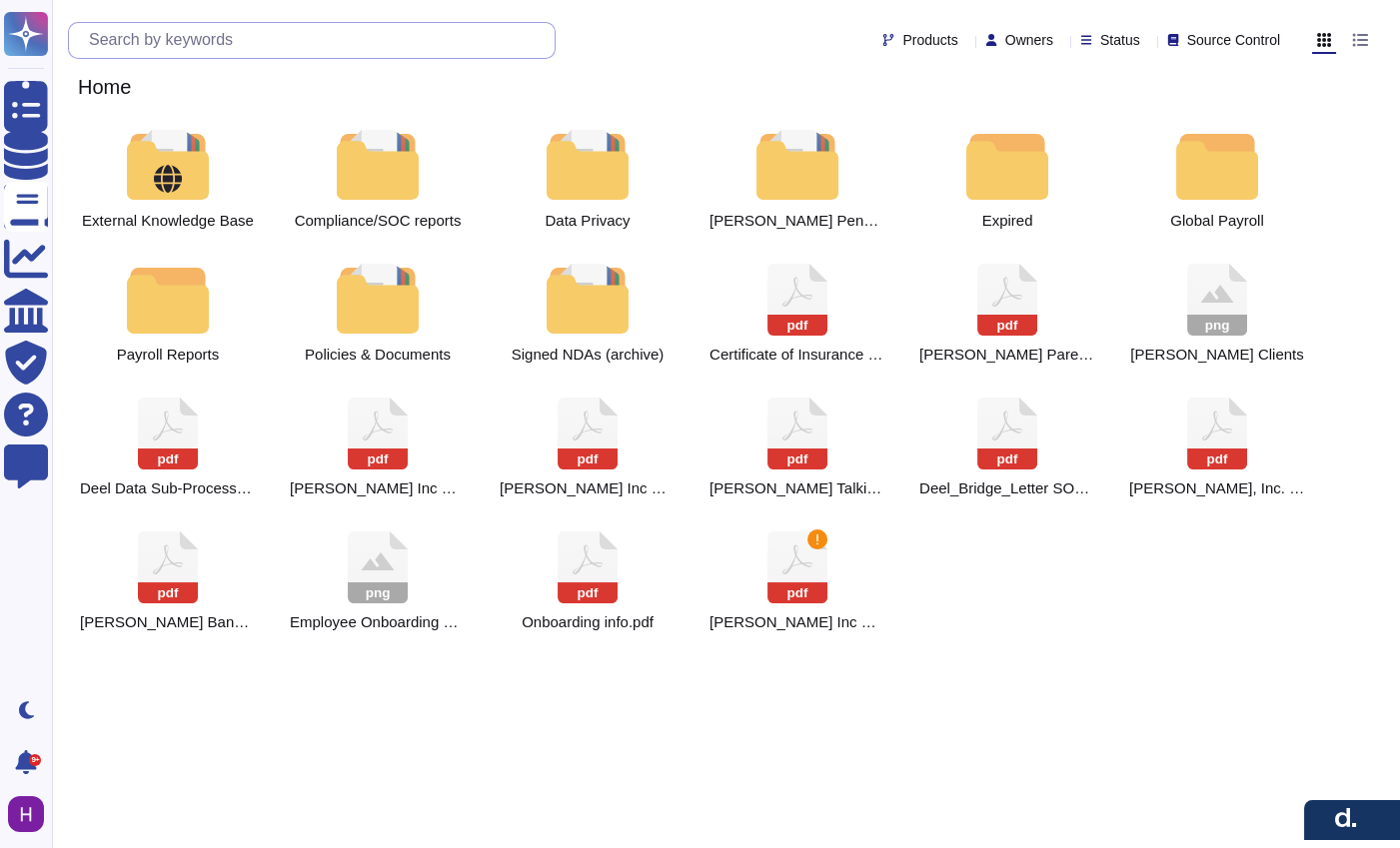 click at bounding box center [317, 40] 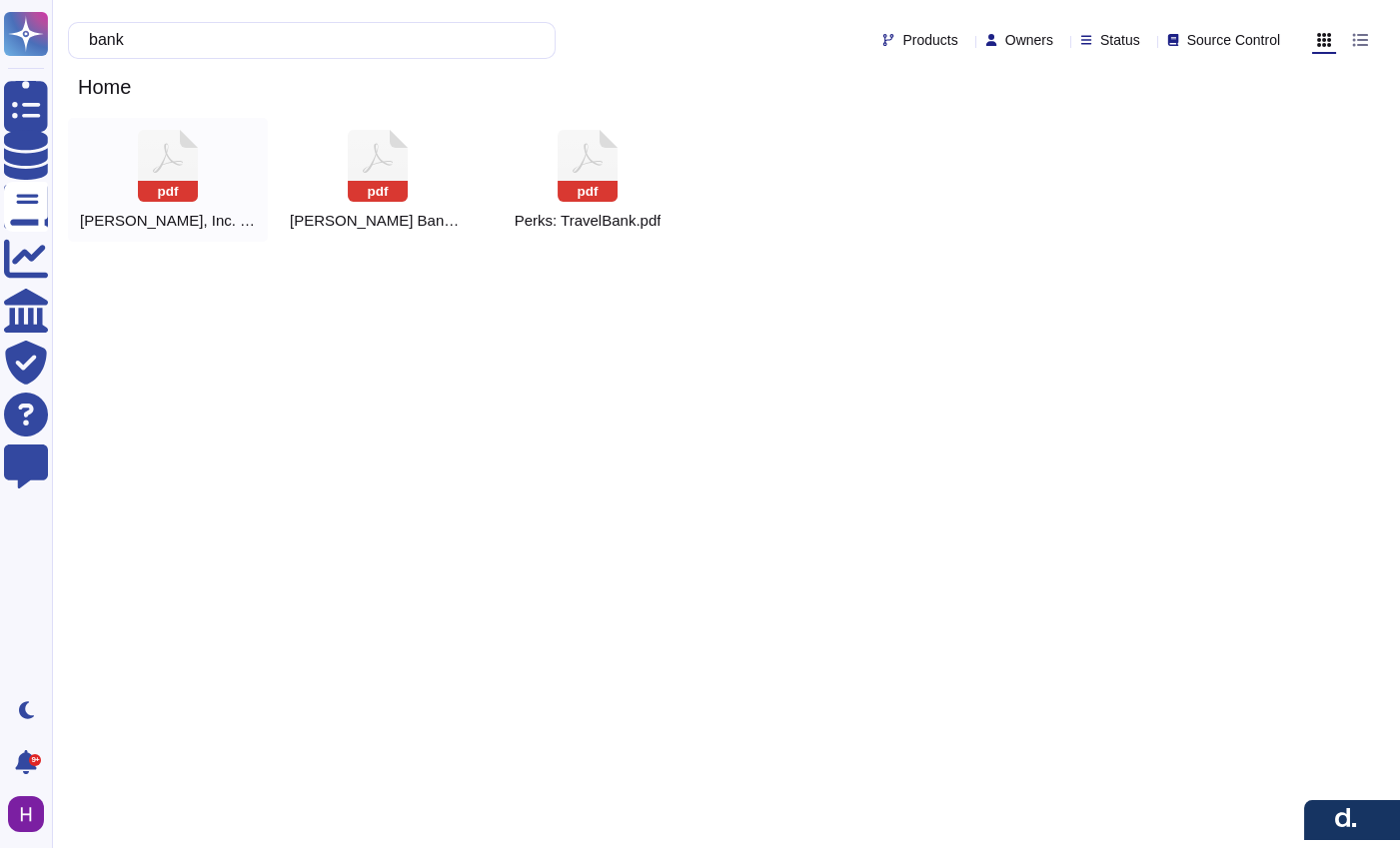 type on "bank" 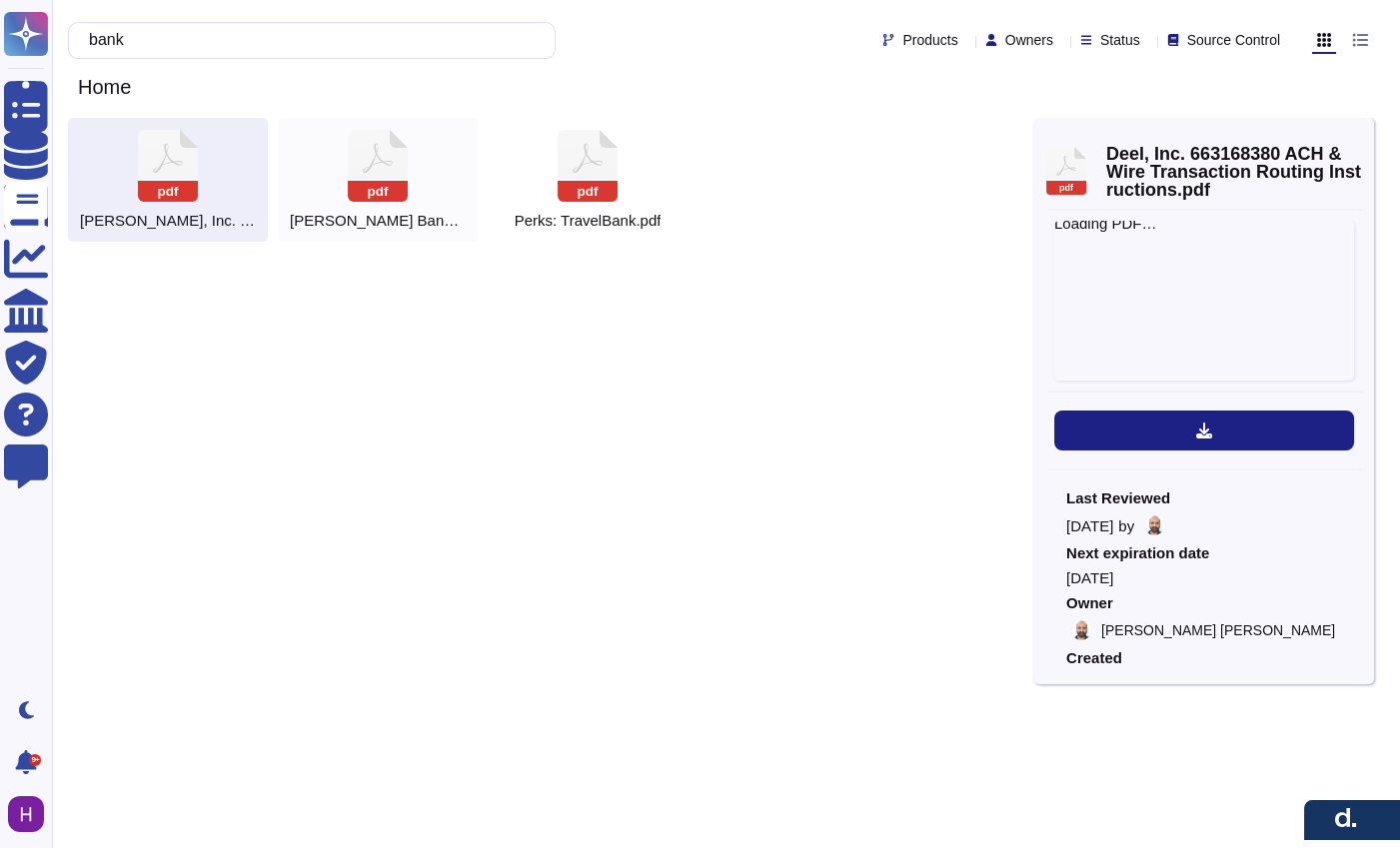 click 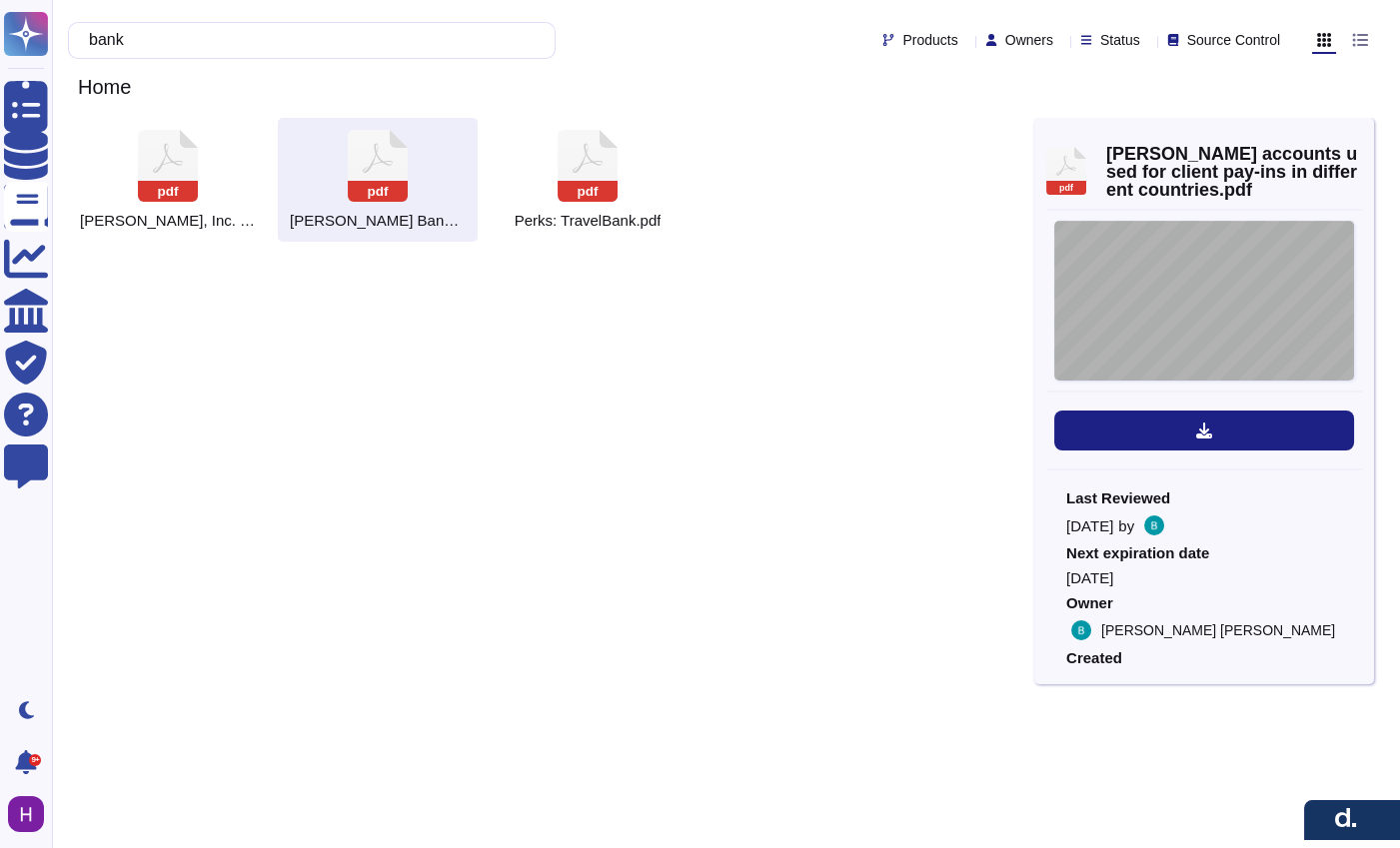 click on "[For internal use only, please use the link and check the speci fi c country information] https://wiki.deel.network/i/5306" at bounding box center (1204, 301) 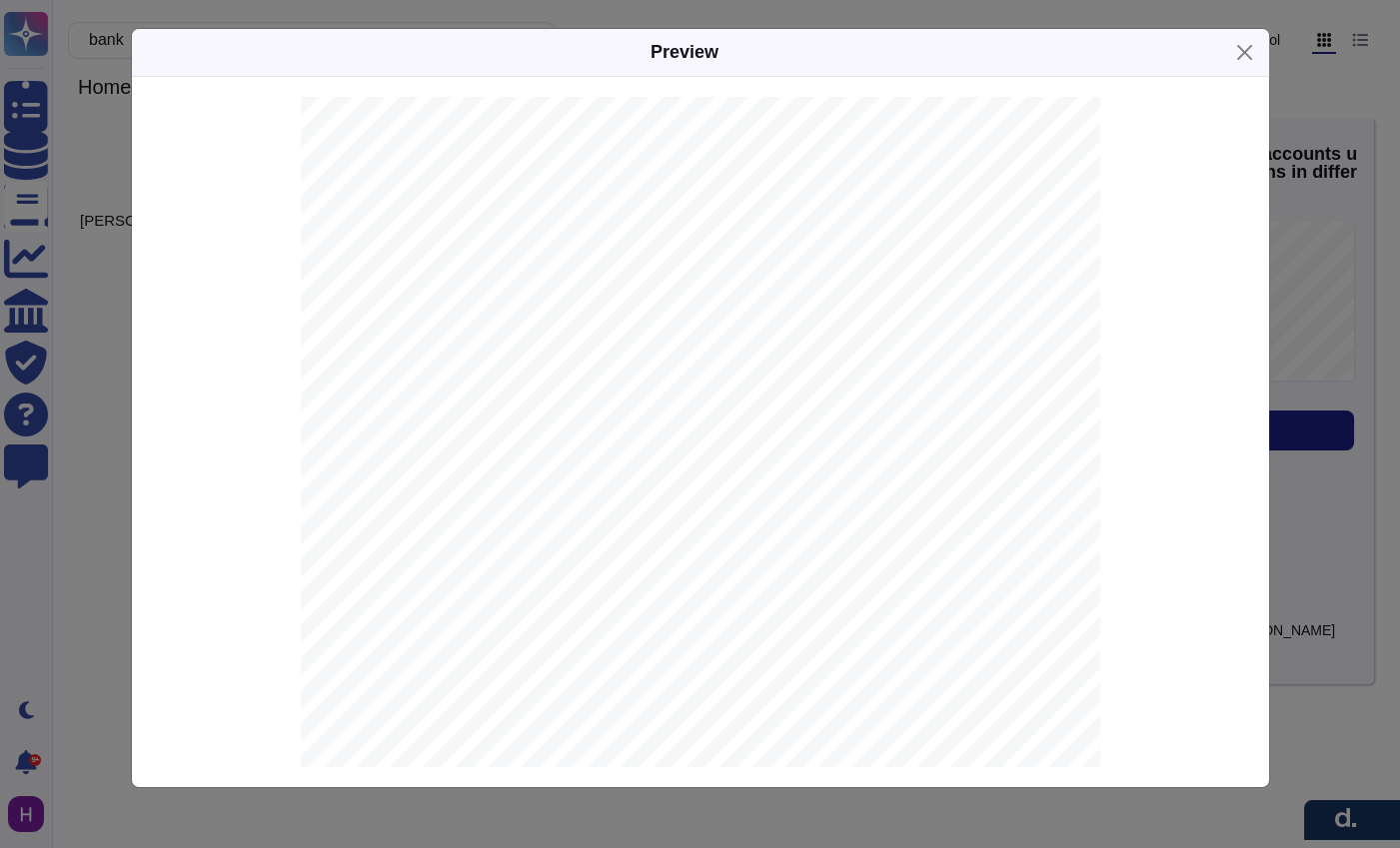 drag, startPoint x: 641, startPoint y: 232, endPoint x: 384, endPoint y: 215, distance: 257.56164 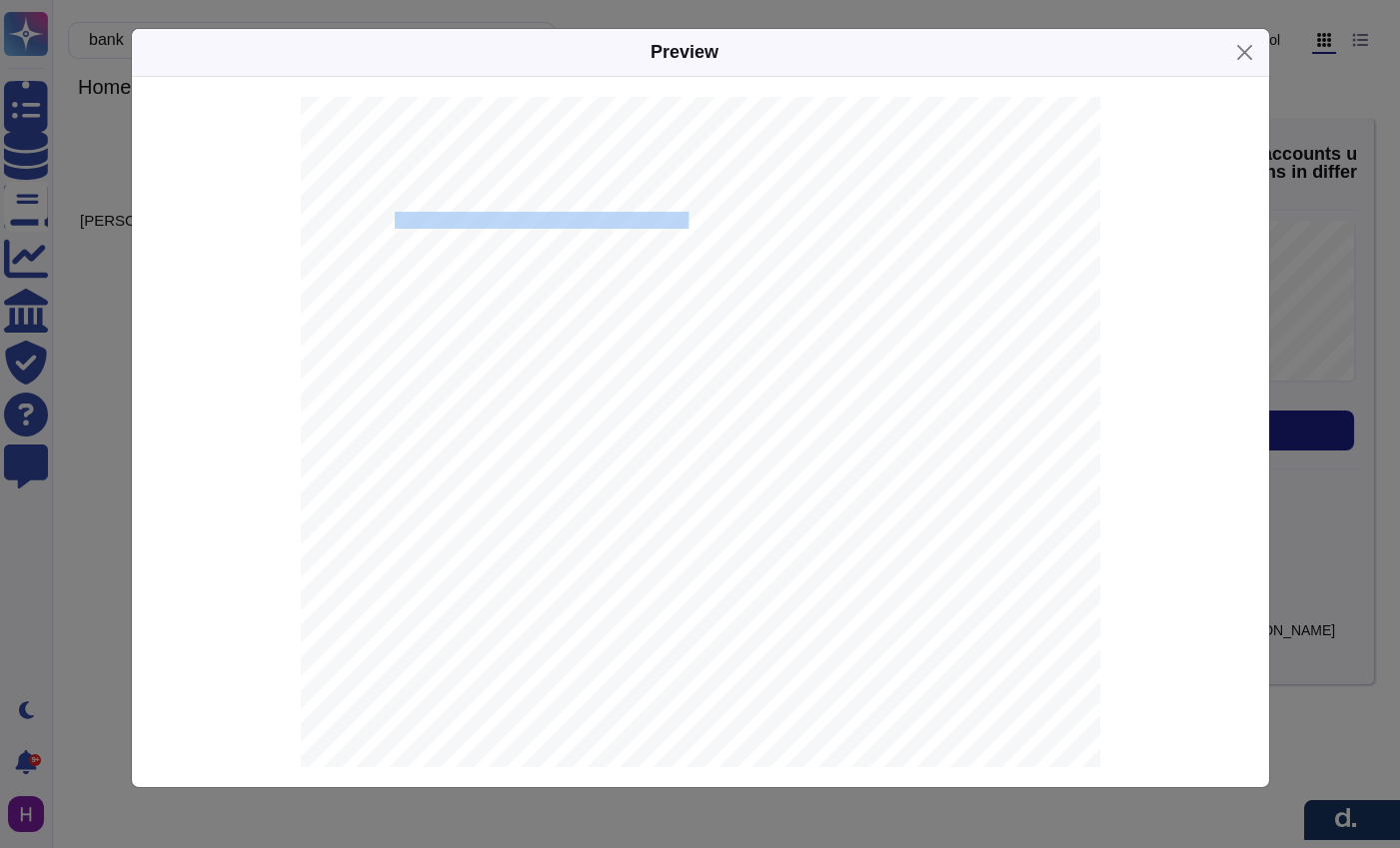 drag, startPoint x: 604, startPoint y: 217, endPoint x: 390, endPoint y: 222, distance: 214.0584 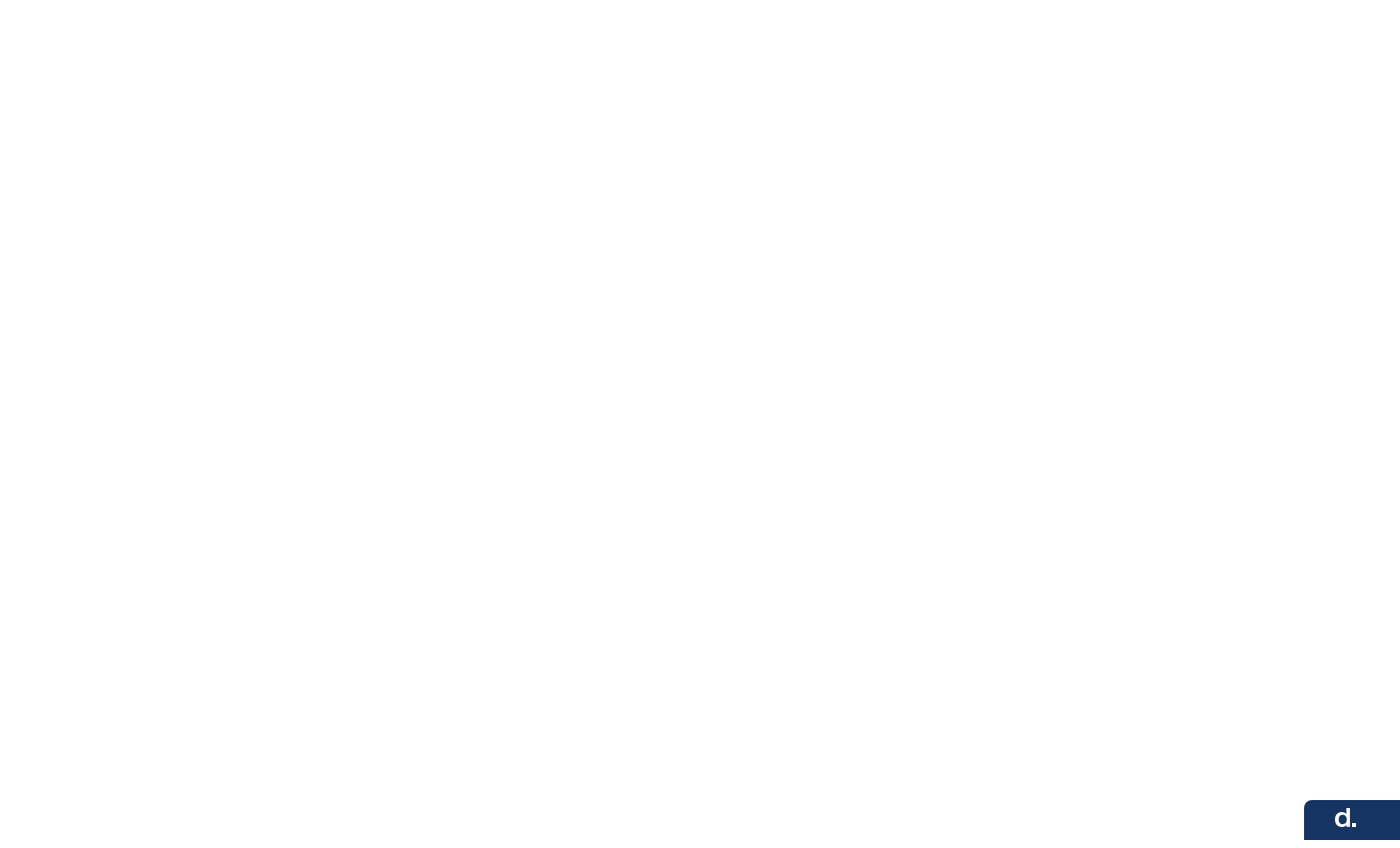 scroll, scrollTop: 0, scrollLeft: 0, axis: both 